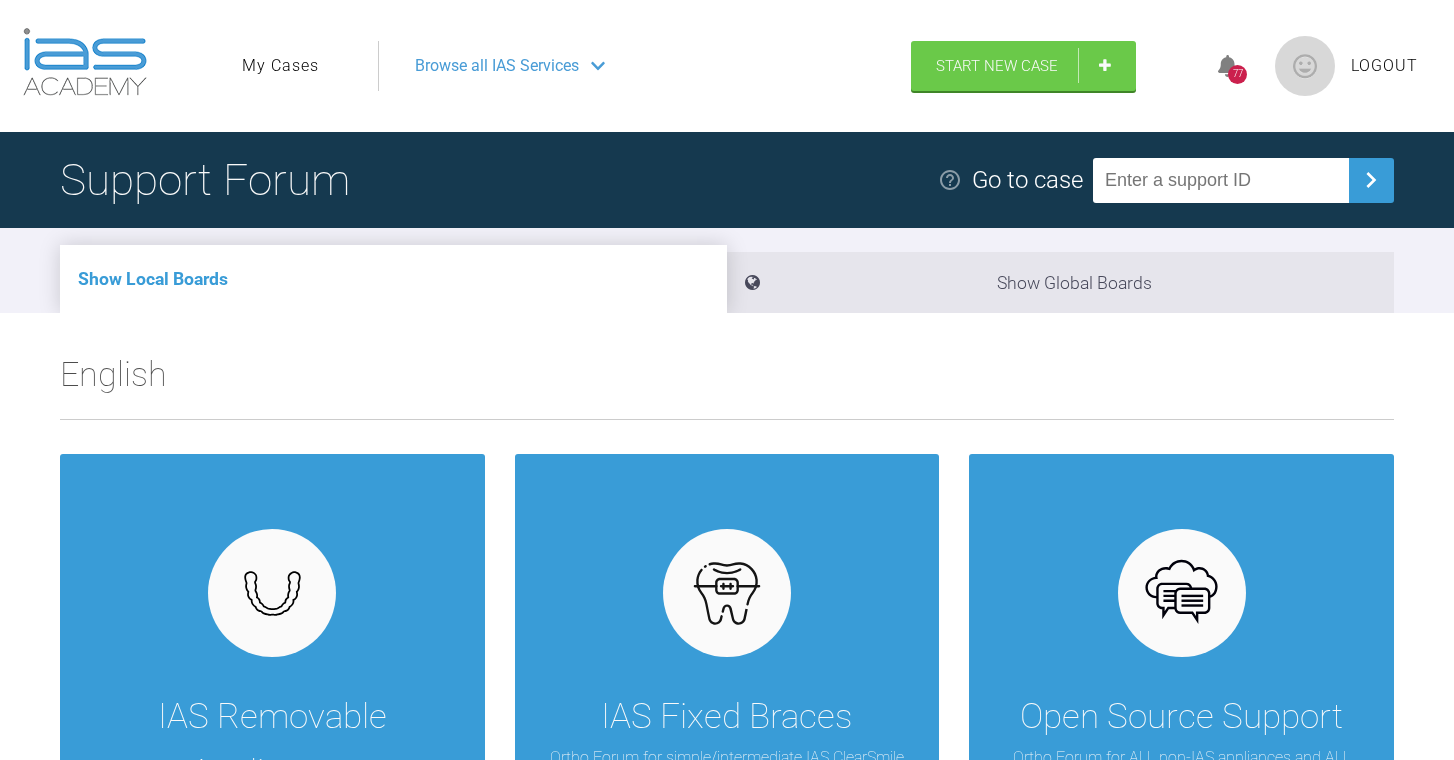 scroll, scrollTop: 0, scrollLeft: 0, axis: both 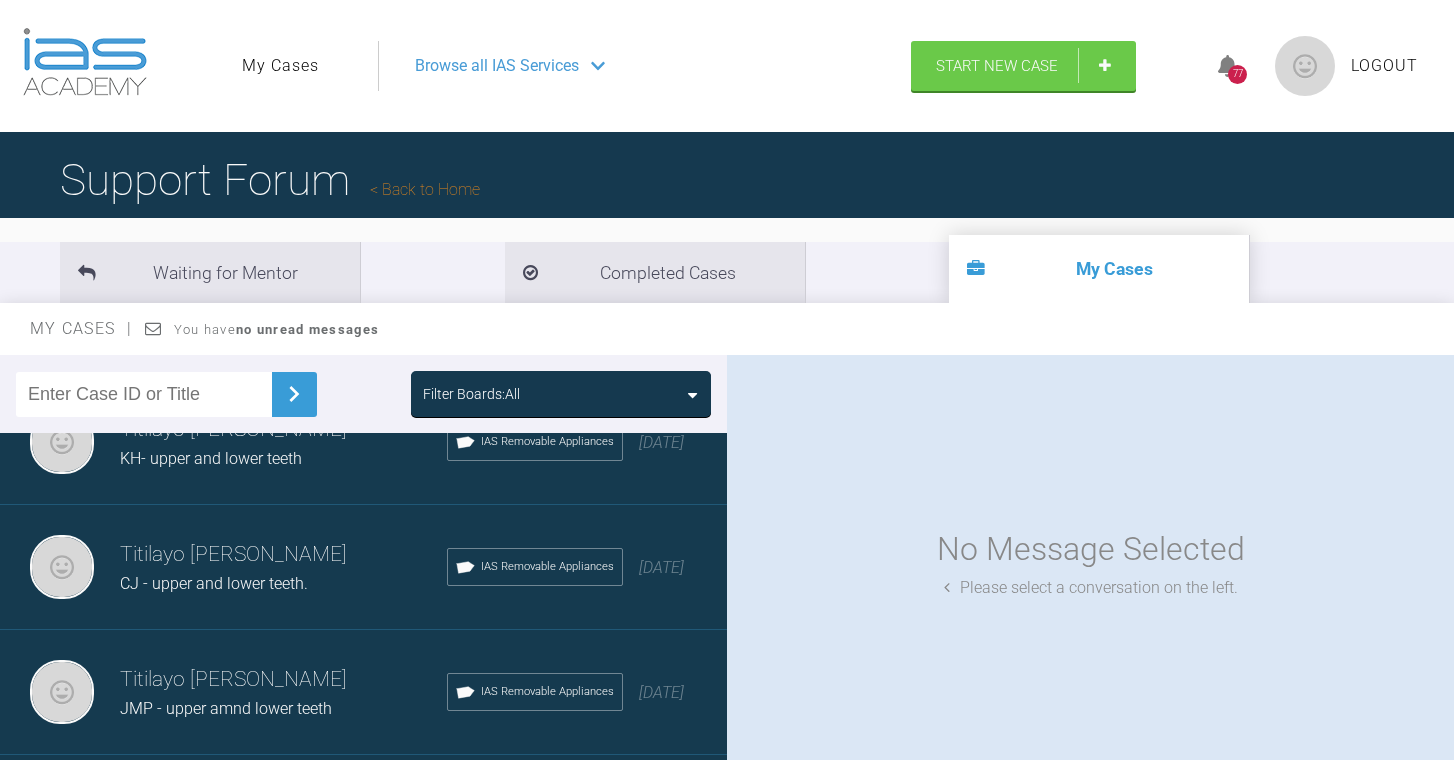 click on "Titilayo [PERSON_NAME]" at bounding box center (283, 555) 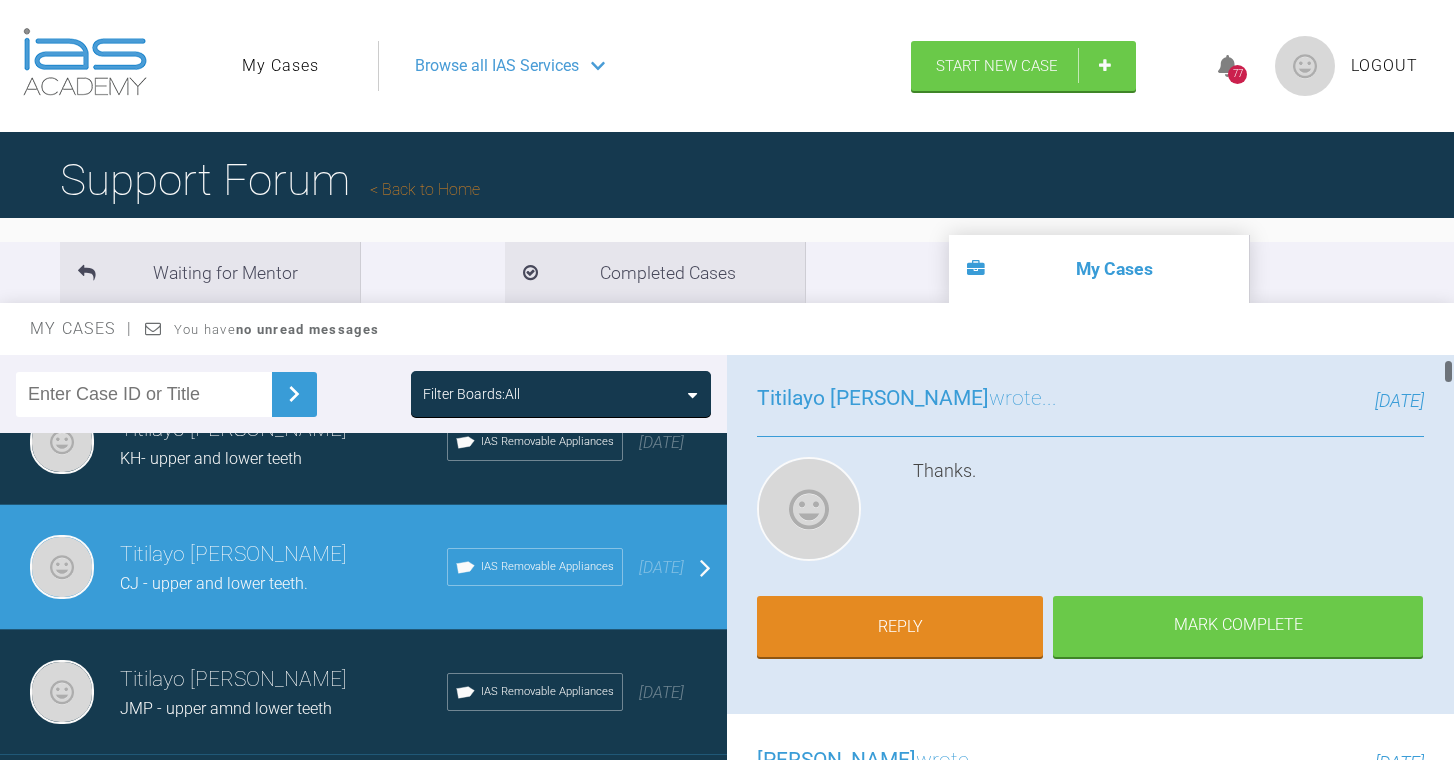 scroll, scrollTop: 129, scrollLeft: 0, axis: vertical 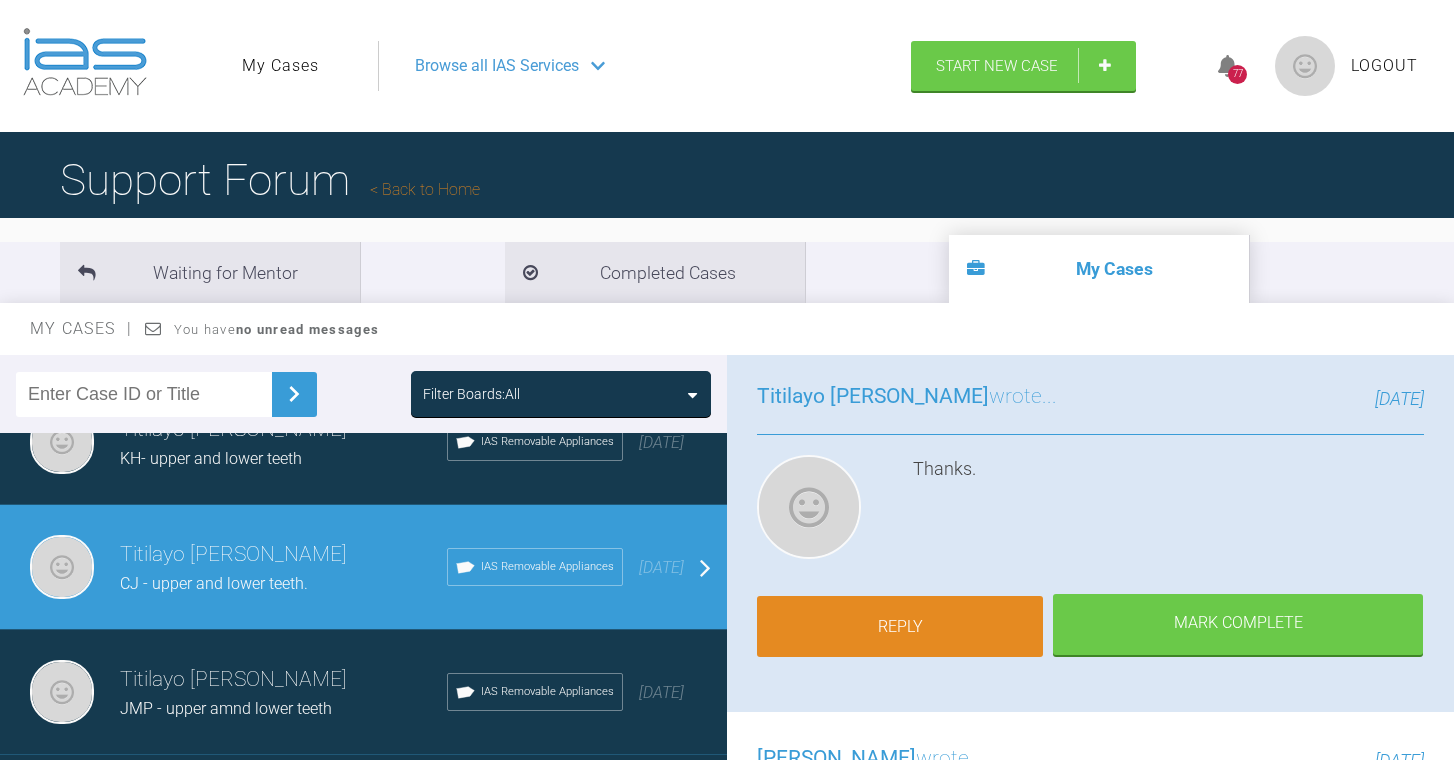 click on "Reply" at bounding box center (900, 627) 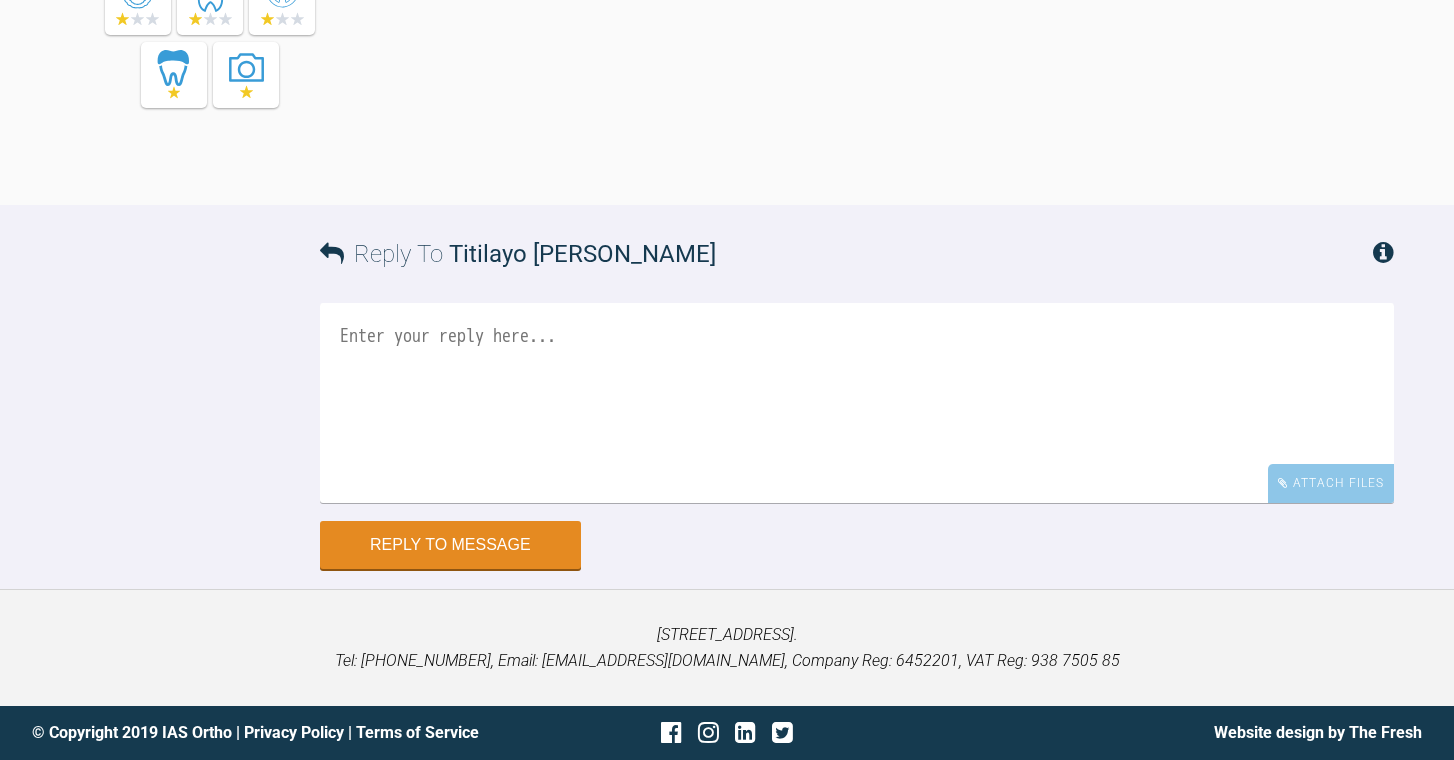 scroll, scrollTop: 18278, scrollLeft: 0, axis: vertical 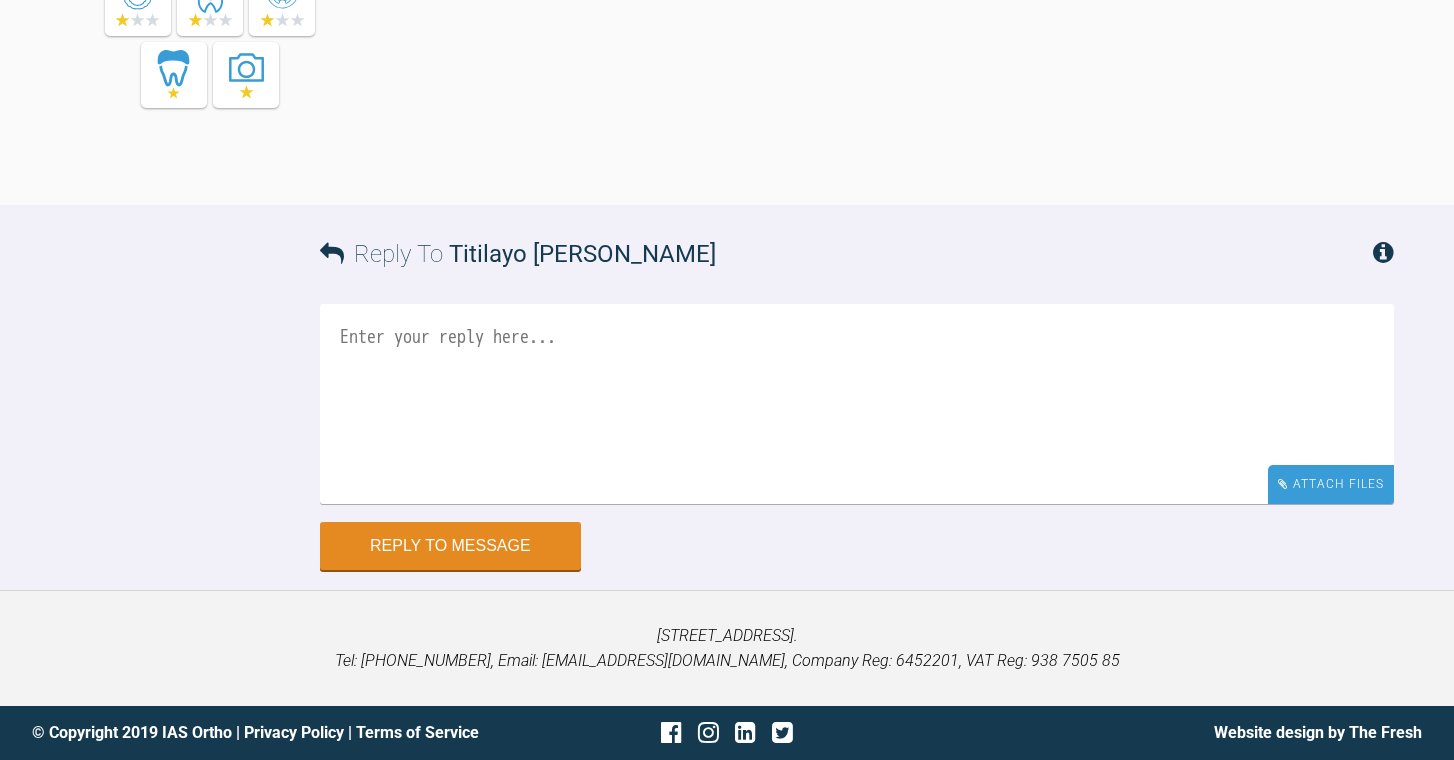 click on "Attach Files" at bounding box center (1331, 484) 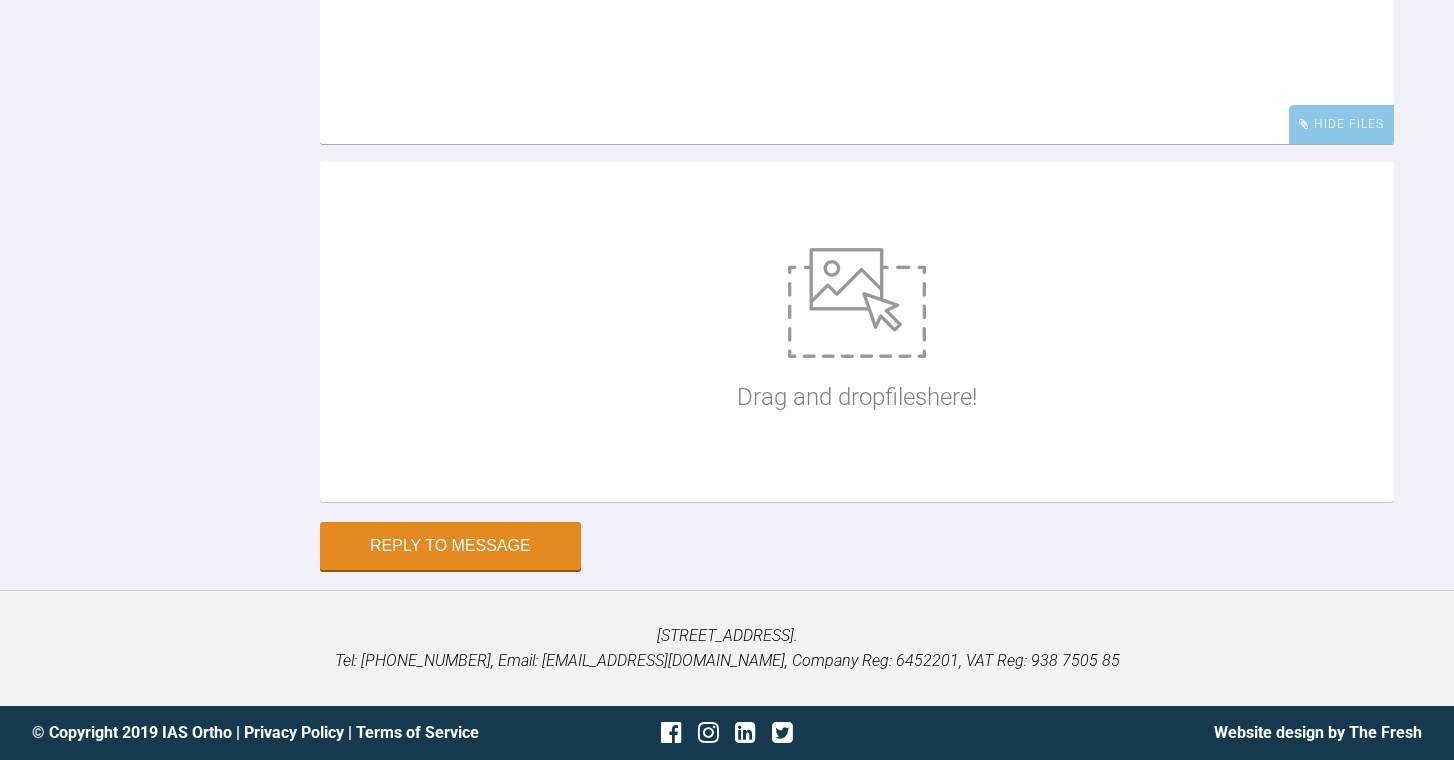 scroll, scrollTop: 18549, scrollLeft: 0, axis: vertical 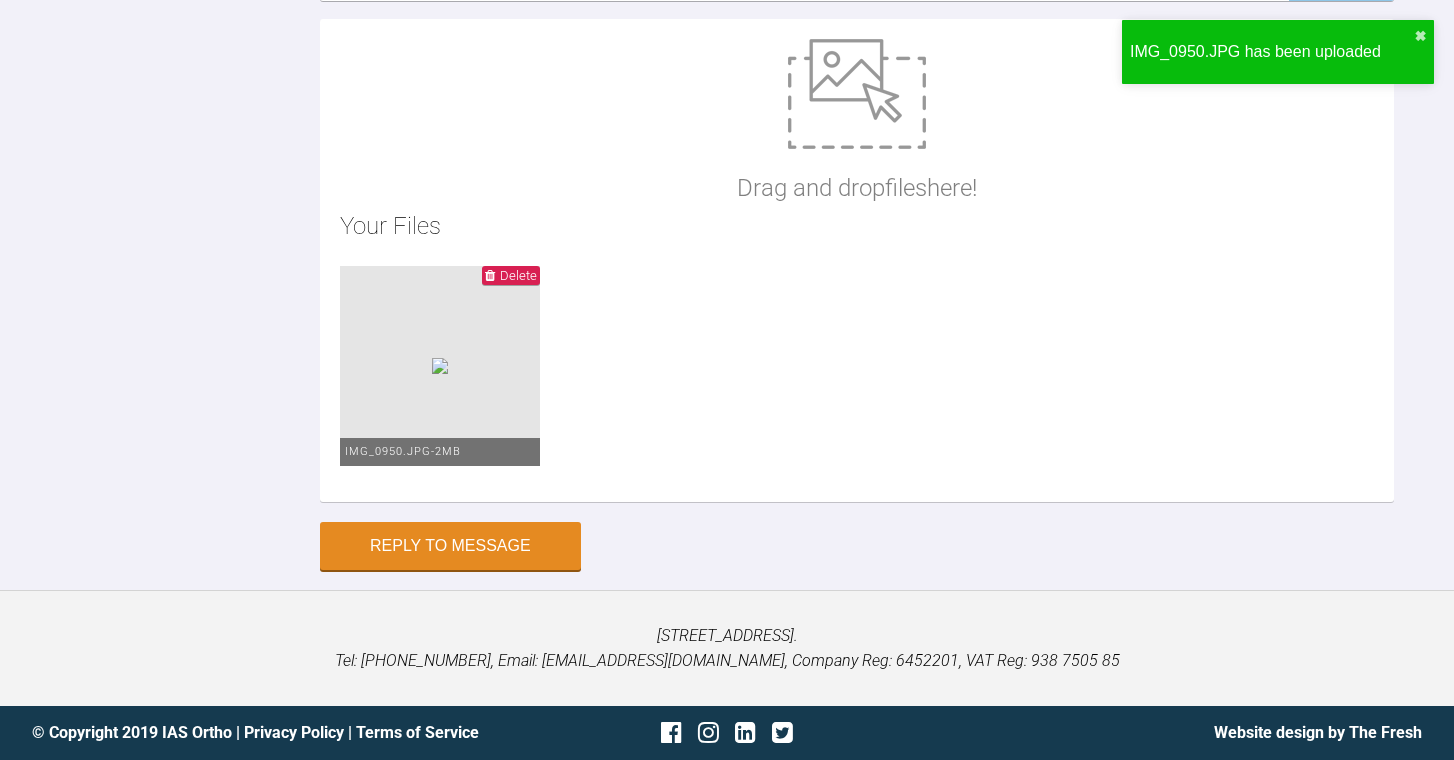 click at bounding box center (857, 94) 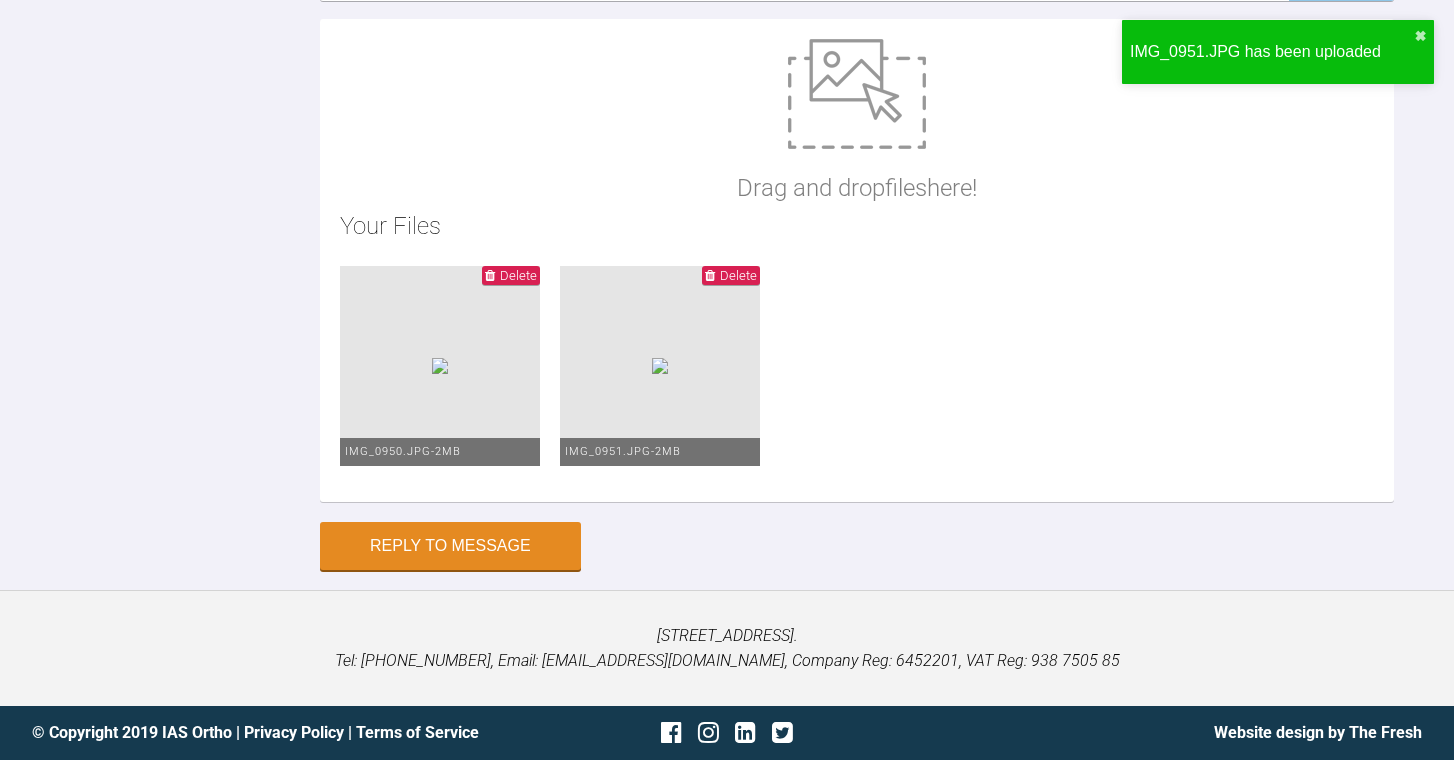click at bounding box center [857, 94] 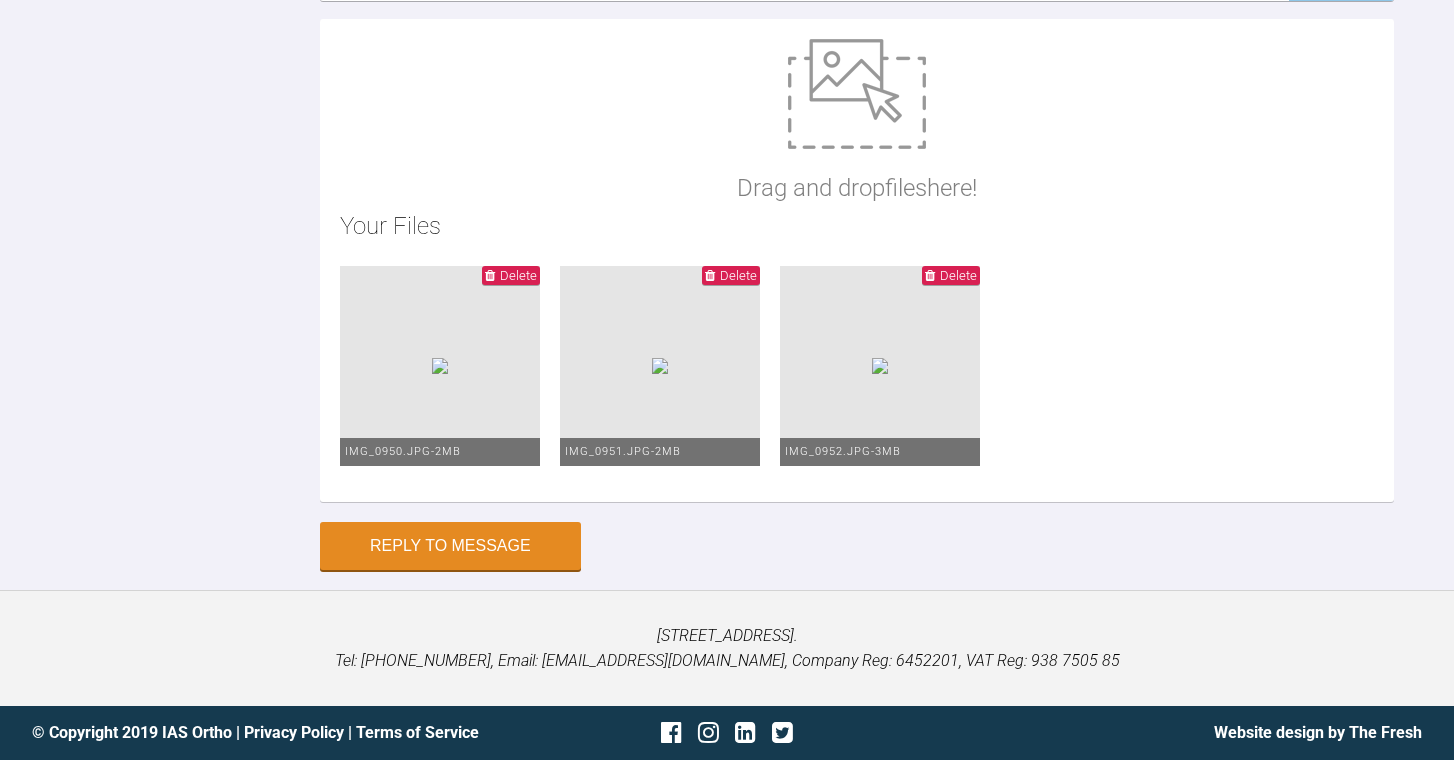 click at bounding box center [857, 94] 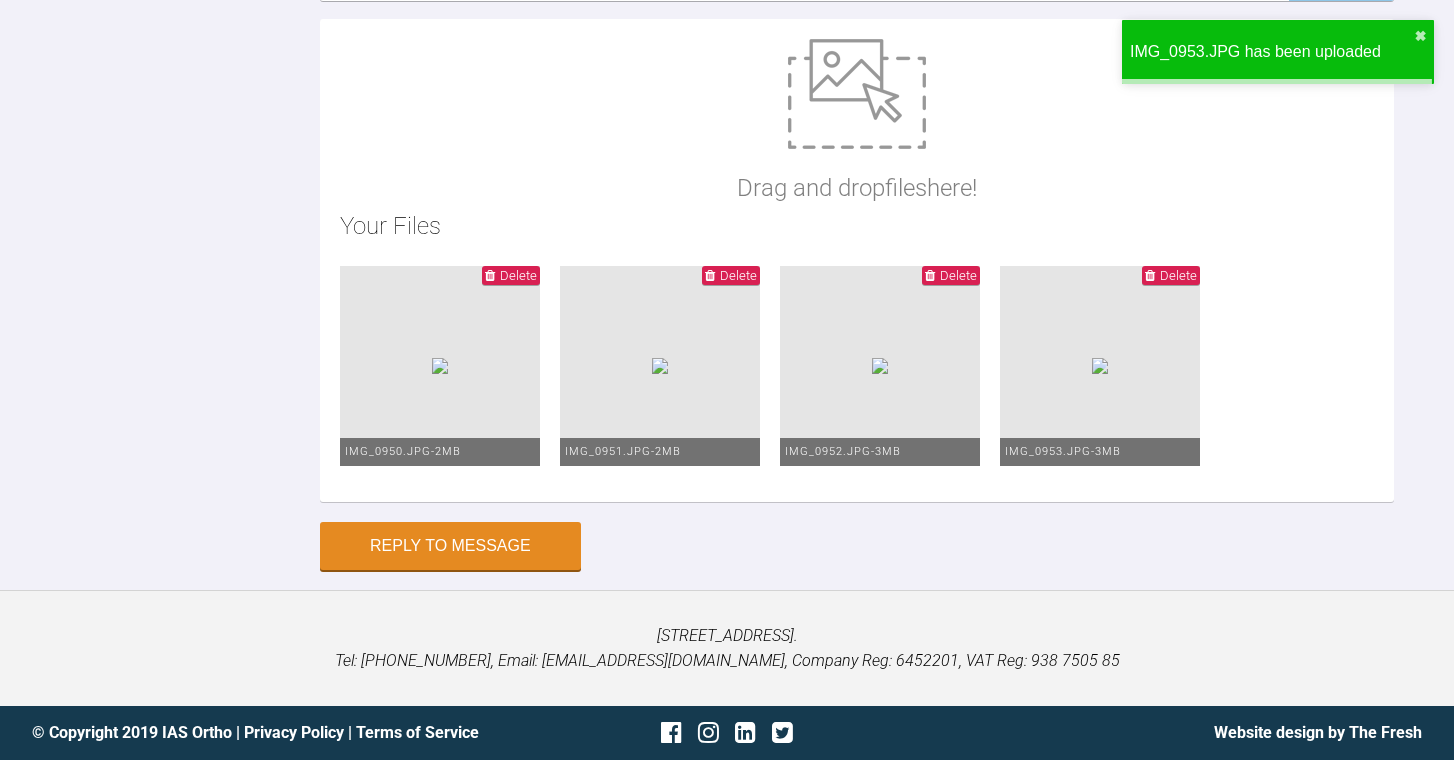 click at bounding box center (857, 94) 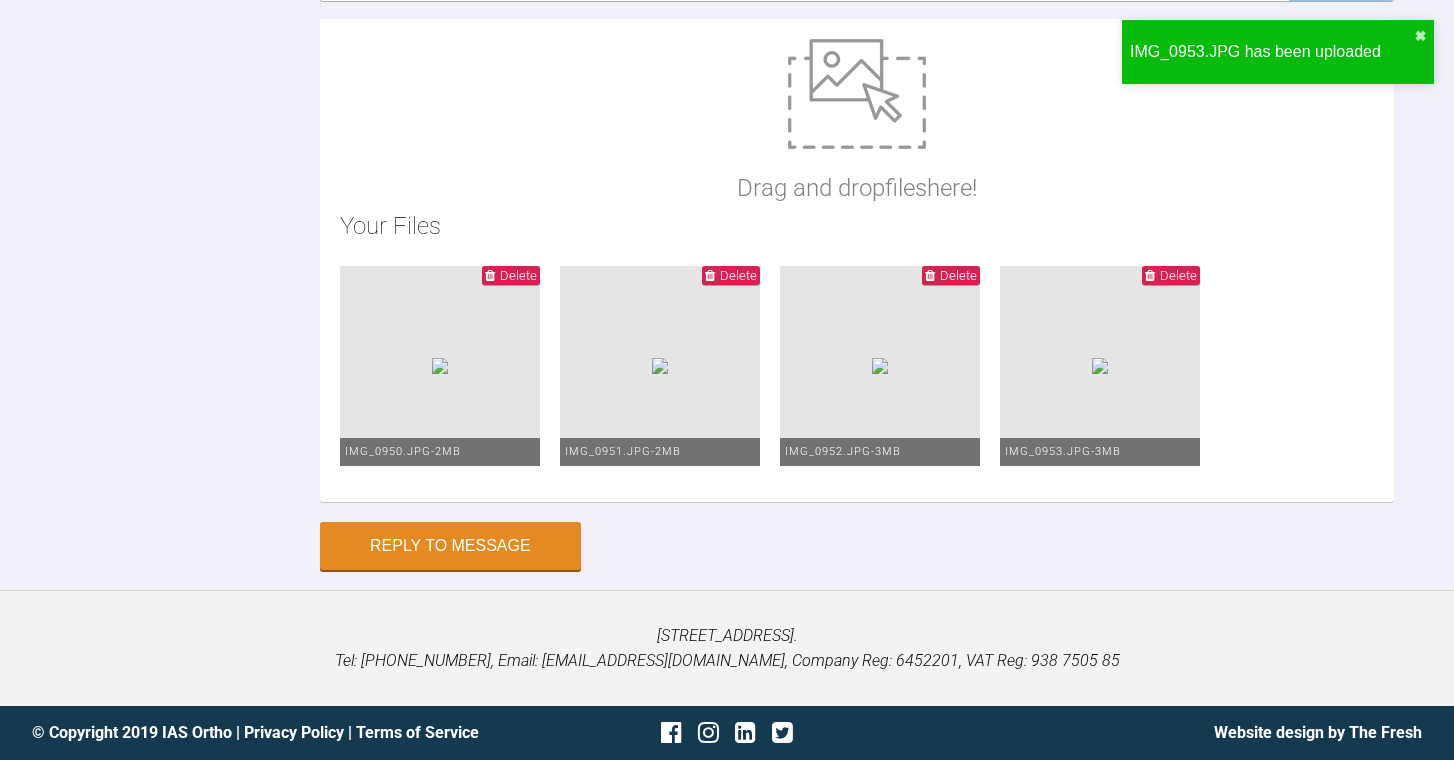 type on "C:\fakepath\IMG_0954.JPG" 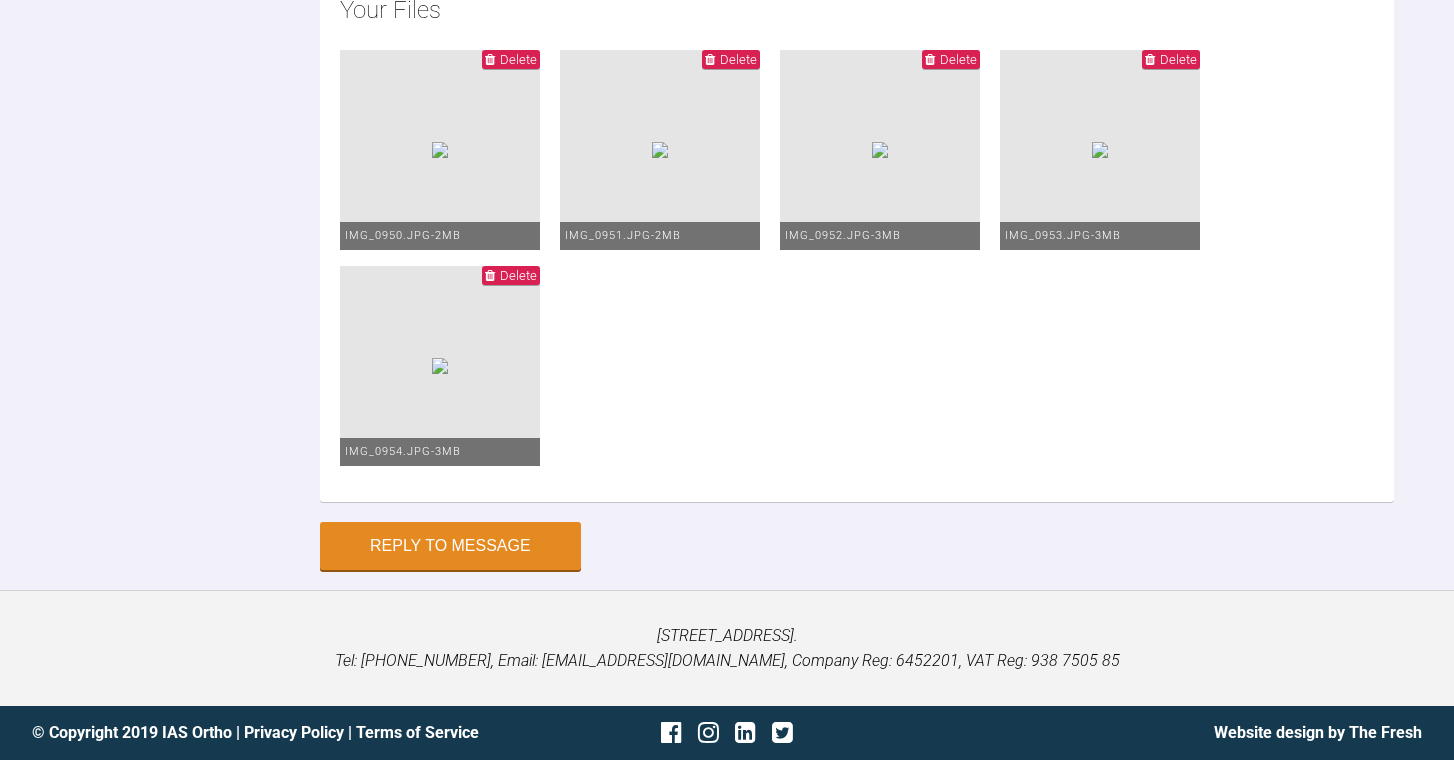 click at bounding box center [857, -122] 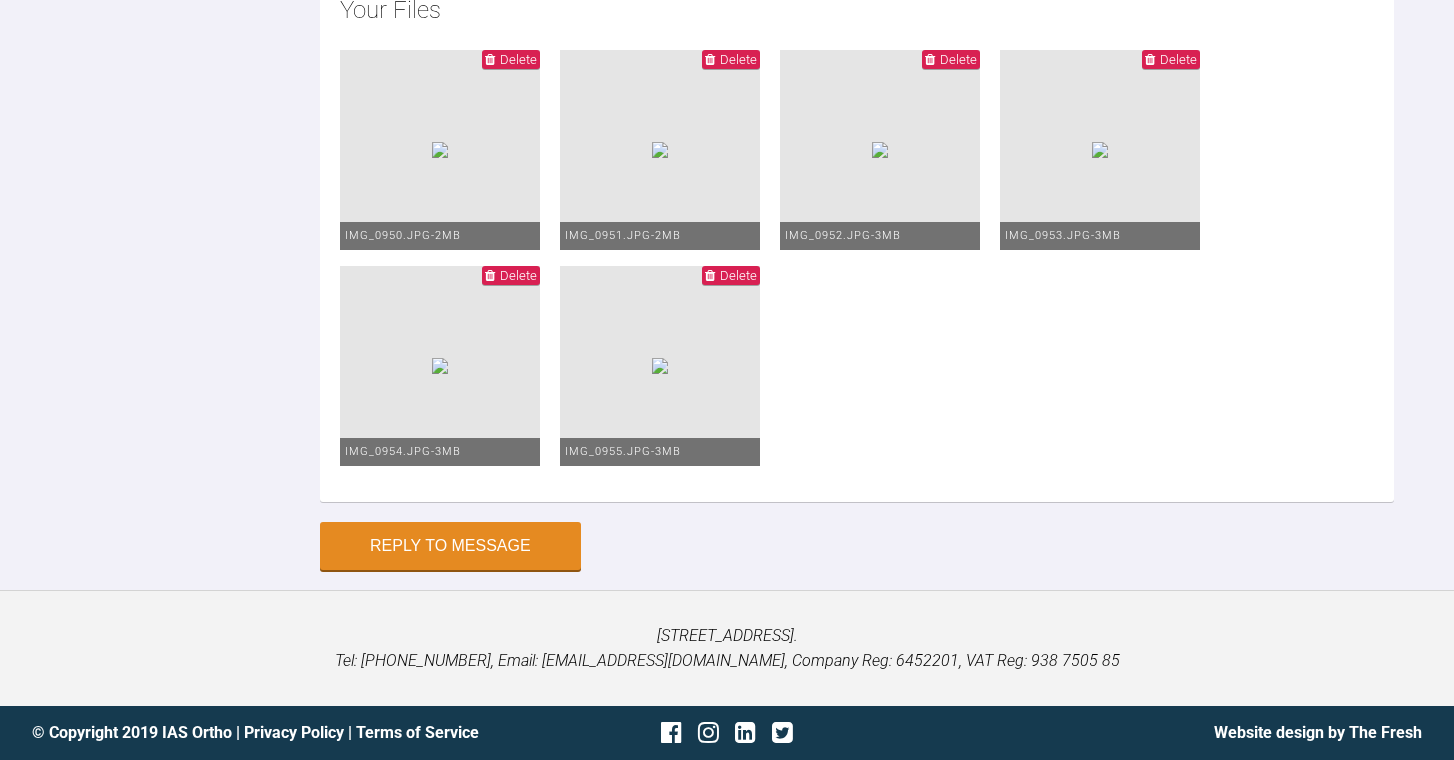 click at bounding box center (857, -122) 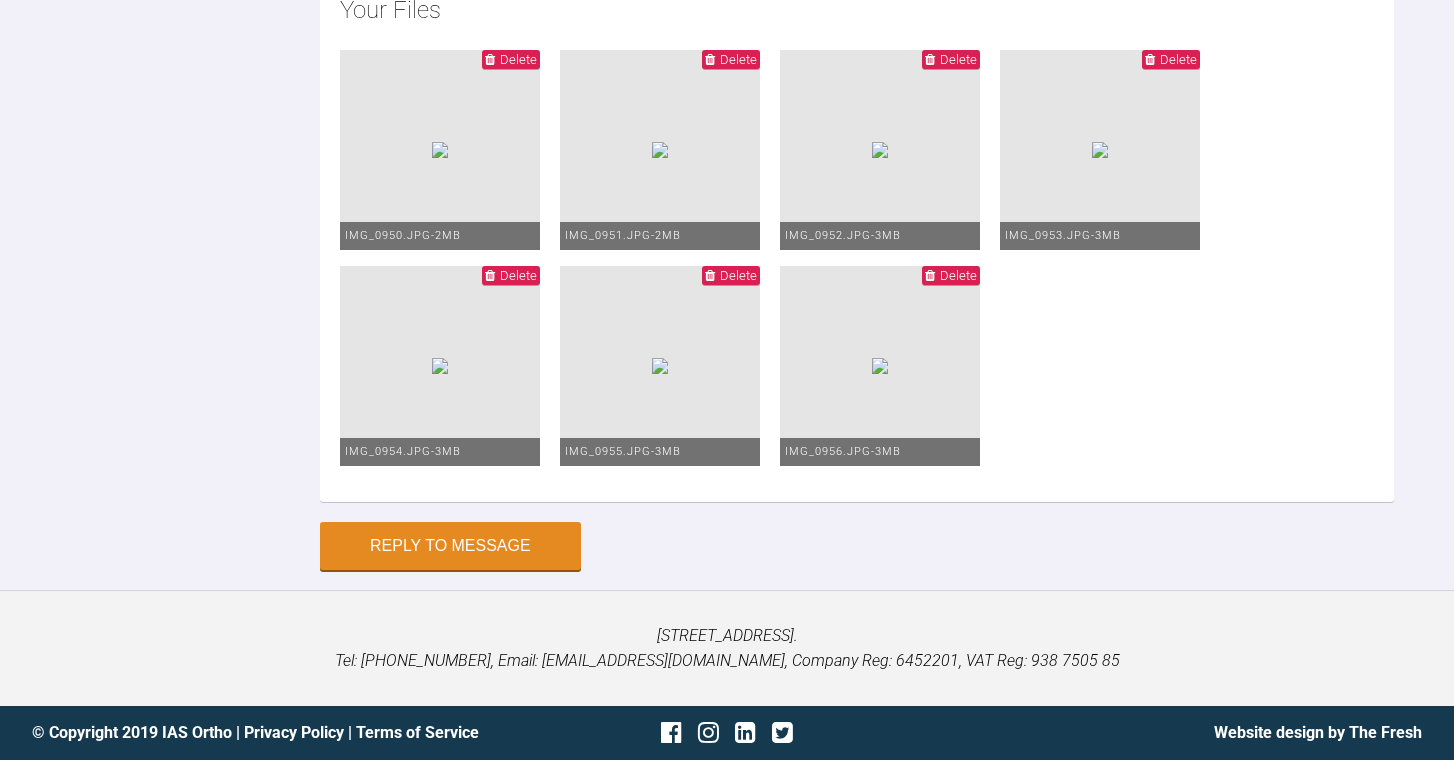 scroll, scrollTop: 18996, scrollLeft: 0, axis: vertical 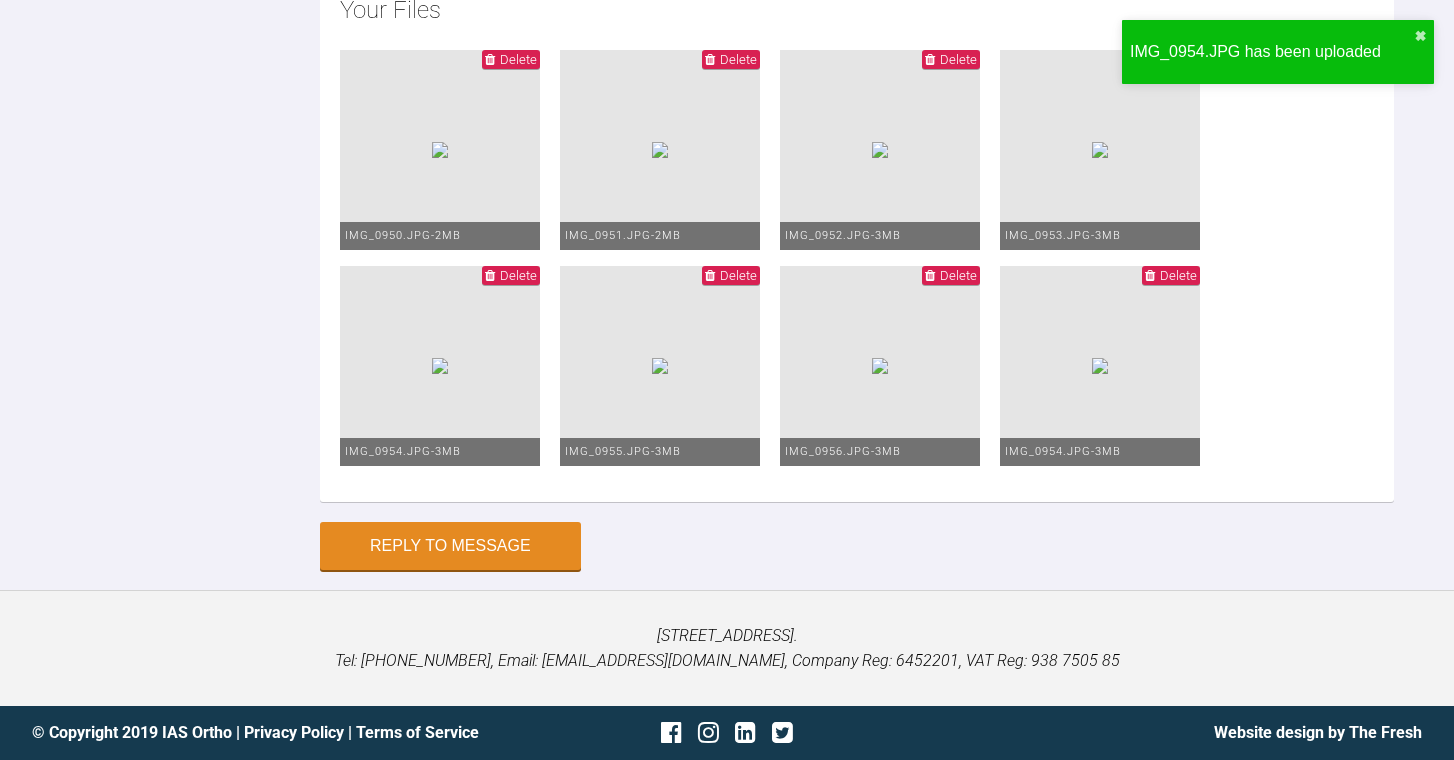 click on "Delete" at bounding box center (1178, 275) 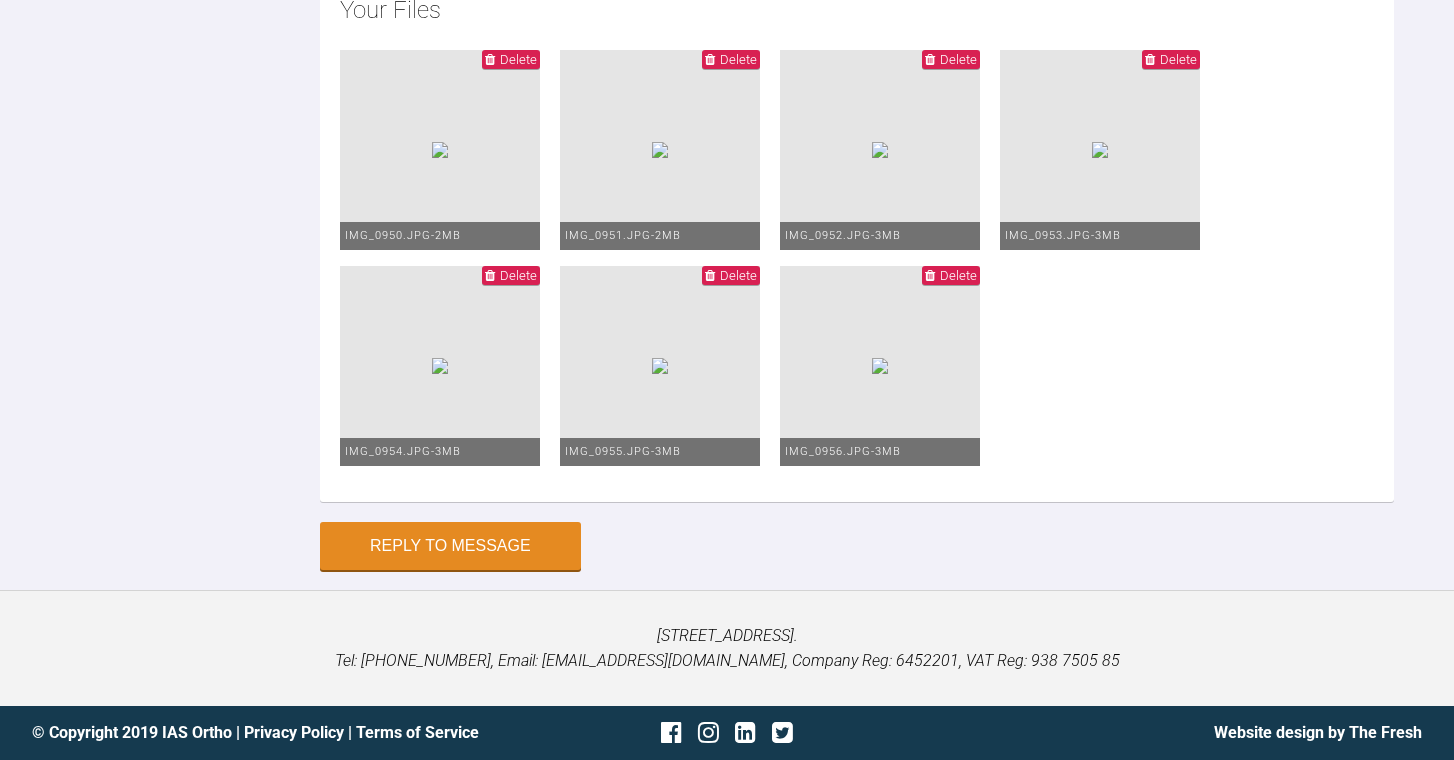 scroll, scrollTop: 19117, scrollLeft: 0, axis: vertical 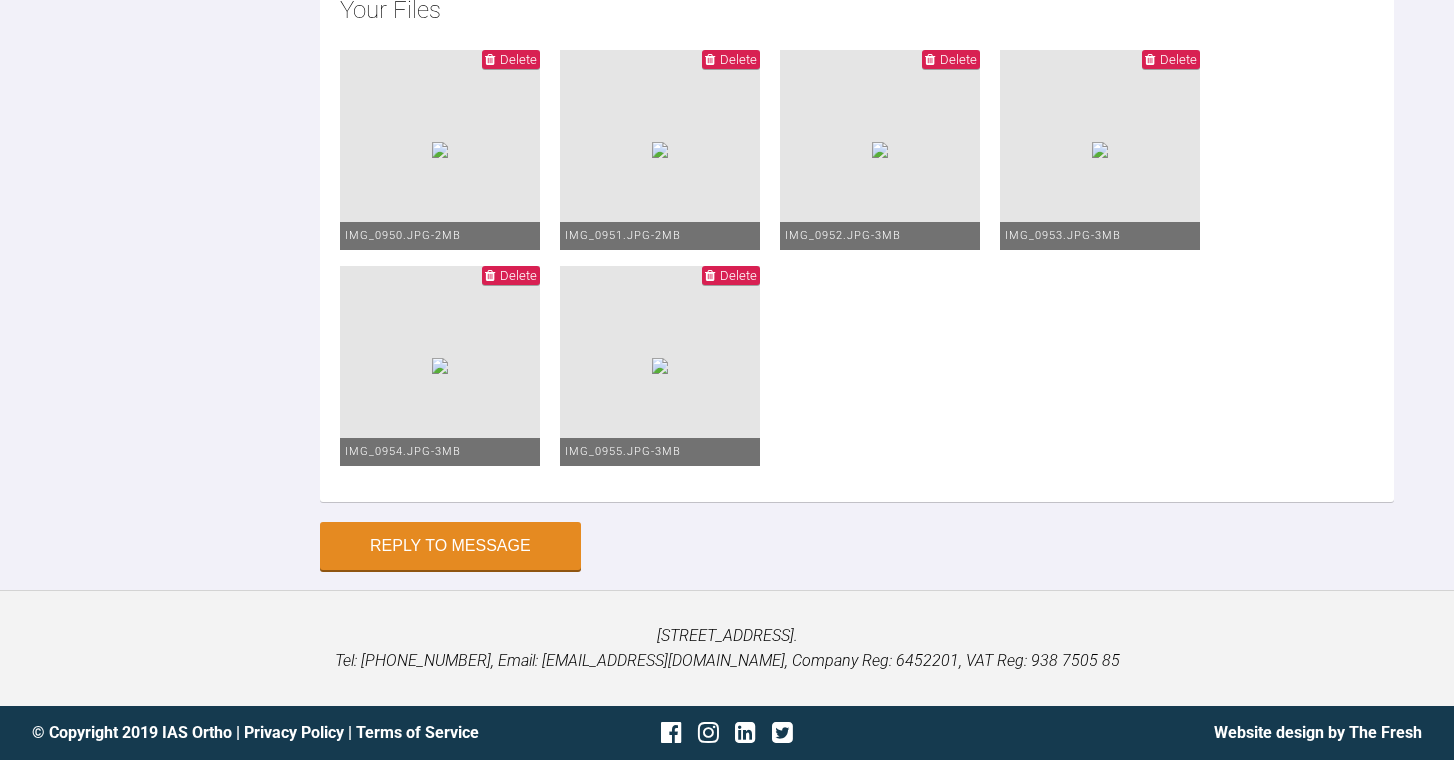 click on "Delete" at bounding box center (738, 275) 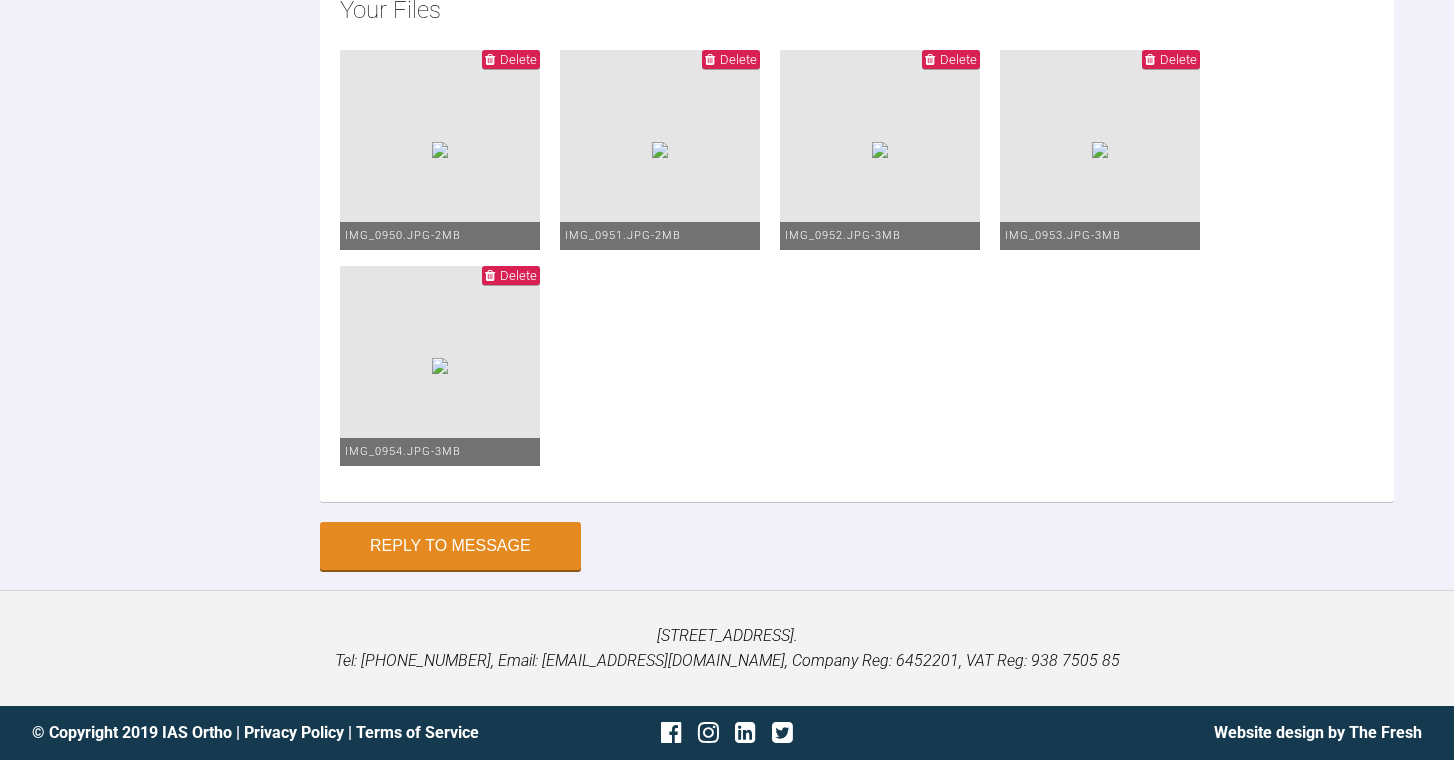 click on "Delete" at bounding box center [518, 275] 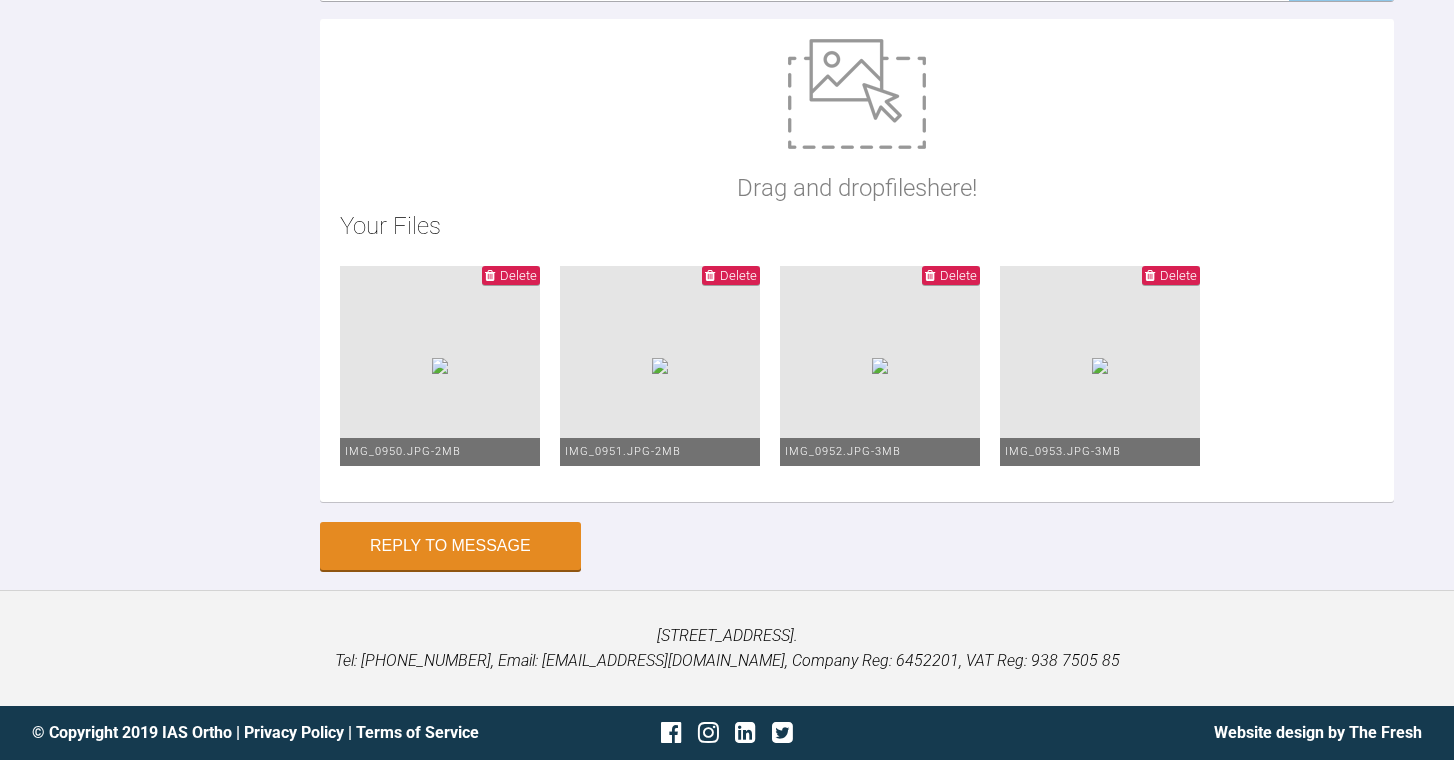 click on "Delete" at bounding box center (1178, 275) 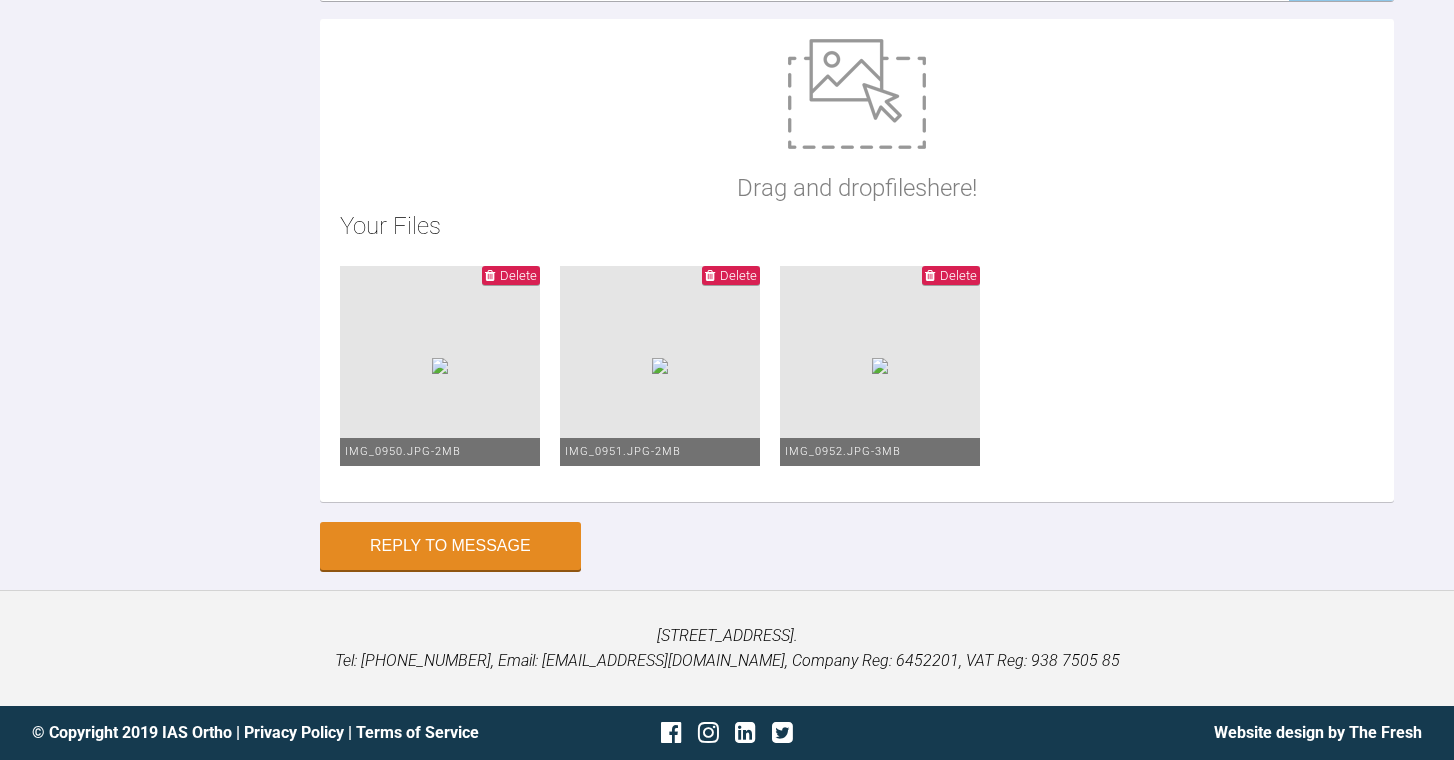 click on "Delete" at bounding box center [958, 275] 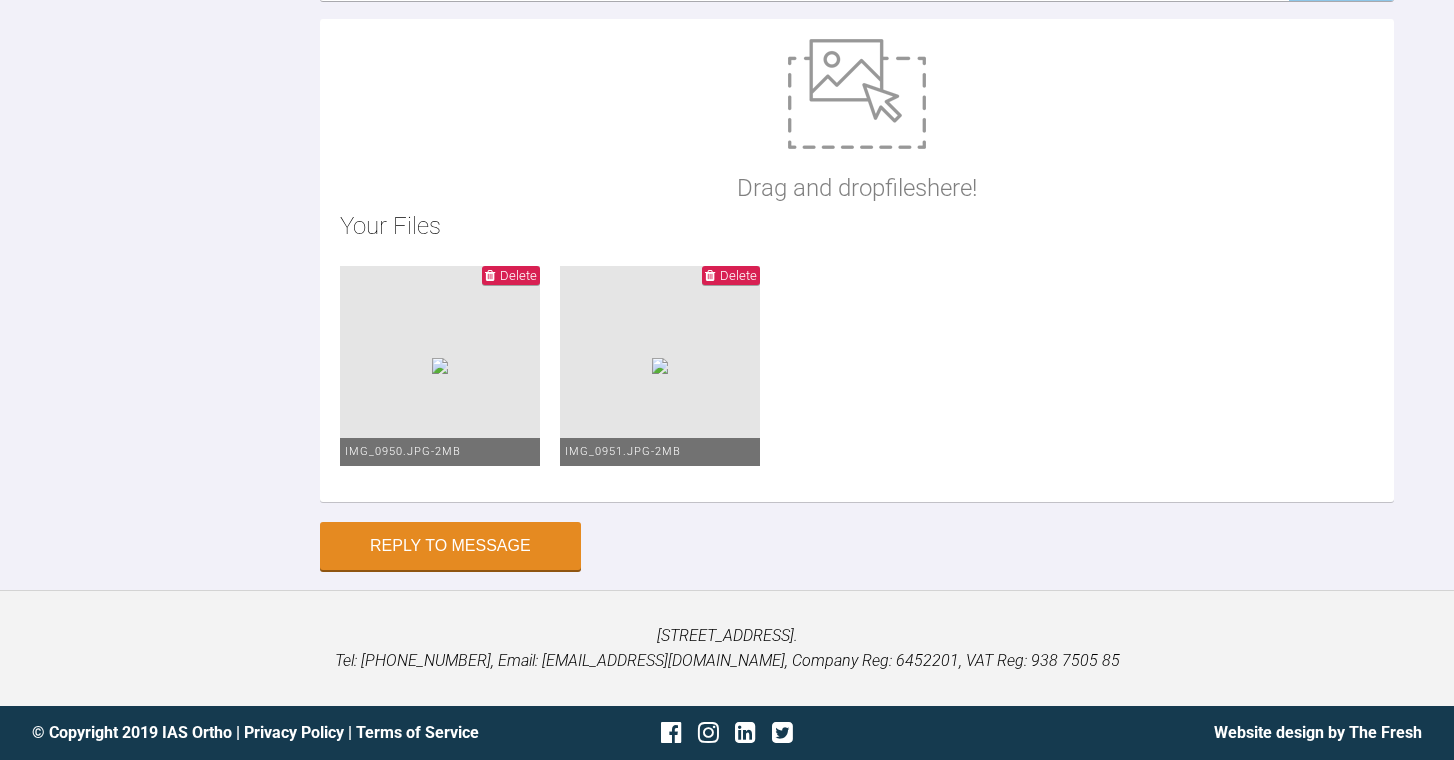 click on "Delete" at bounding box center [738, 275] 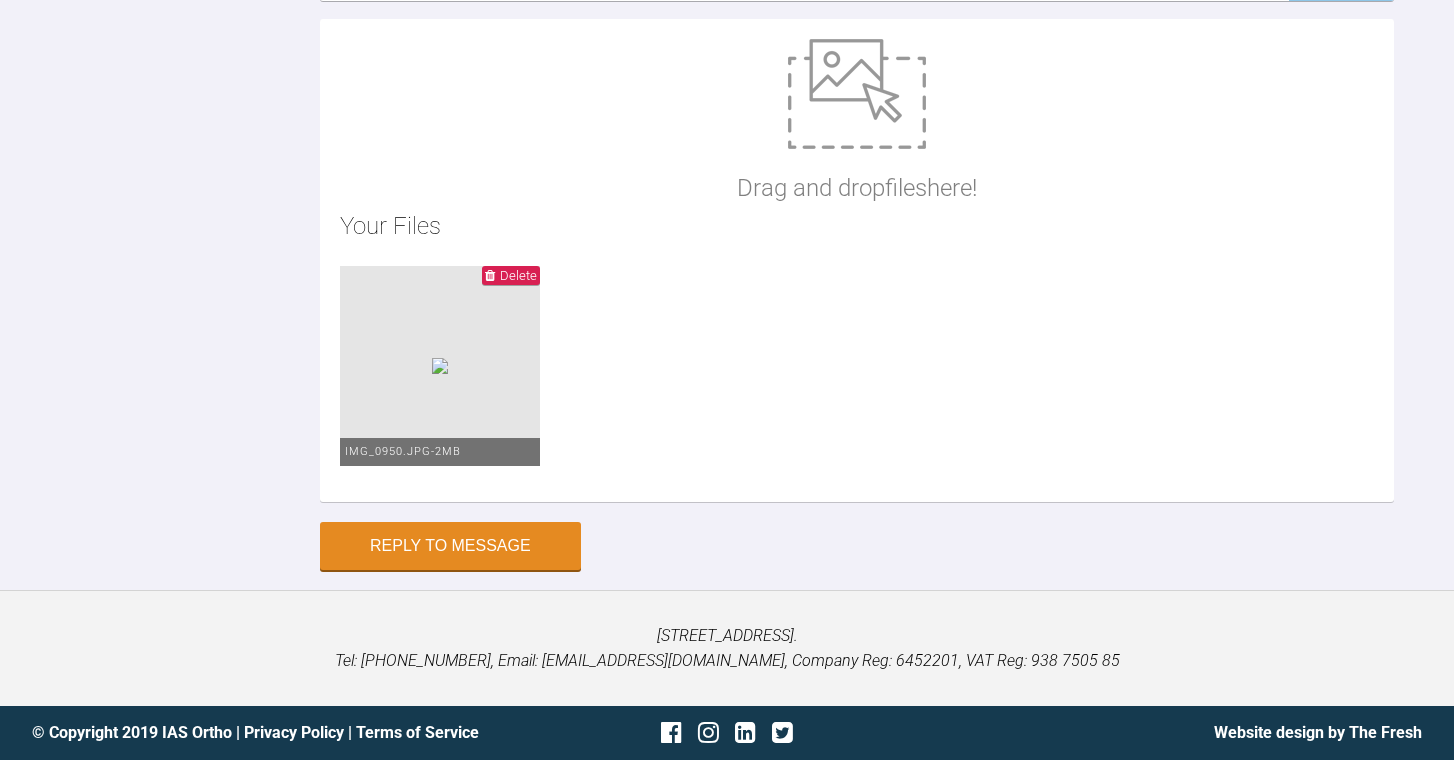 click on "Delete" at bounding box center (518, 275) 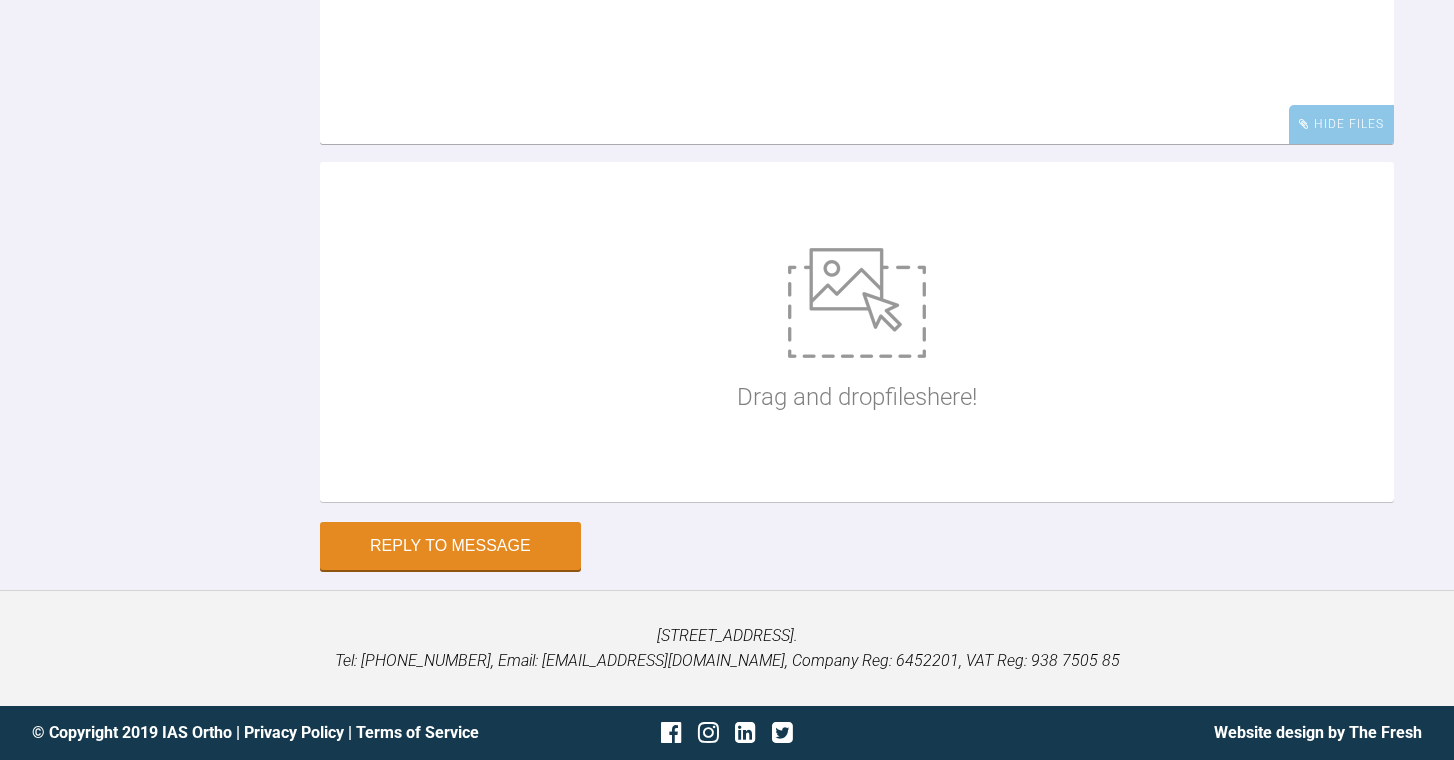 scroll, scrollTop: 18638, scrollLeft: 0, axis: vertical 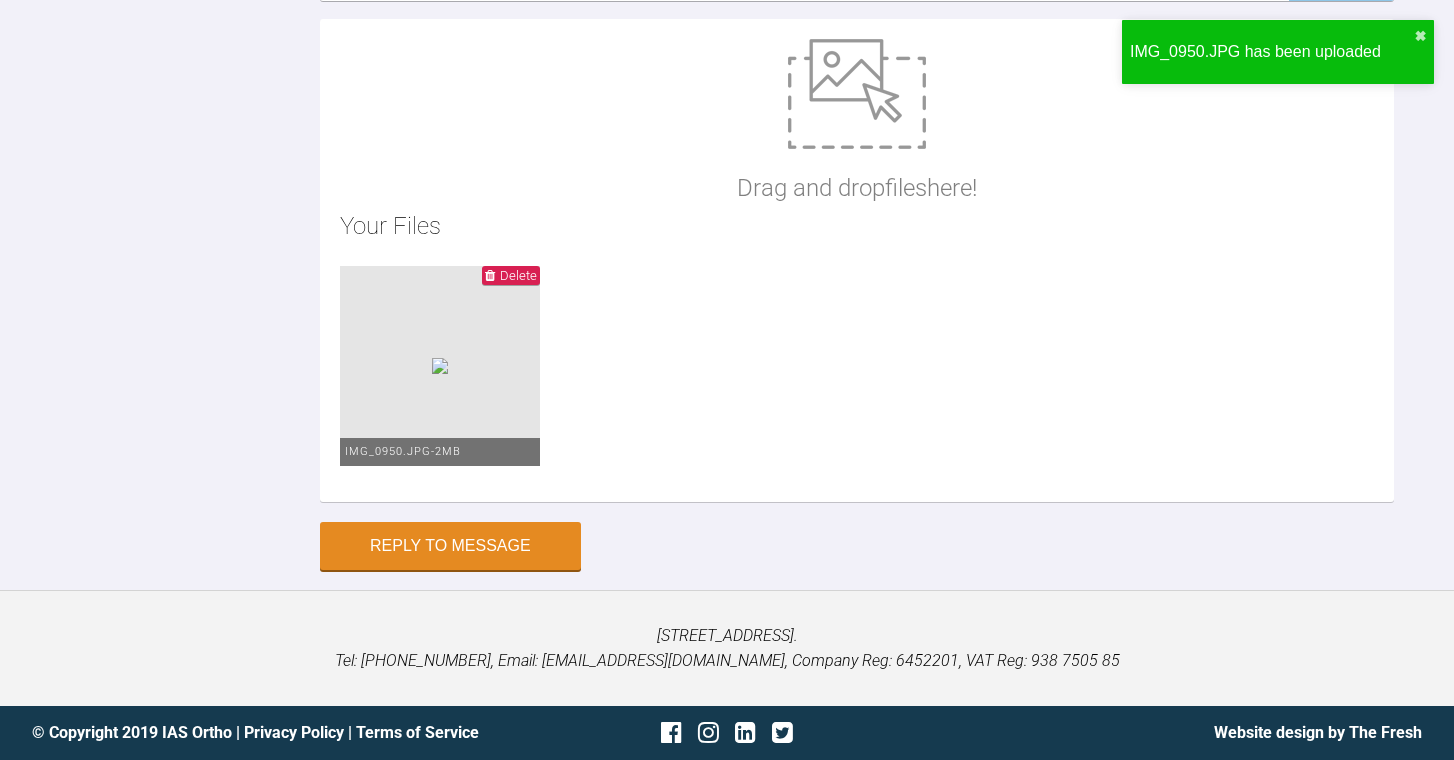 click at bounding box center [857, 94] 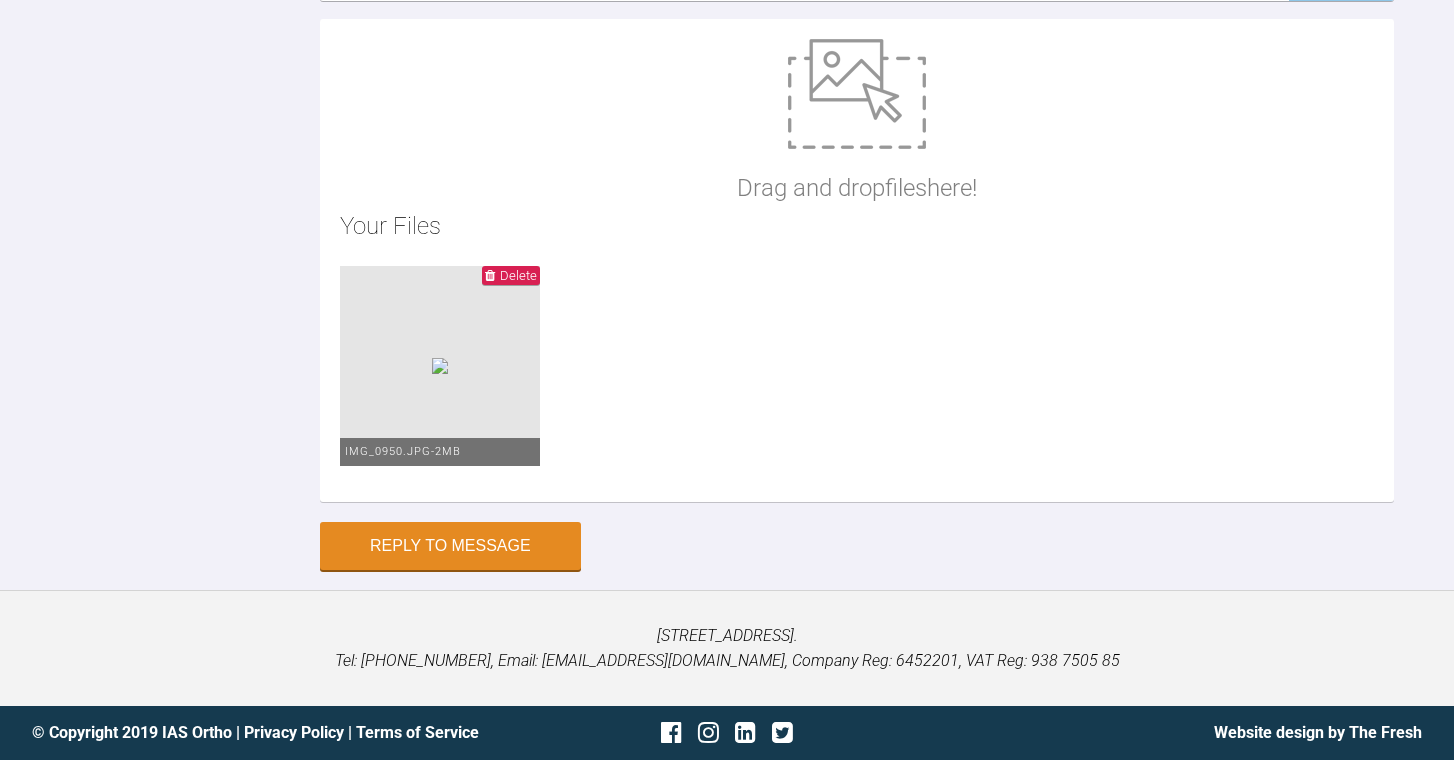 type on "C:\fakepath\IMG_0956.JPG" 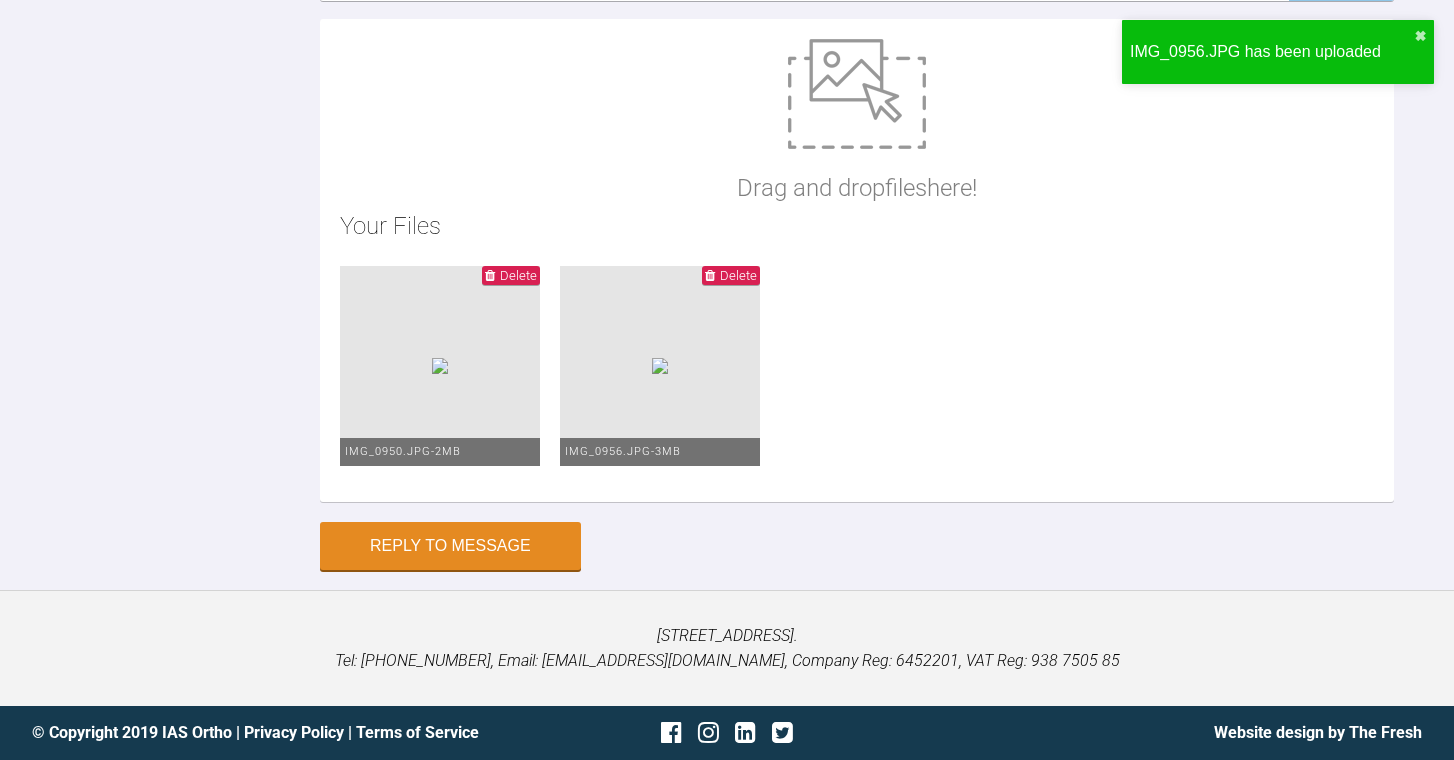 click at bounding box center [857, 94] 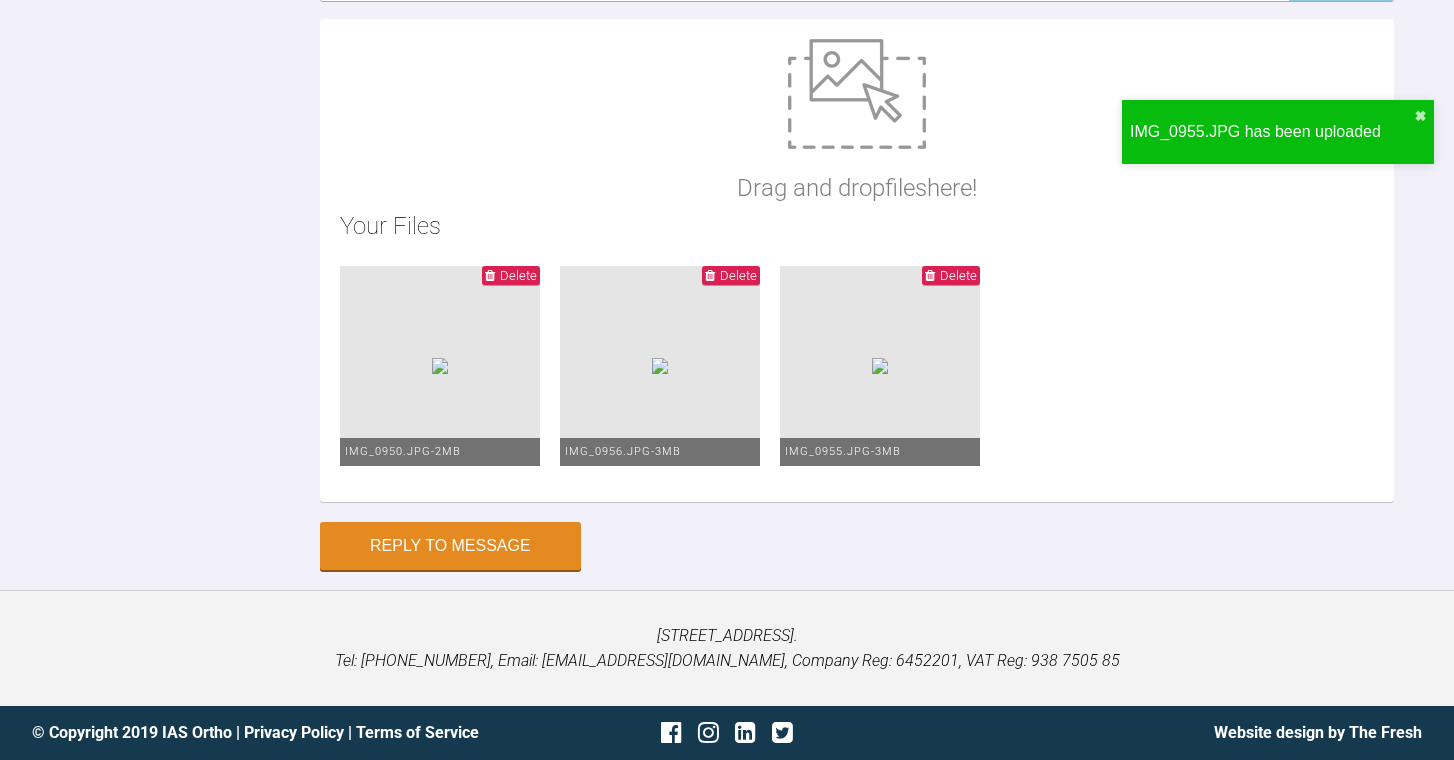 click at bounding box center (857, 94) 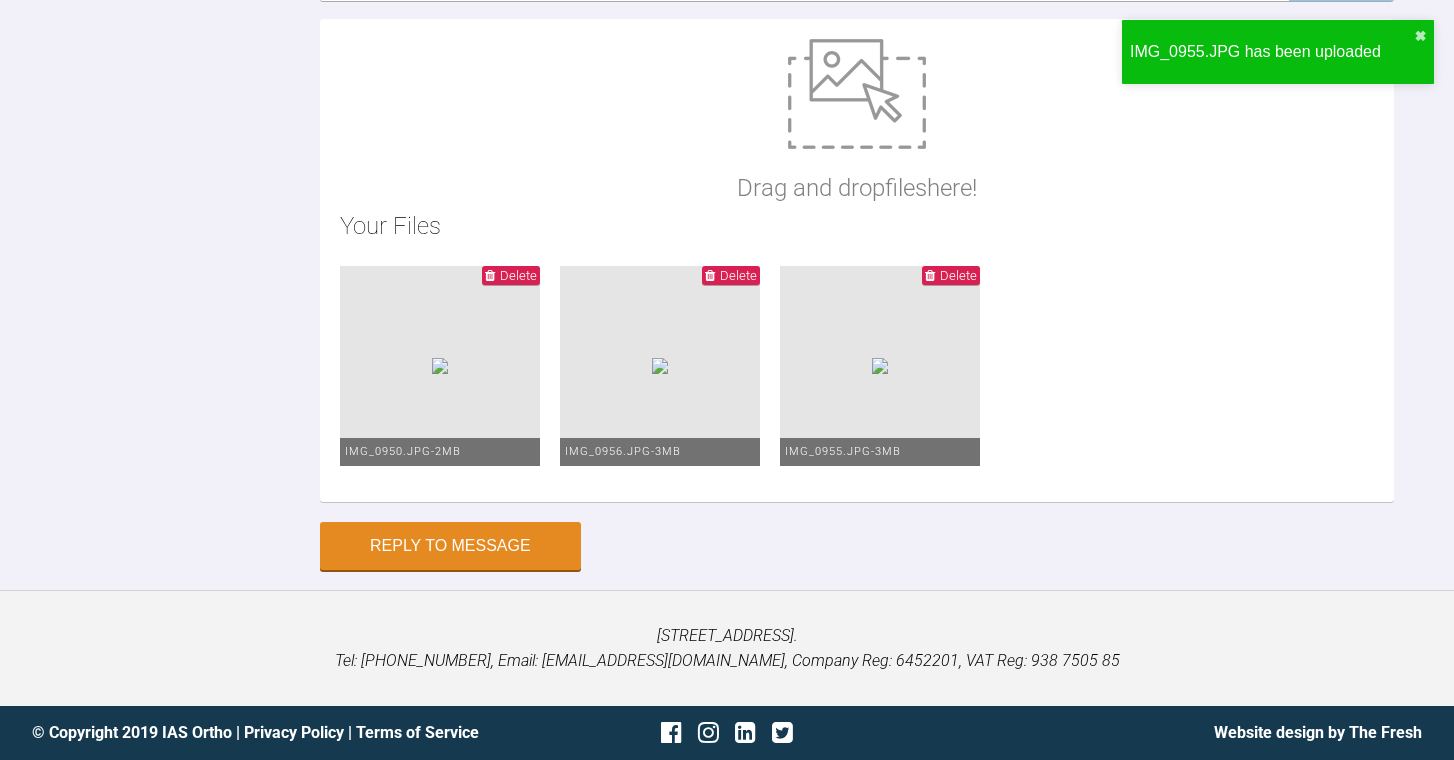 type on "C:\fakepath\IMG_0954.JPG" 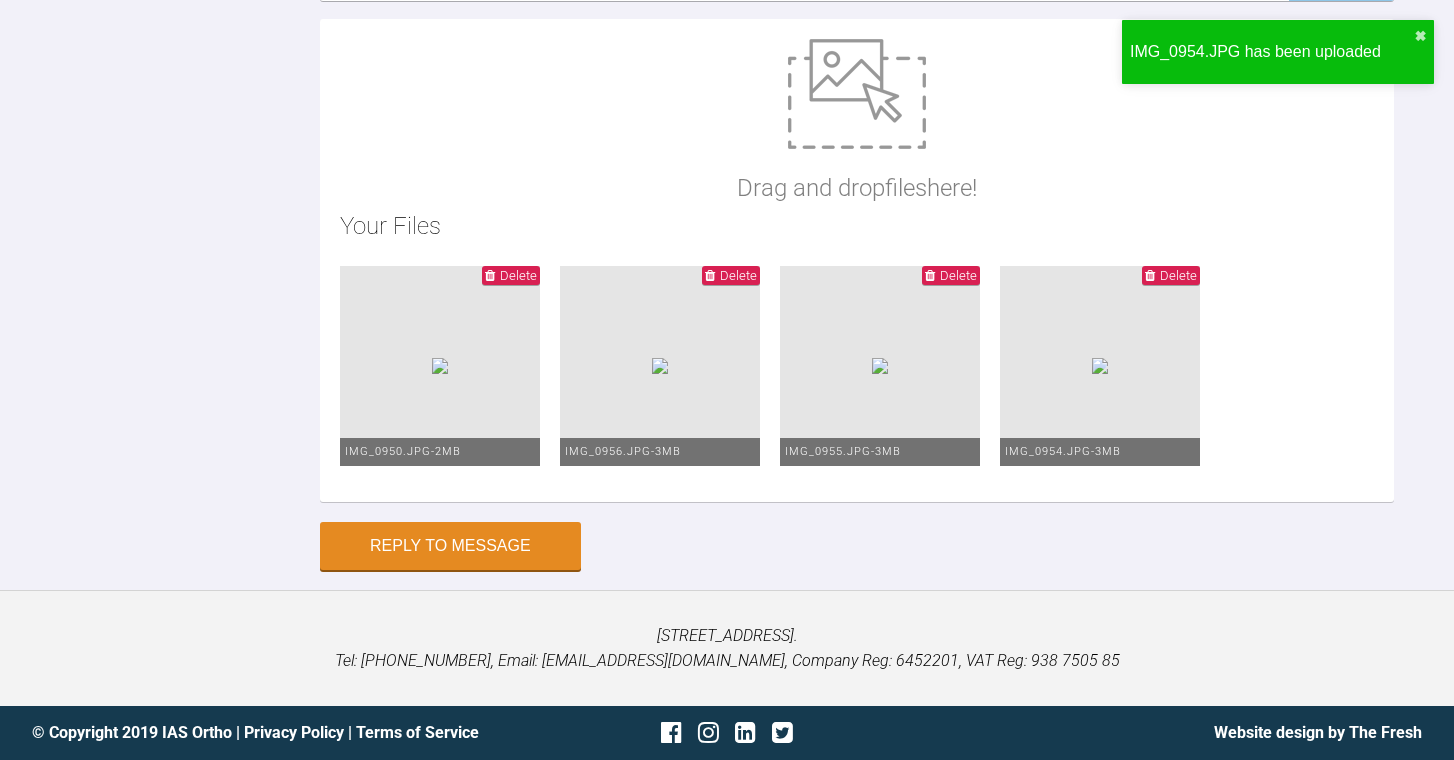 scroll, scrollTop: 18793, scrollLeft: 0, axis: vertical 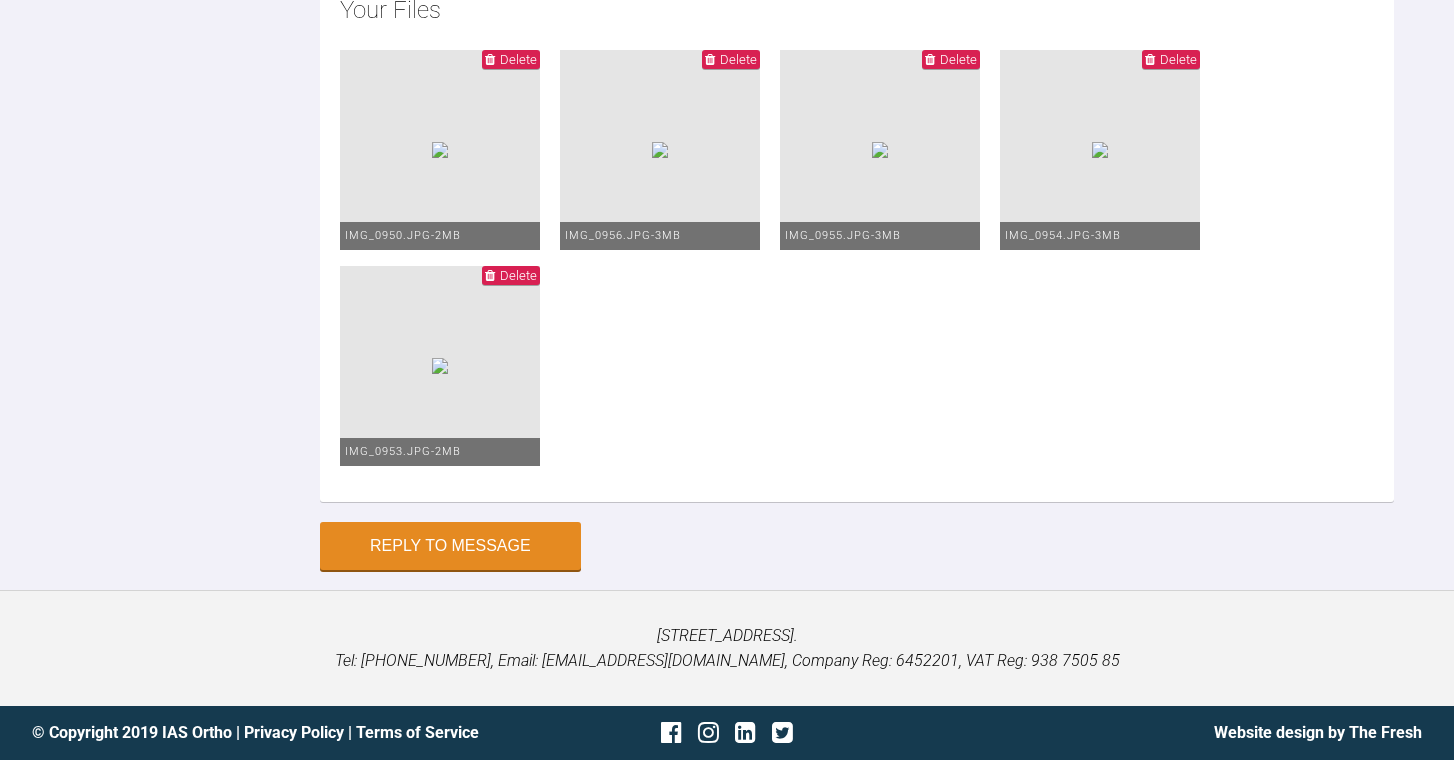 click at bounding box center [857, -122] 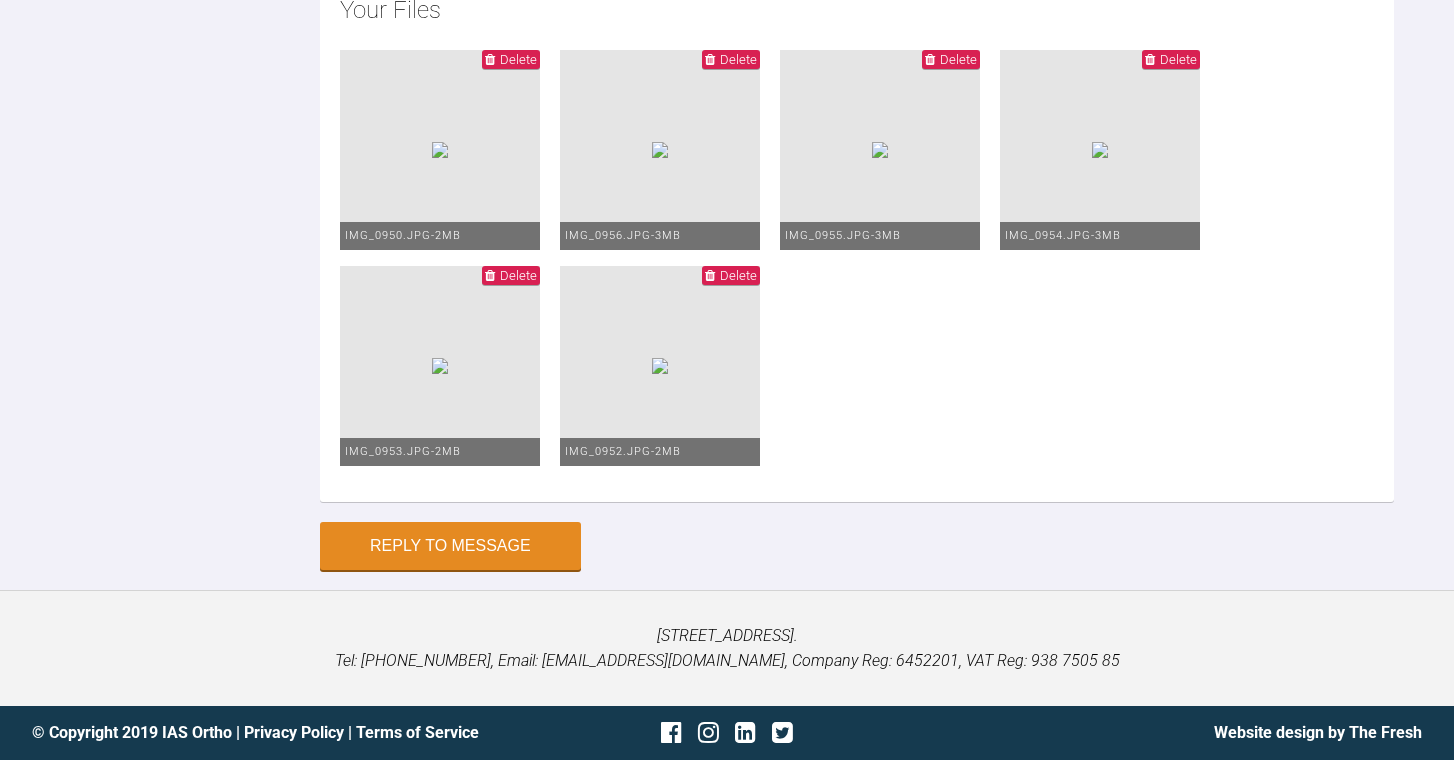 click at bounding box center (857, -122) 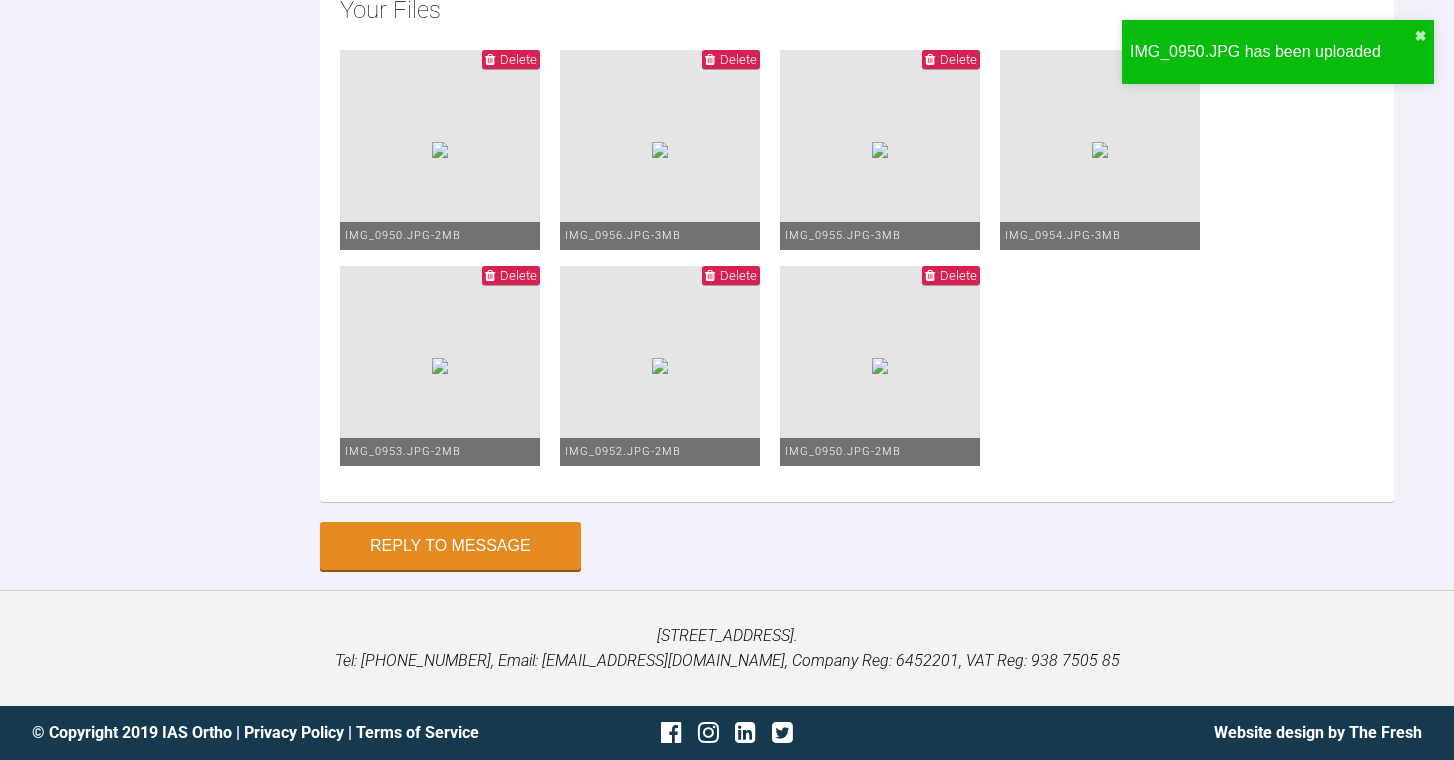 scroll, scrollTop: 18931, scrollLeft: 0, axis: vertical 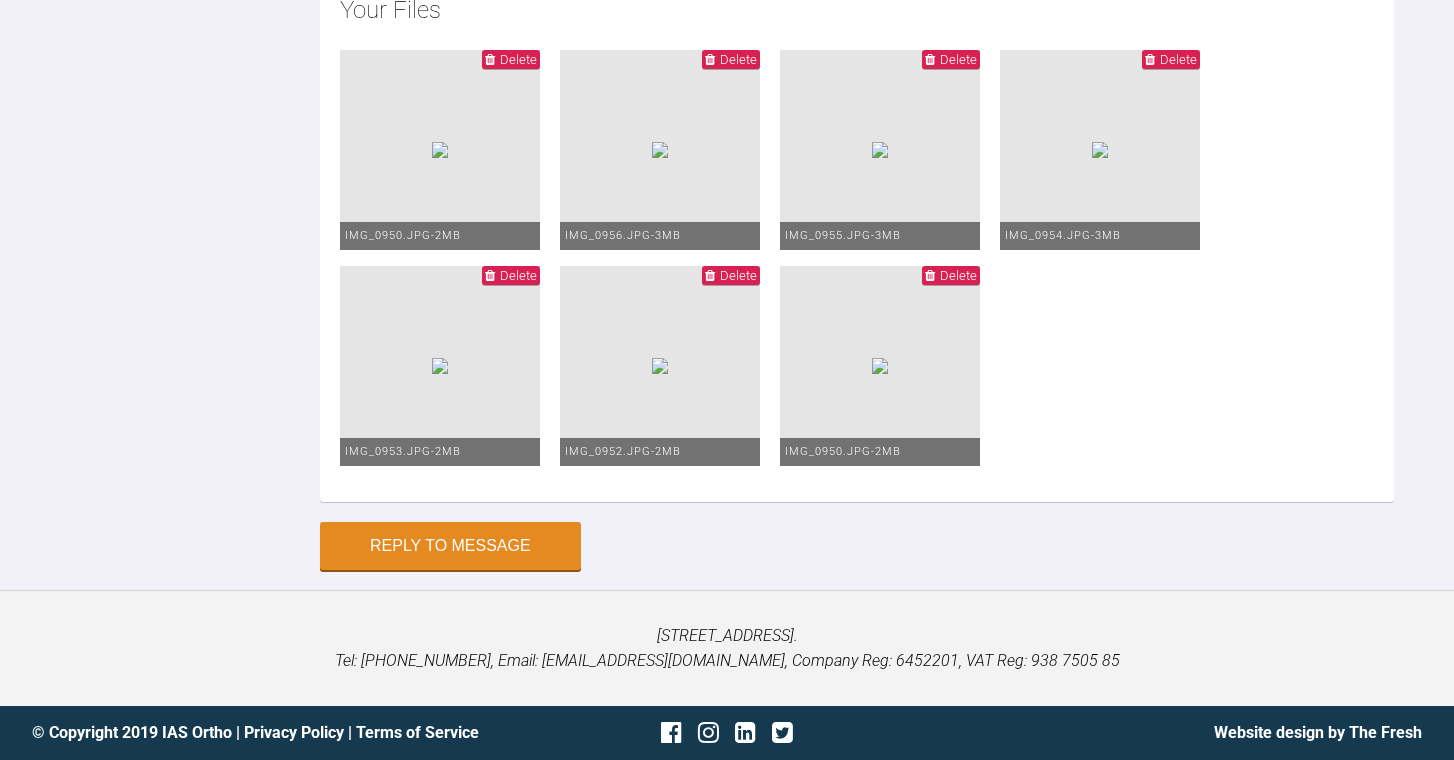 click on "Delete" at bounding box center (958, 59) 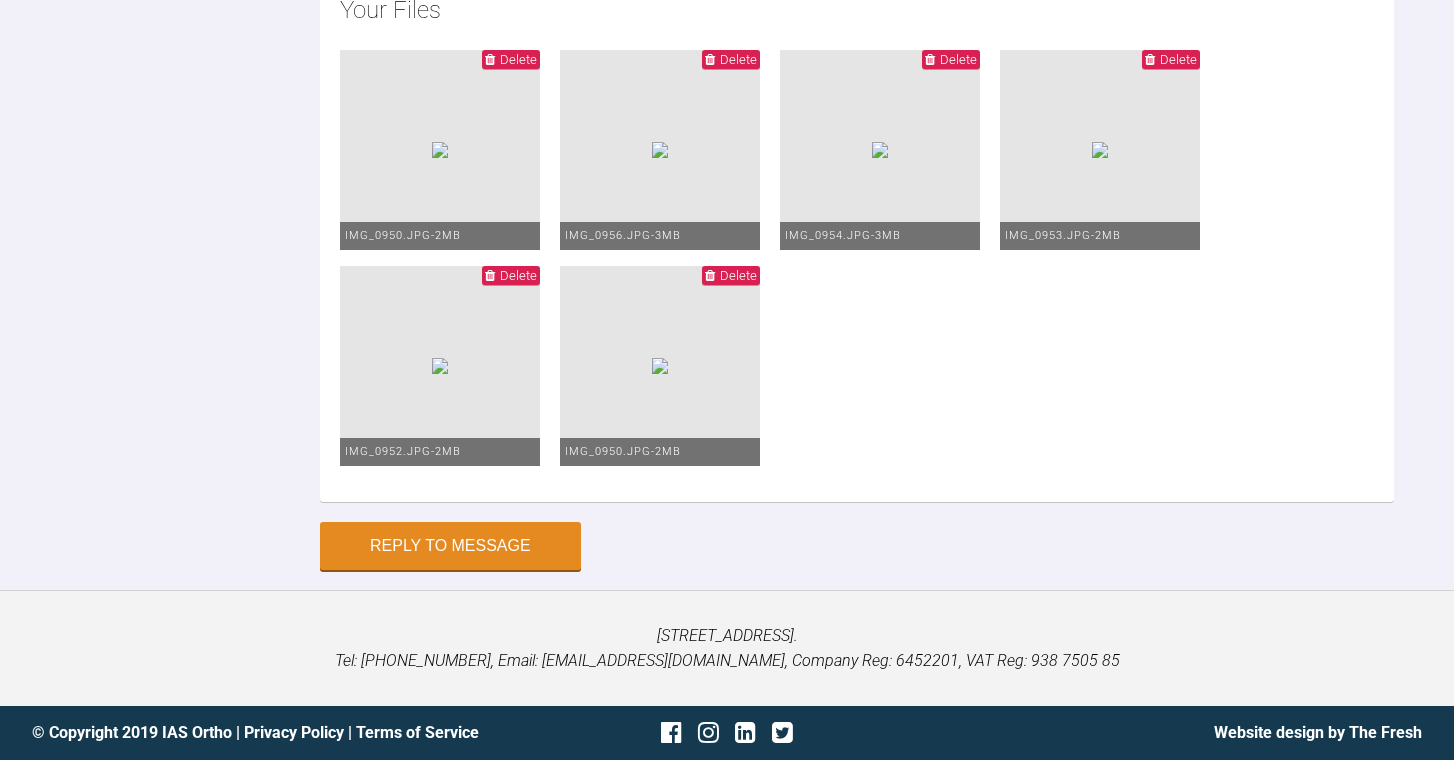 click on "Delete" at bounding box center [518, 275] 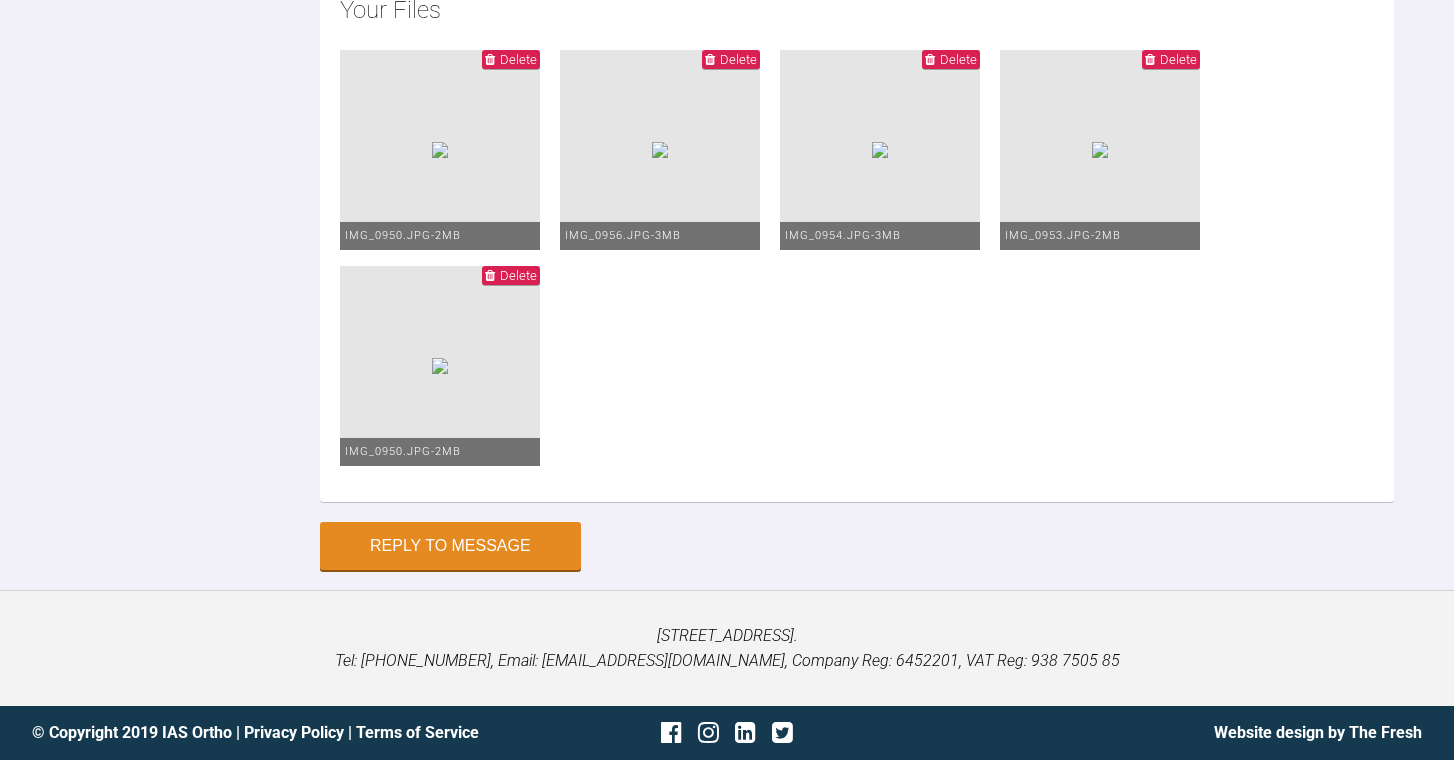 scroll, scrollTop: 18496, scrollLeft: 0, axis: vertical 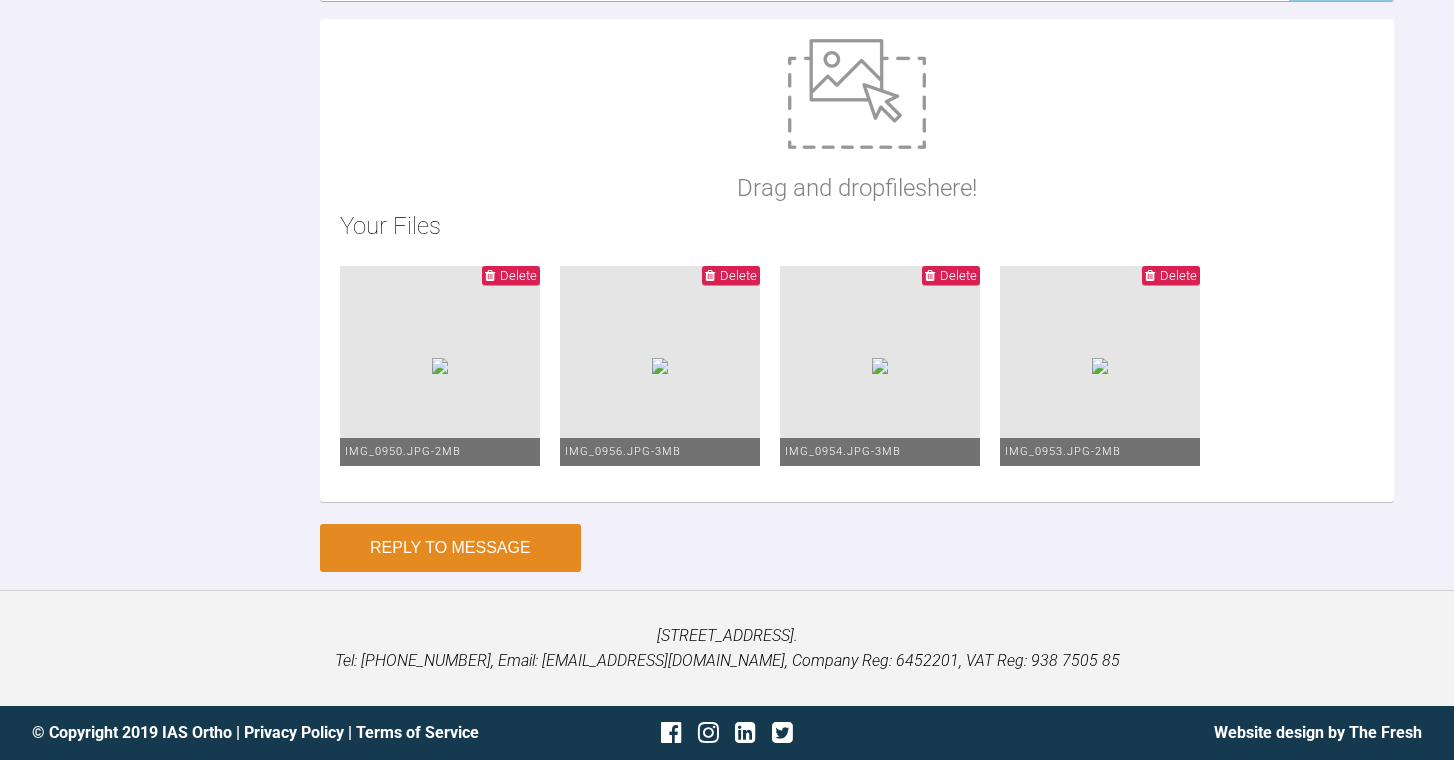 click on "Reply to Message" at bounding box center [450, 548] 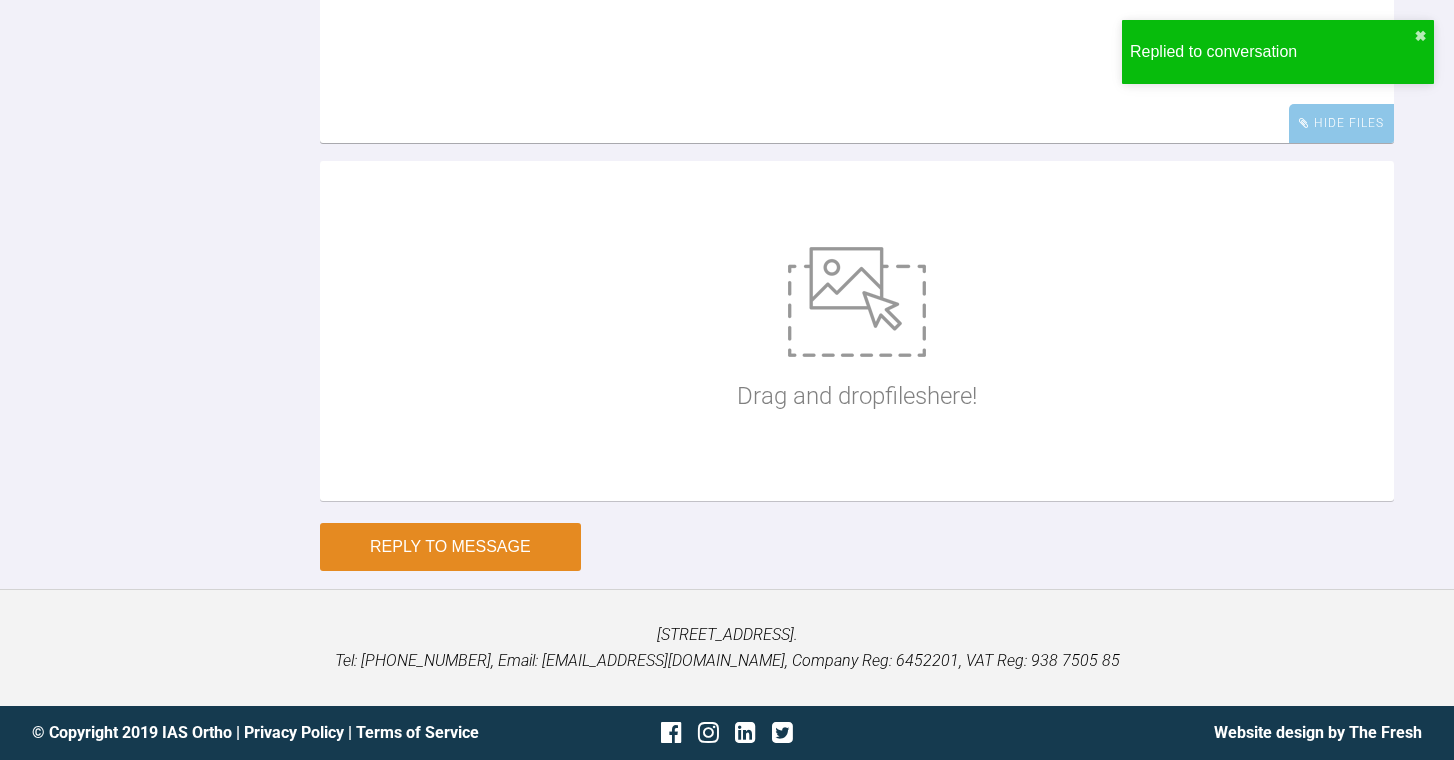 scroll, scrollTop: 18796, scrollLeft: 0, axis: vertical 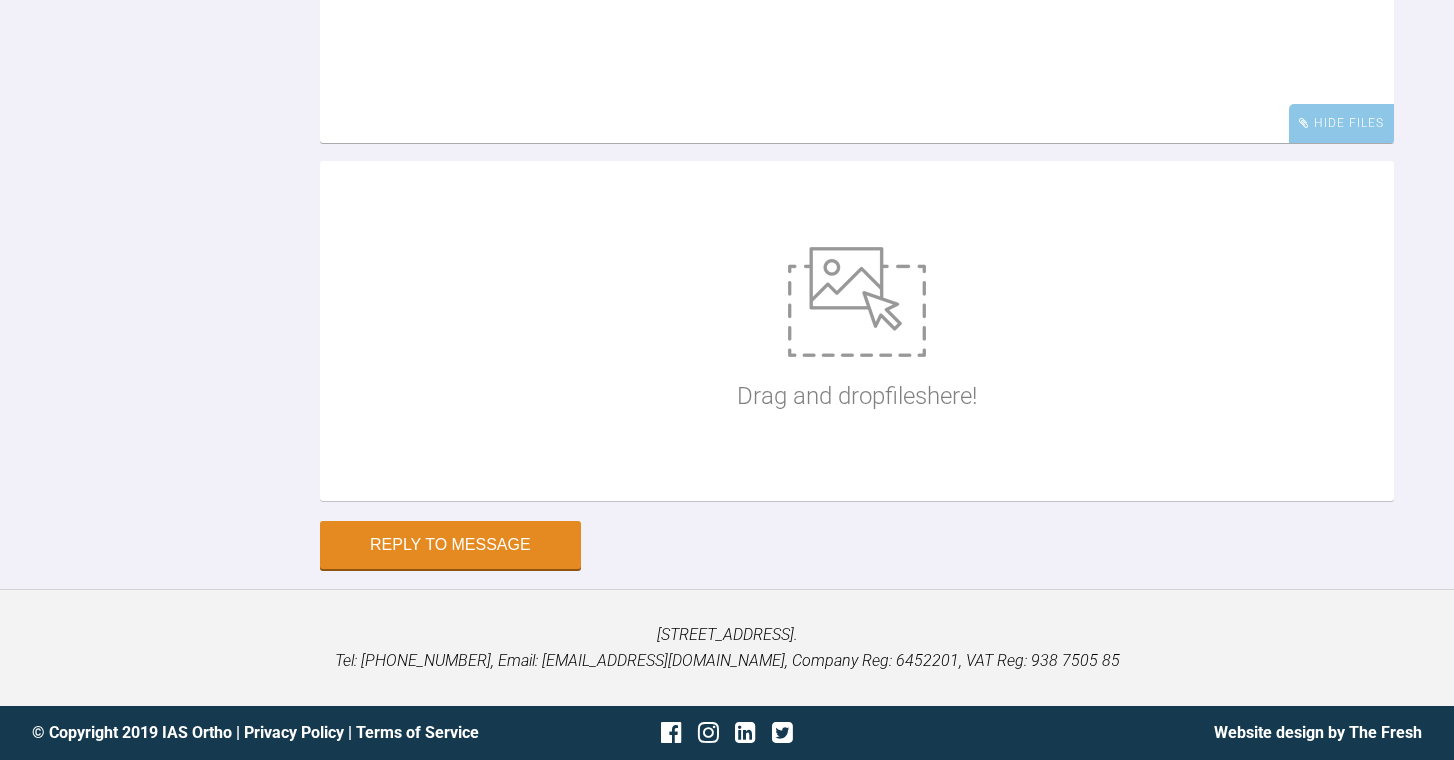 click at bounding box center [857, 43] 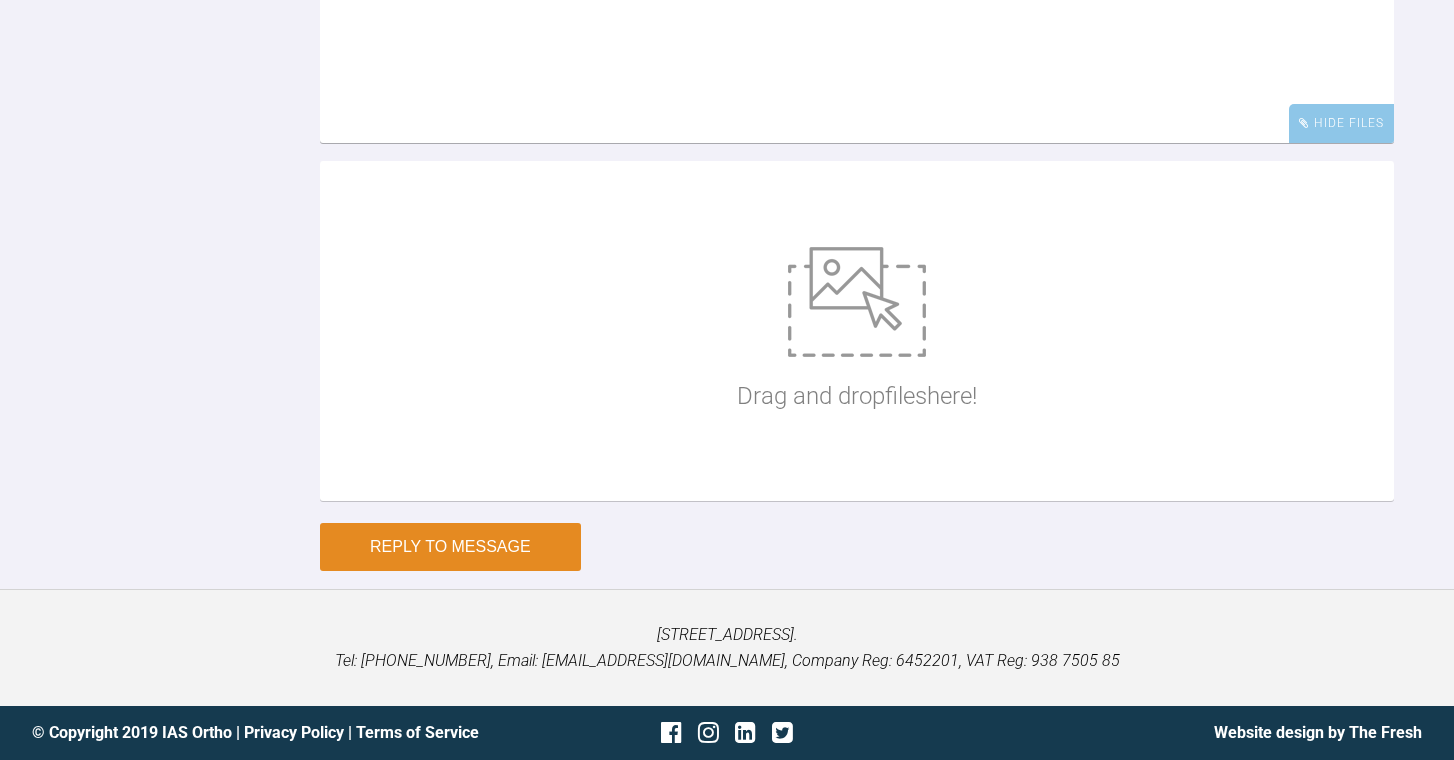 scroll, scrollTop: 19328, scrollLeft: 0, axis: vertical 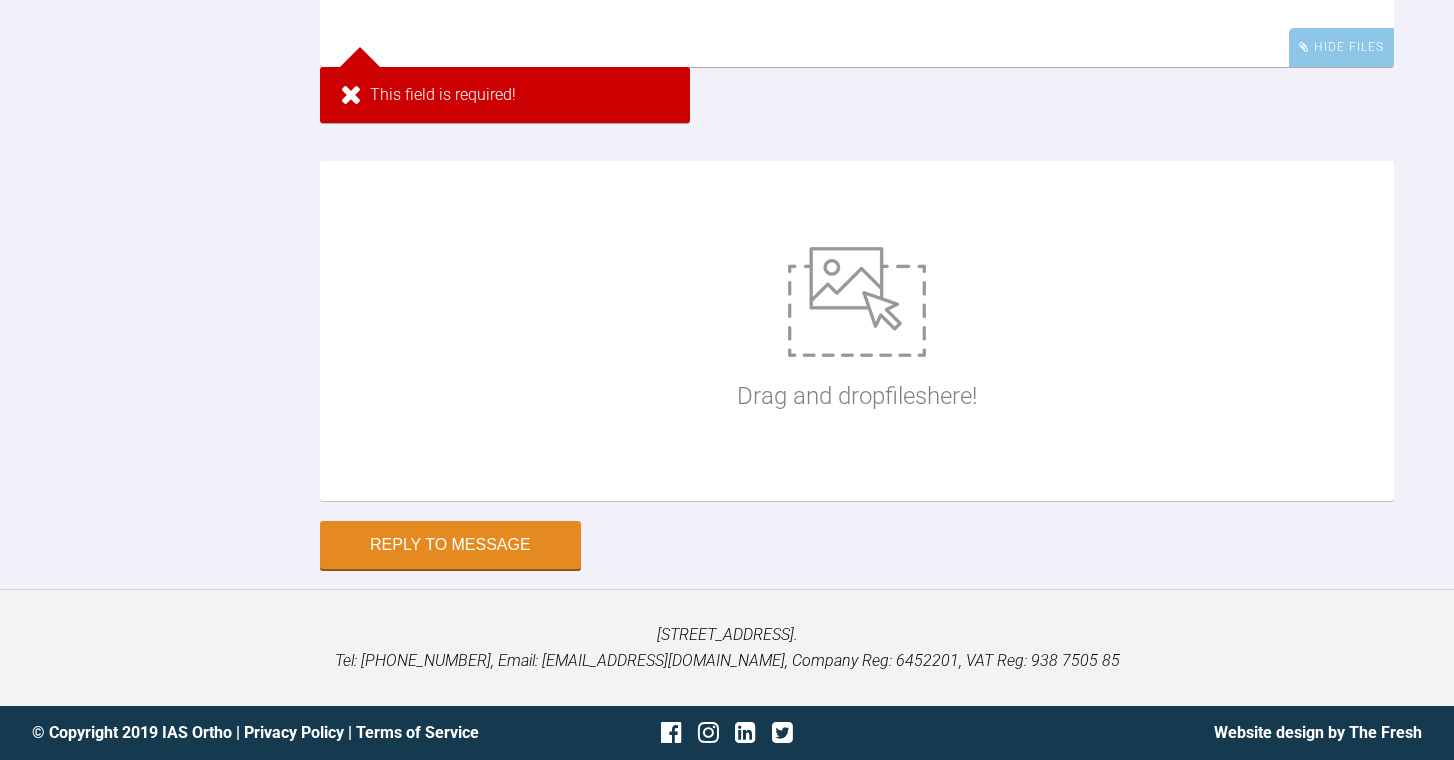 click on "Drag and drop  files  here!" at bounding box center [857, 331] 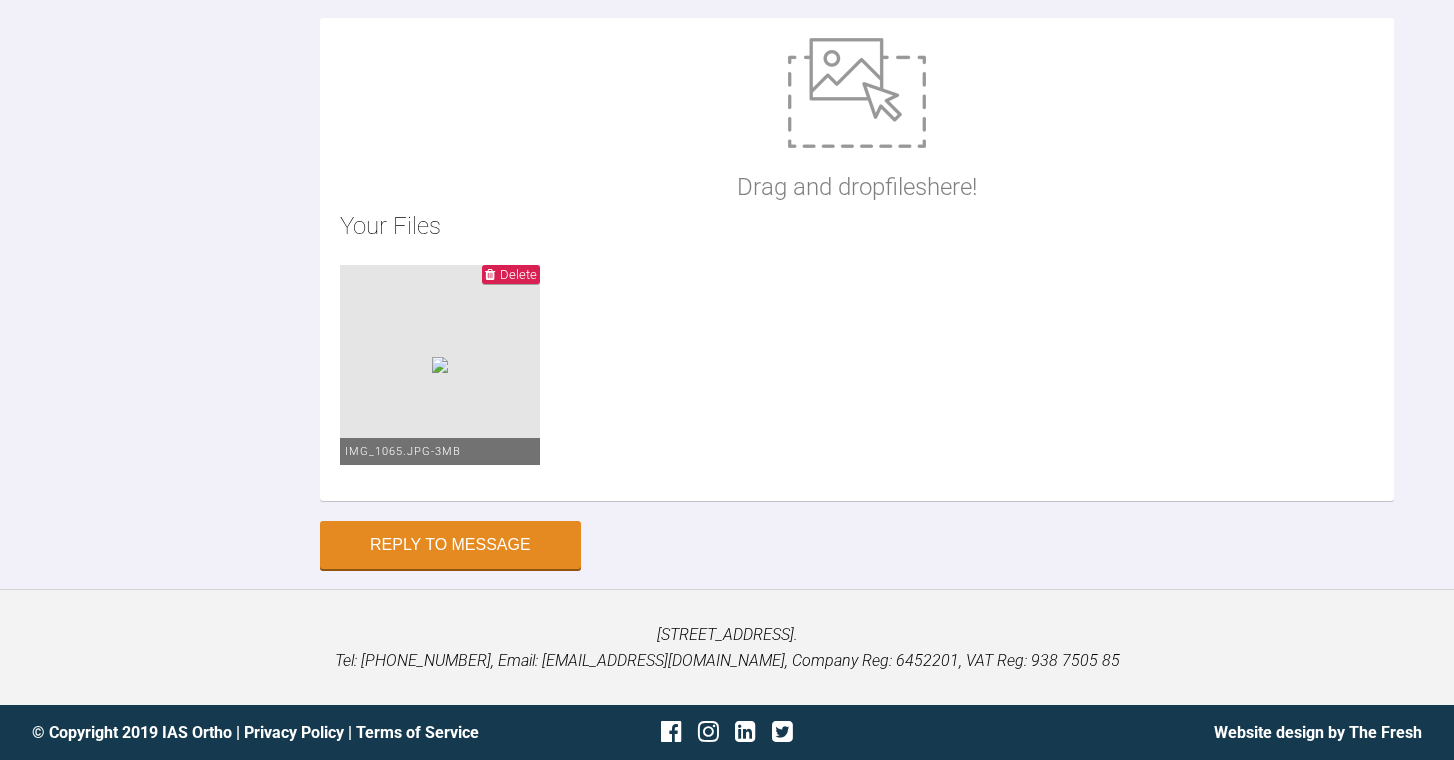 click at bounding box center (857, 93) 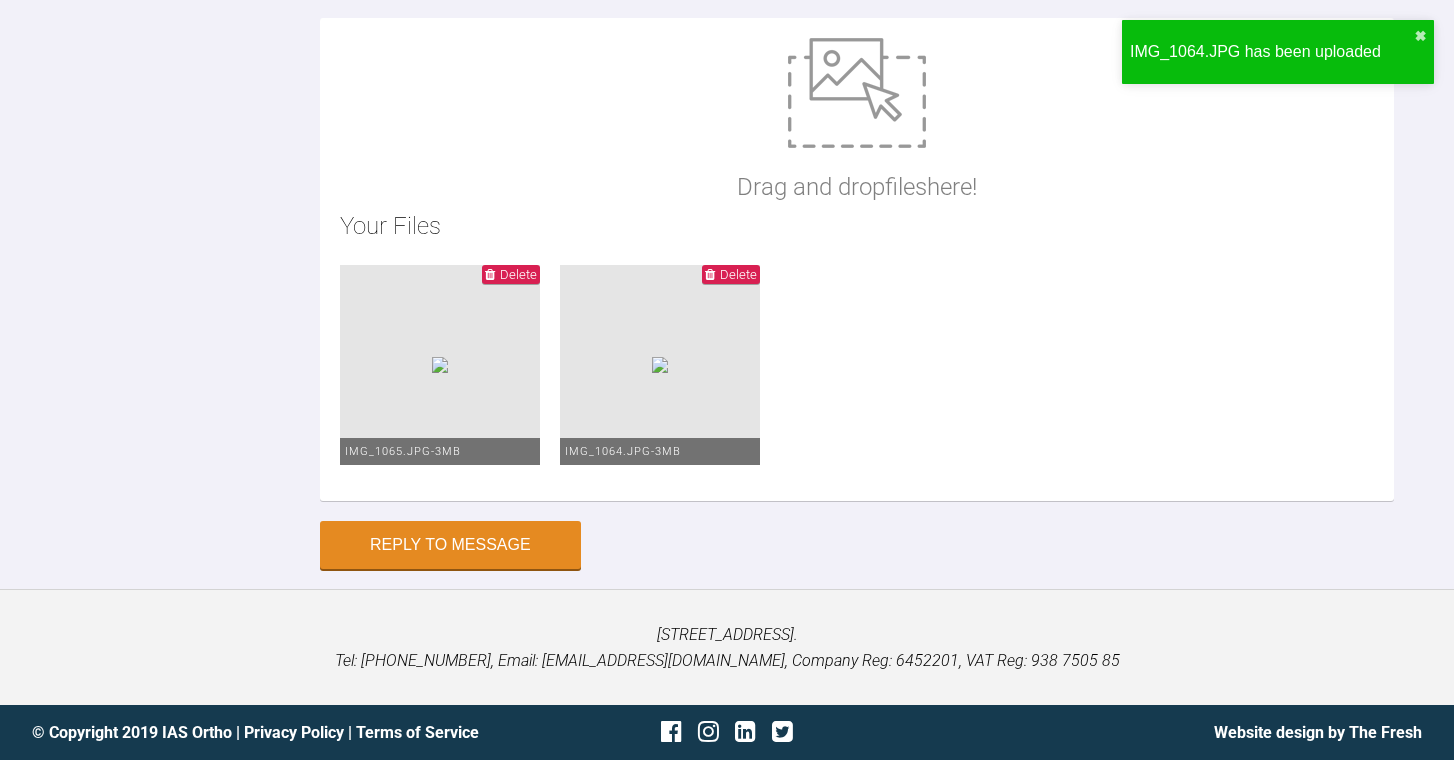 click at bounding box center (857, 93) 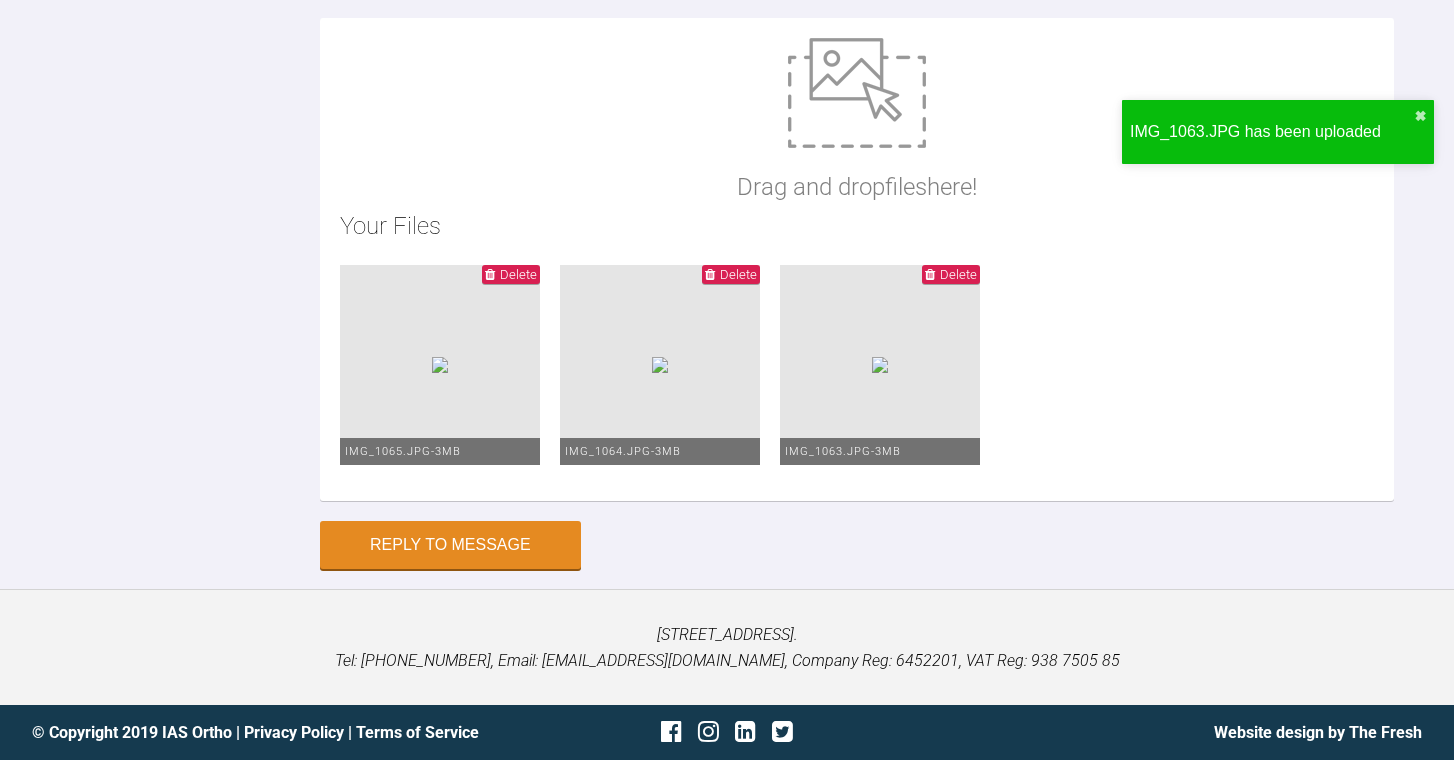 click at bounding box center (857, 93) 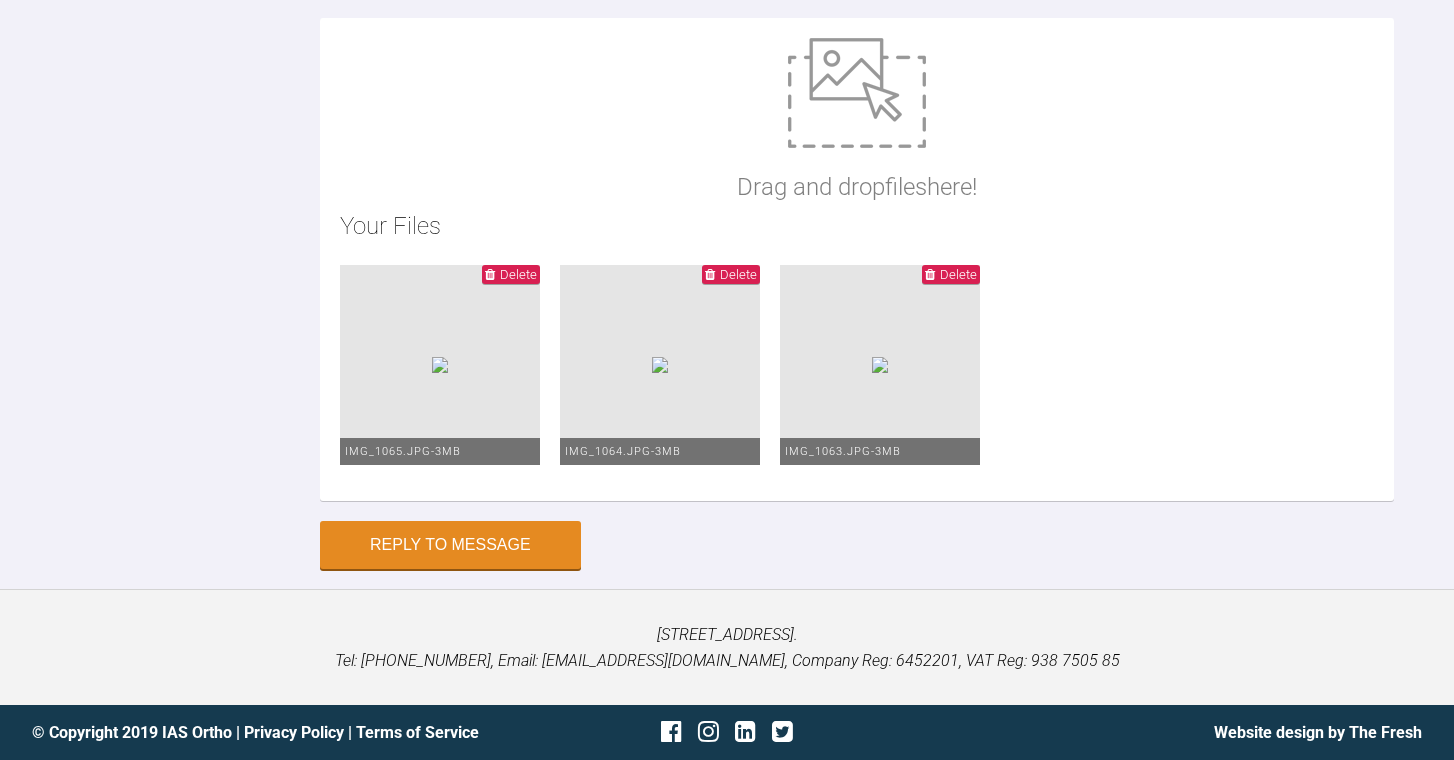 click on "Delete" at bounding box center [738, 274] 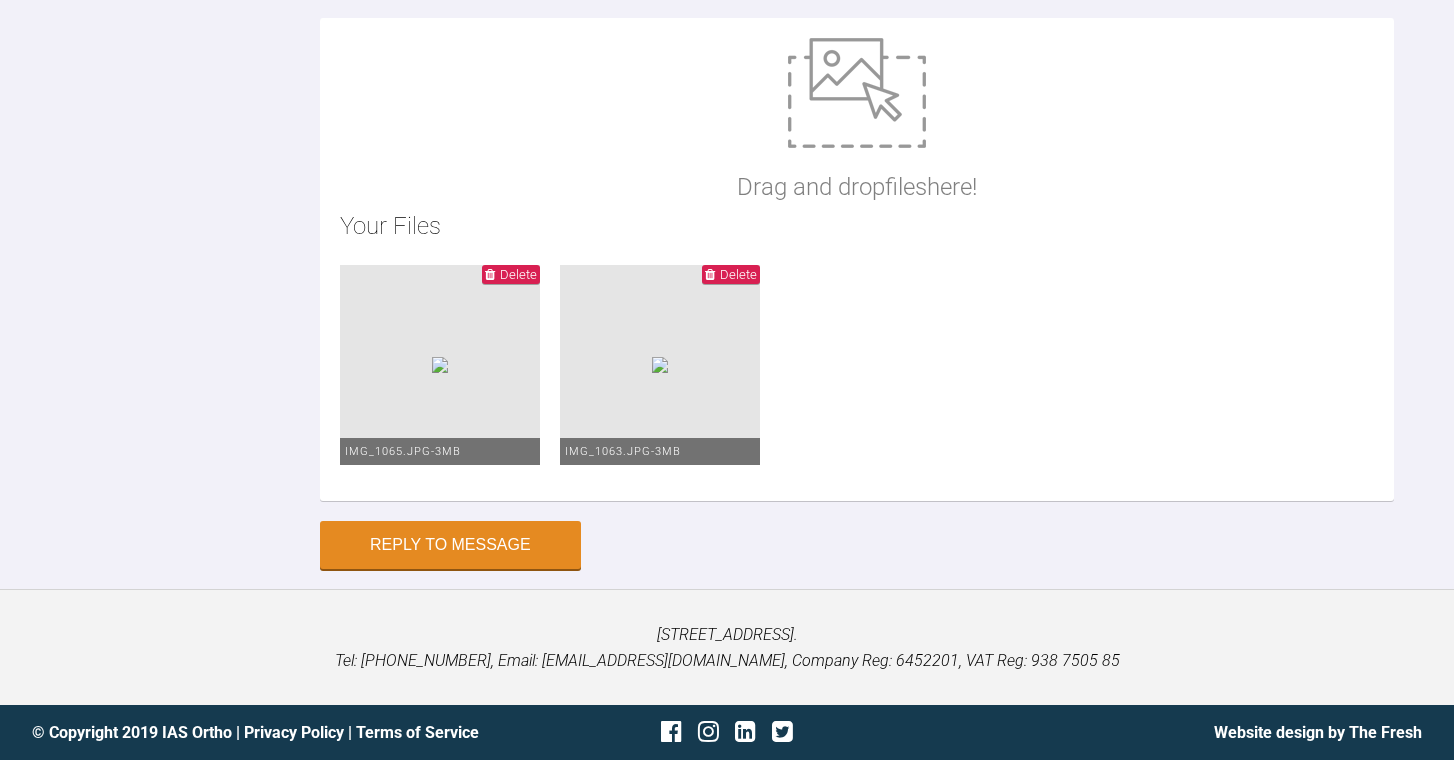 click on "Delete" at bounding box center [738, 274] 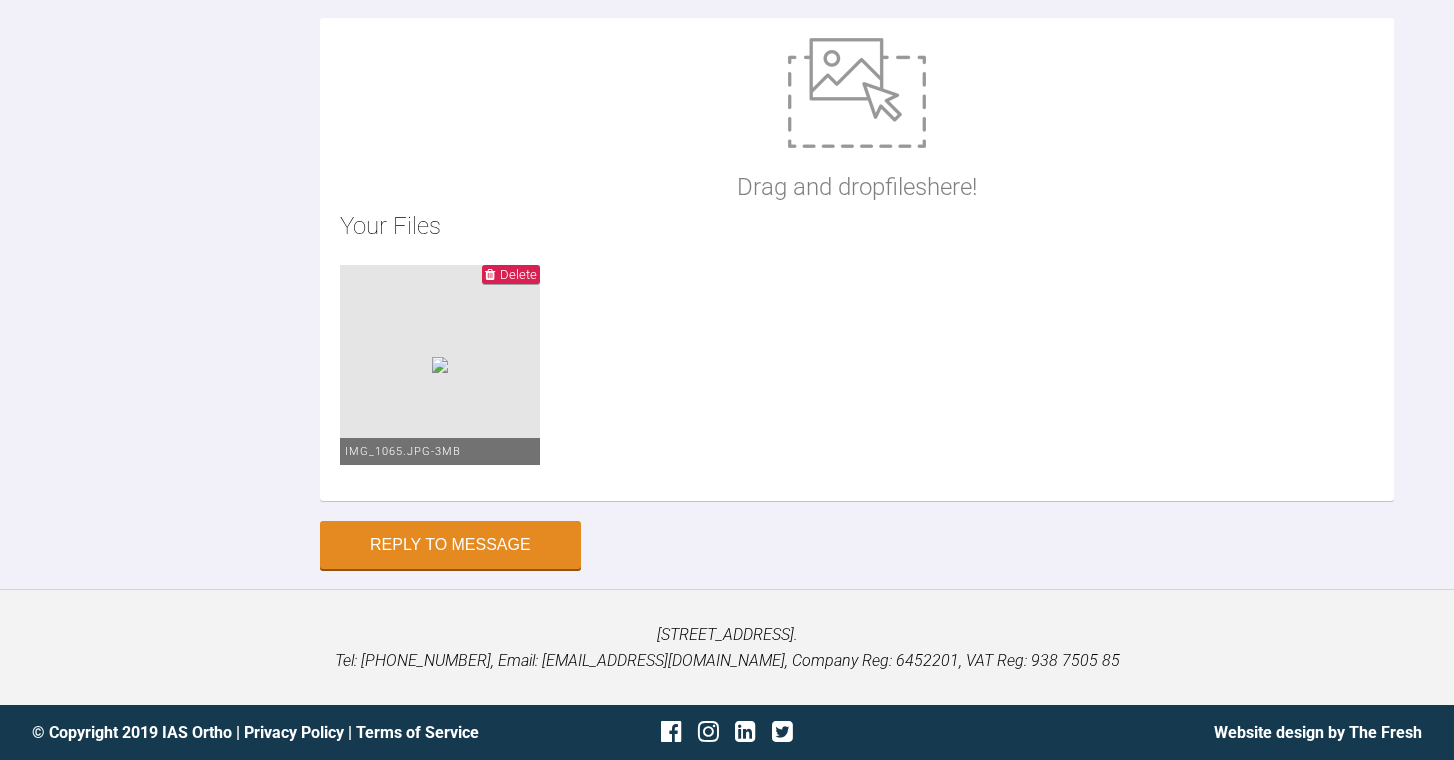 click at bounding box center (857, 93) 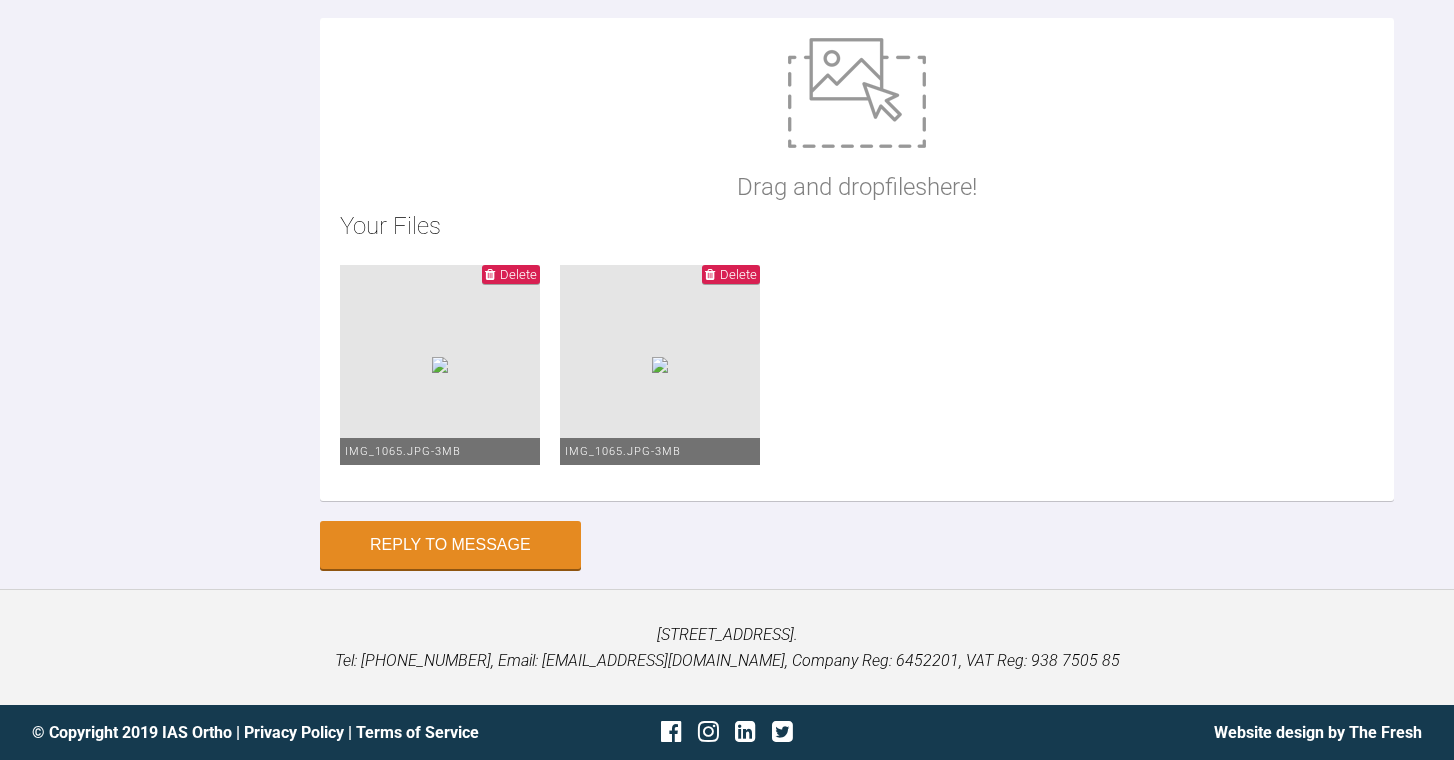 click on "Delete" at bounding box center (738, 274) 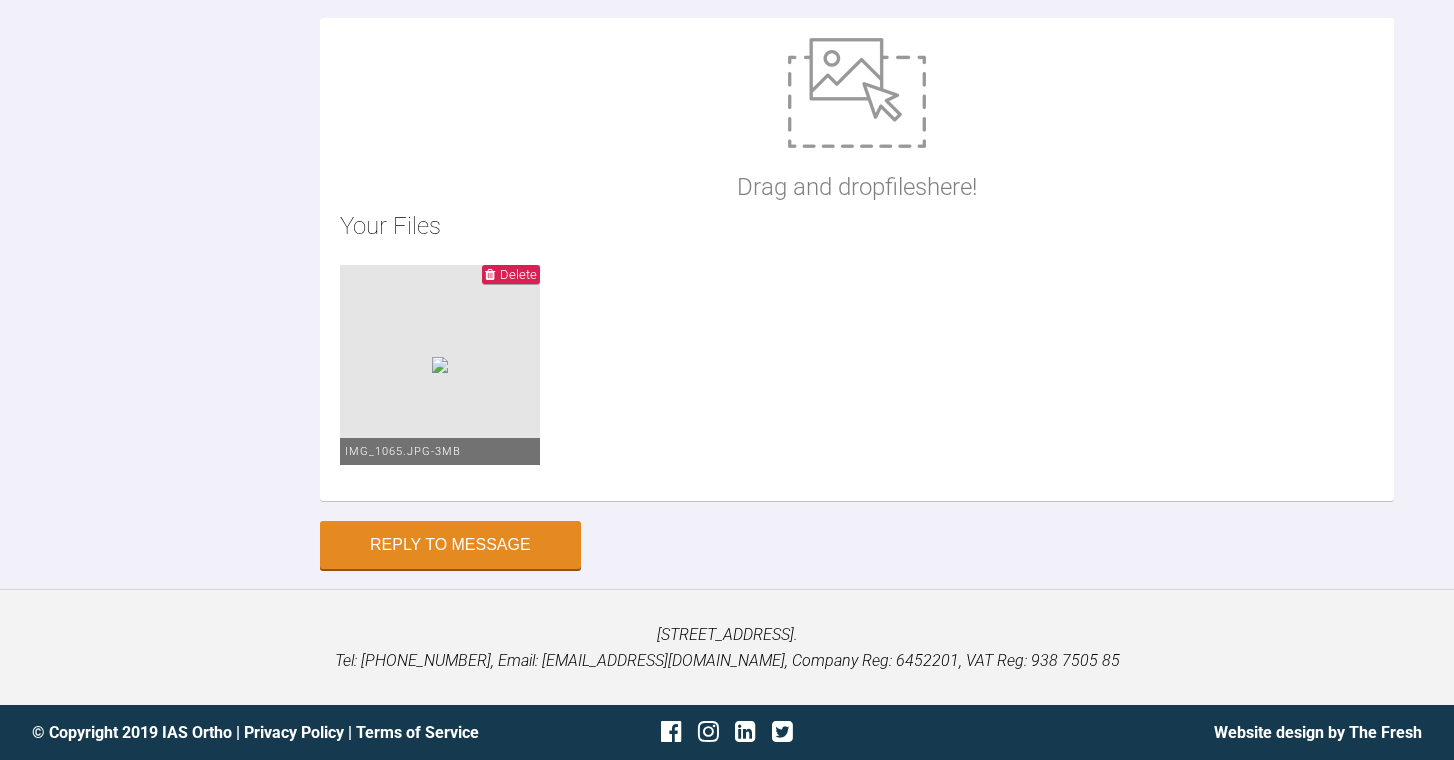 click at bounding box center (857, 93) 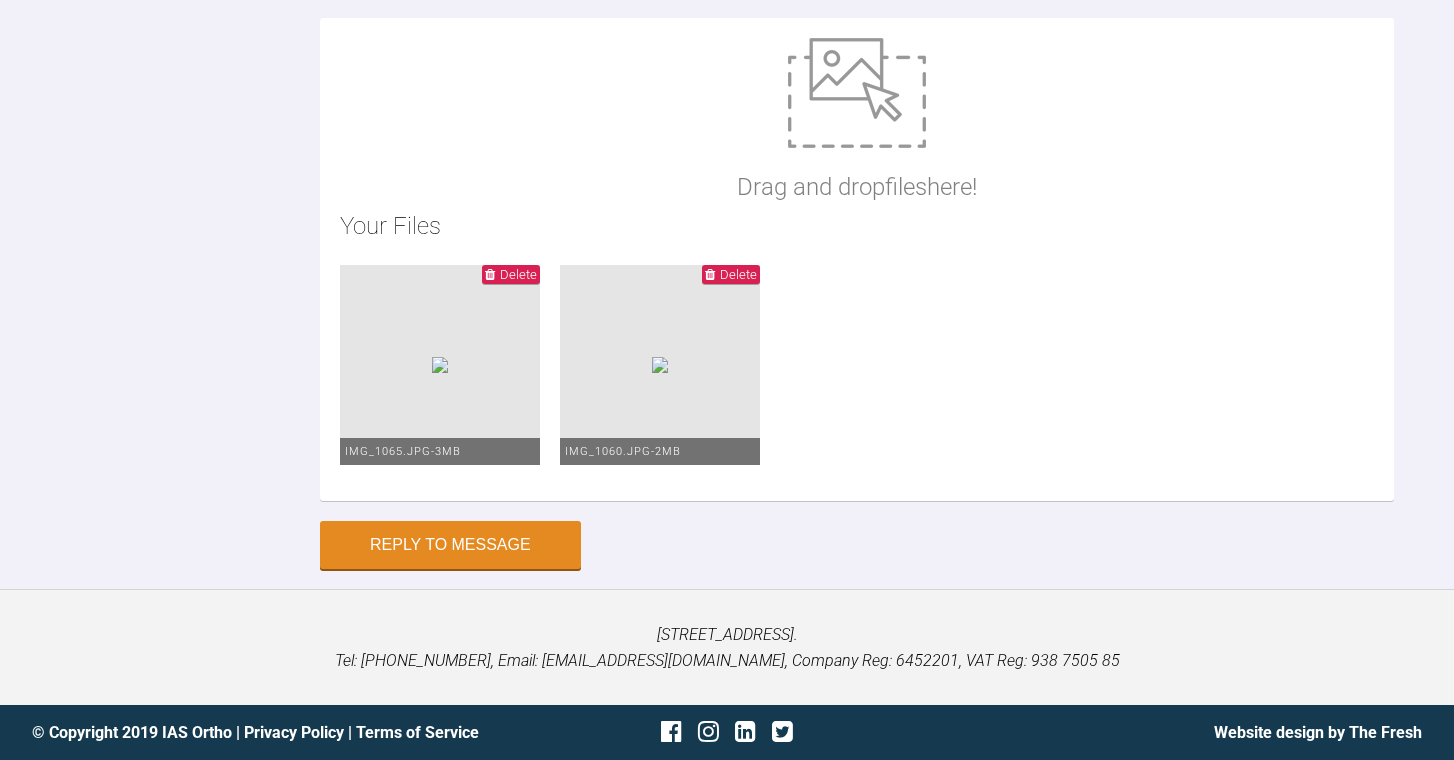 click on "Delete" at bounding box center (738, 274) 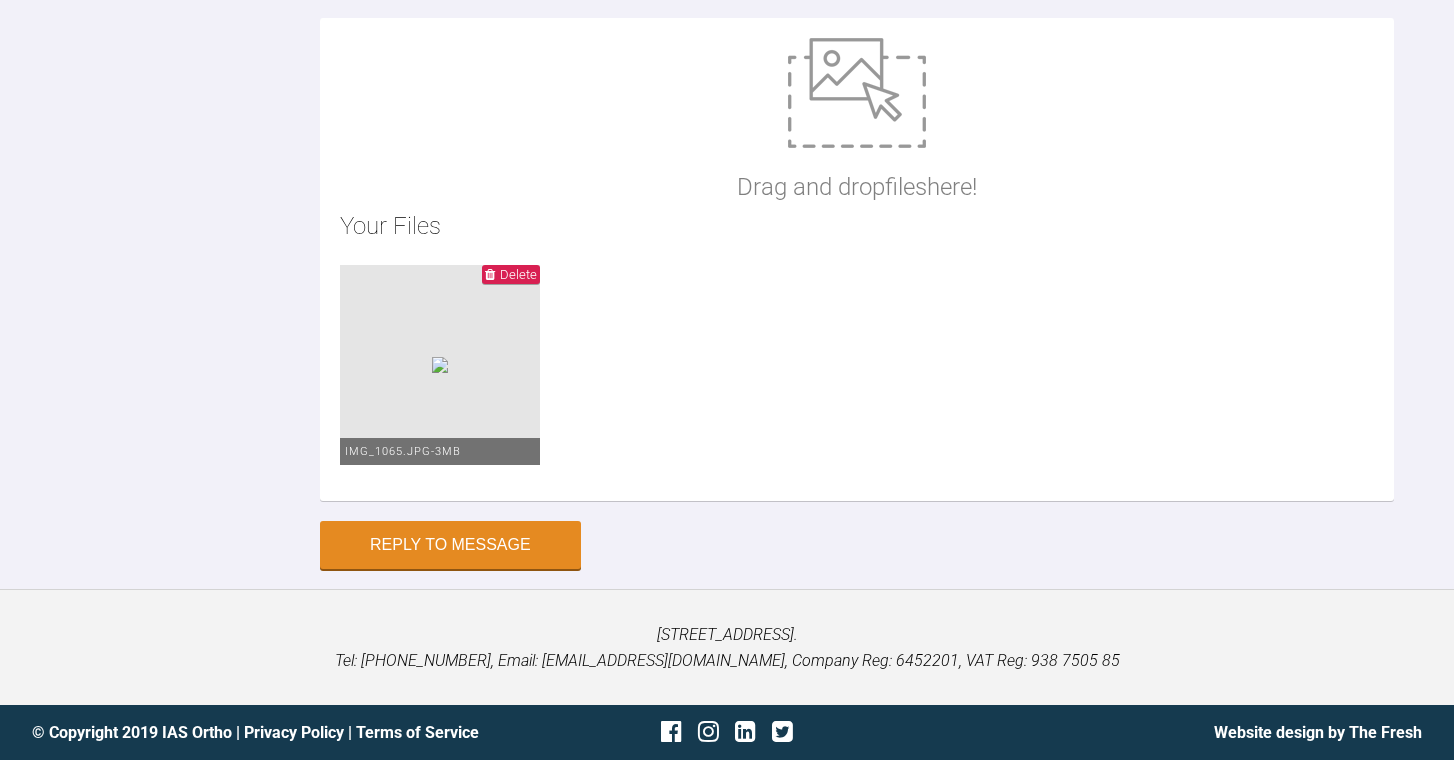 click at bounding box center [857, 93] 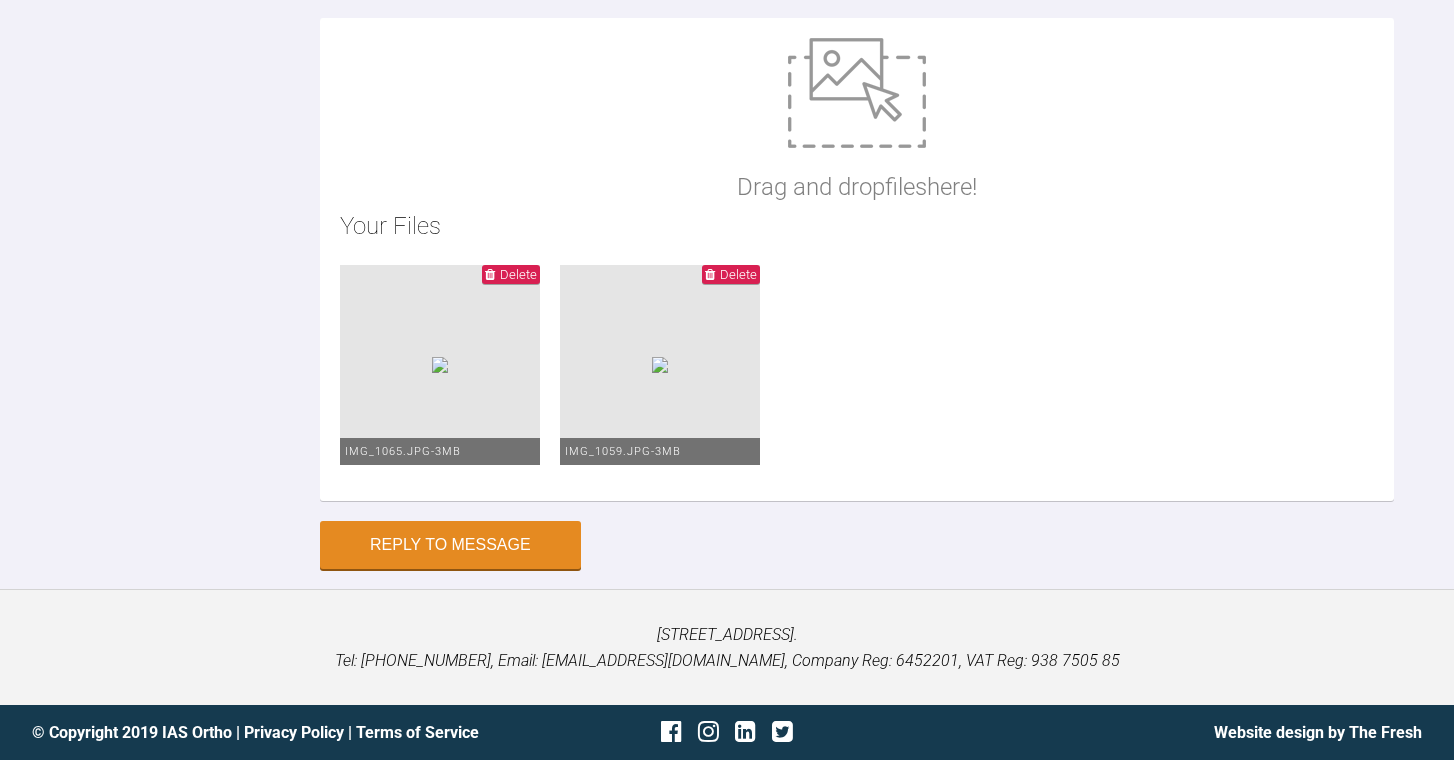 click at bounding box center (857, 93) 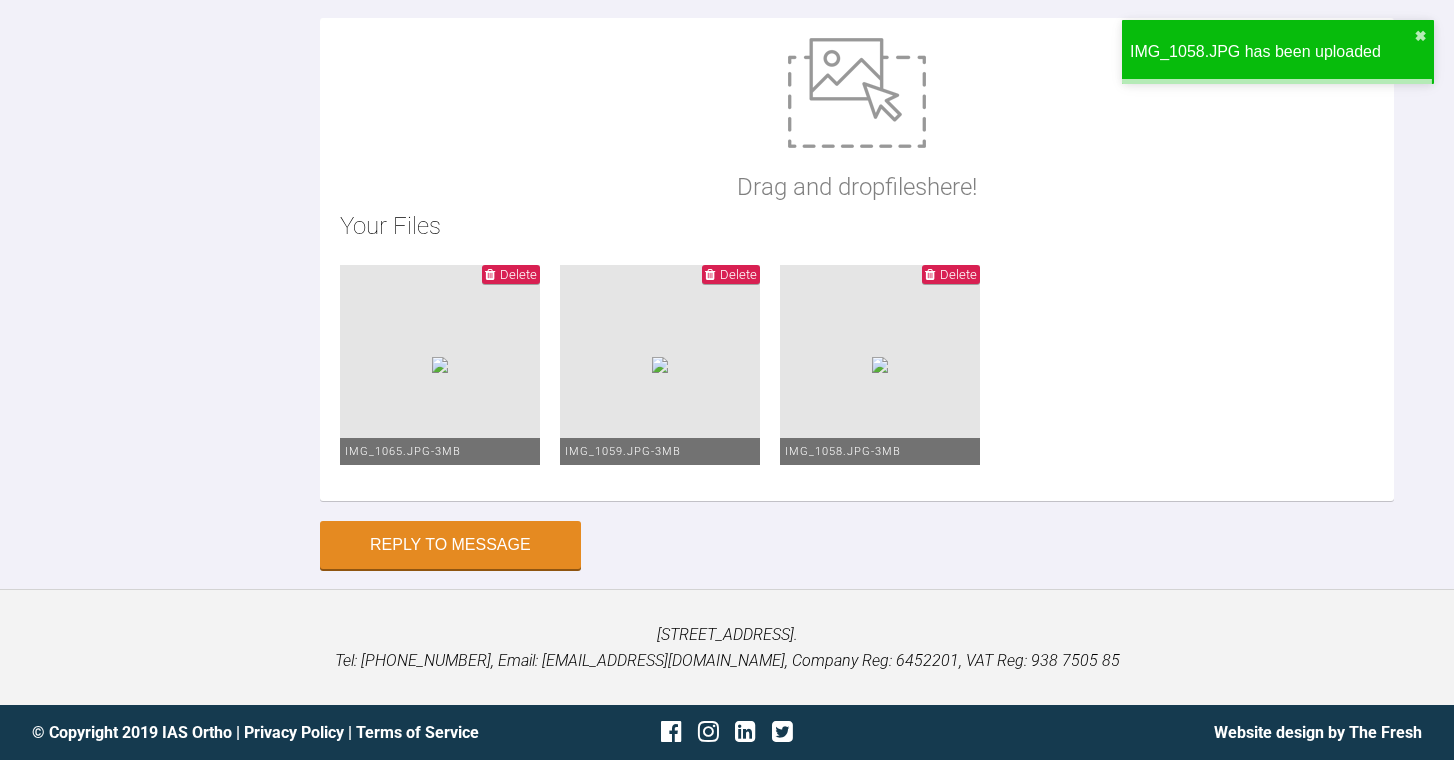click at bounding box center (857, 93) 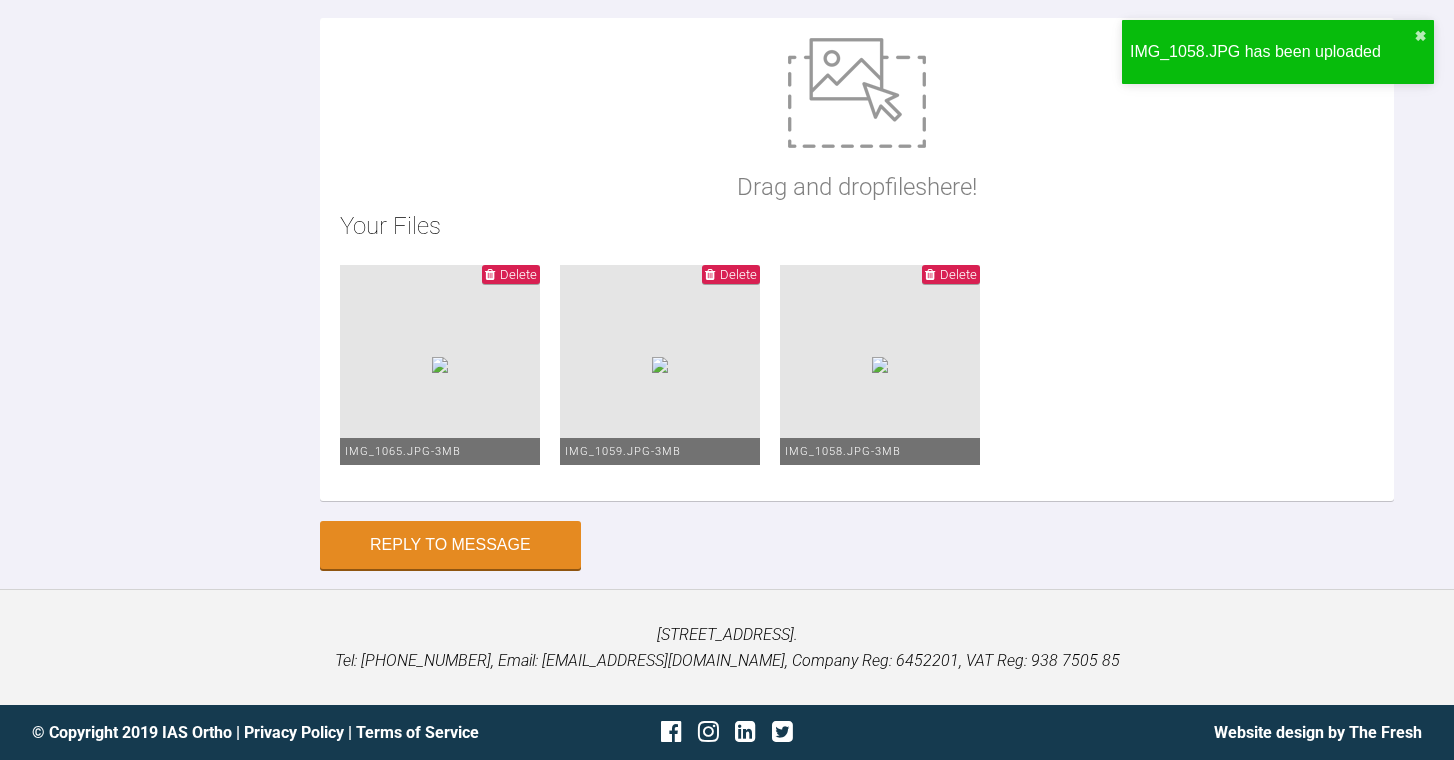 type on "C:\fakepath\IMG_1057.JPG" 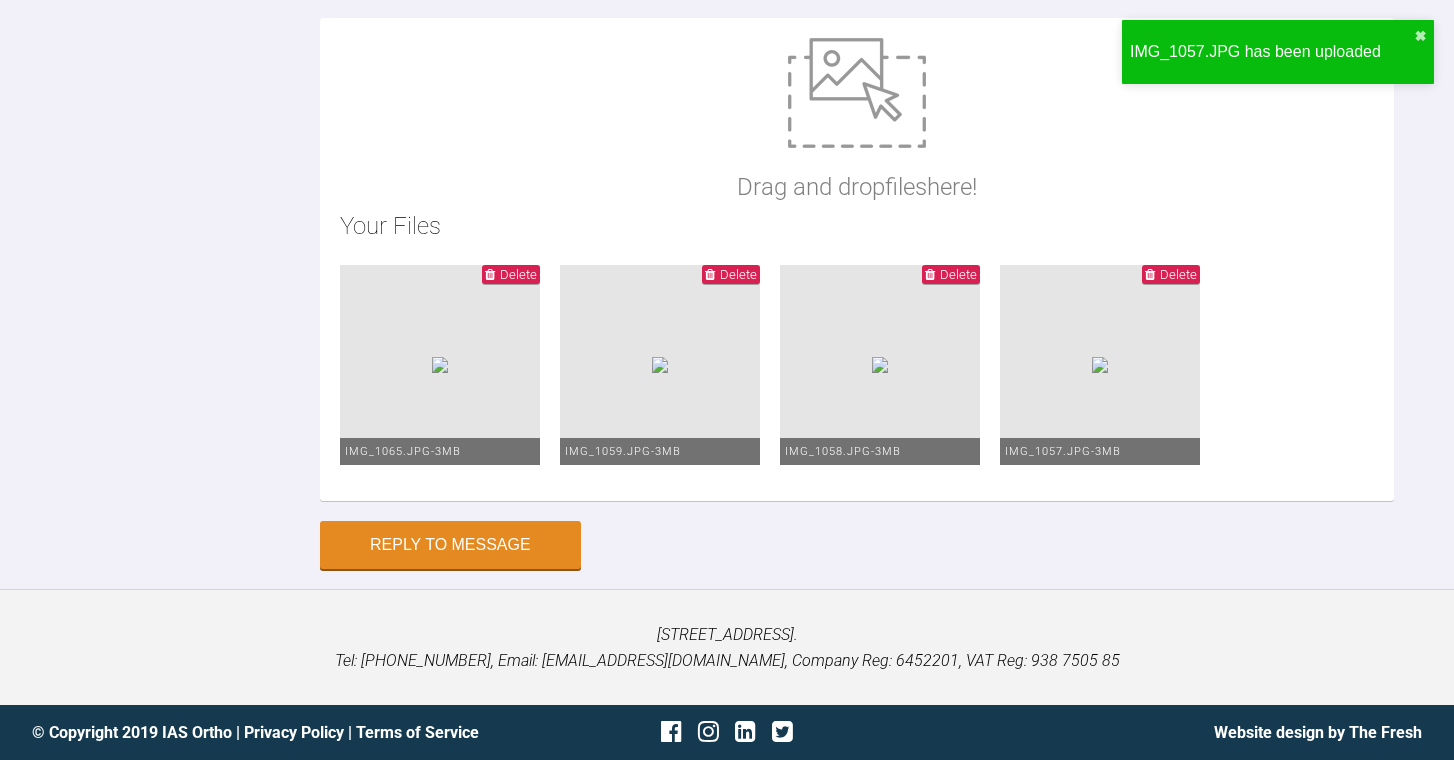 scroll, scrollTop: 19542, scrollLeft: 0, axis: vertical 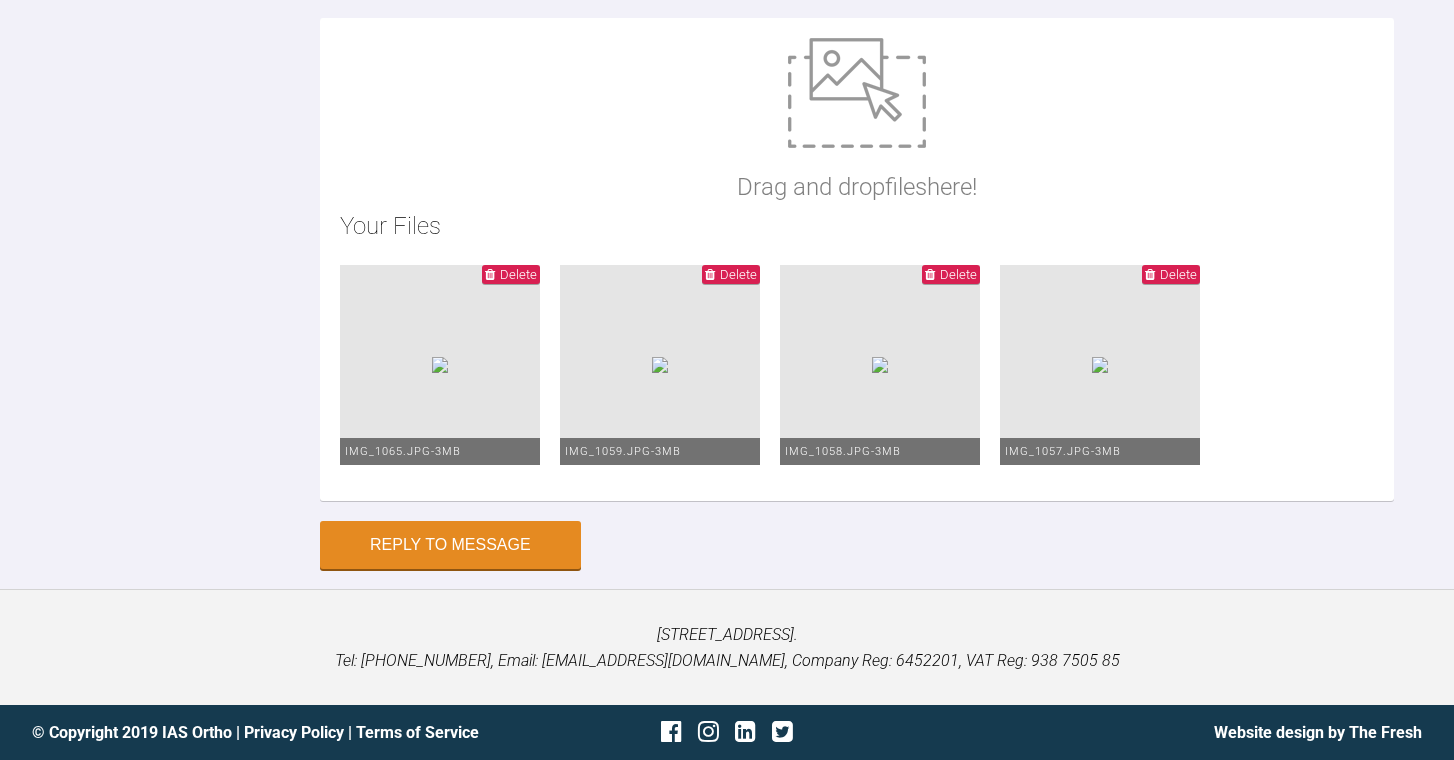click at bounding box center (857, 93) 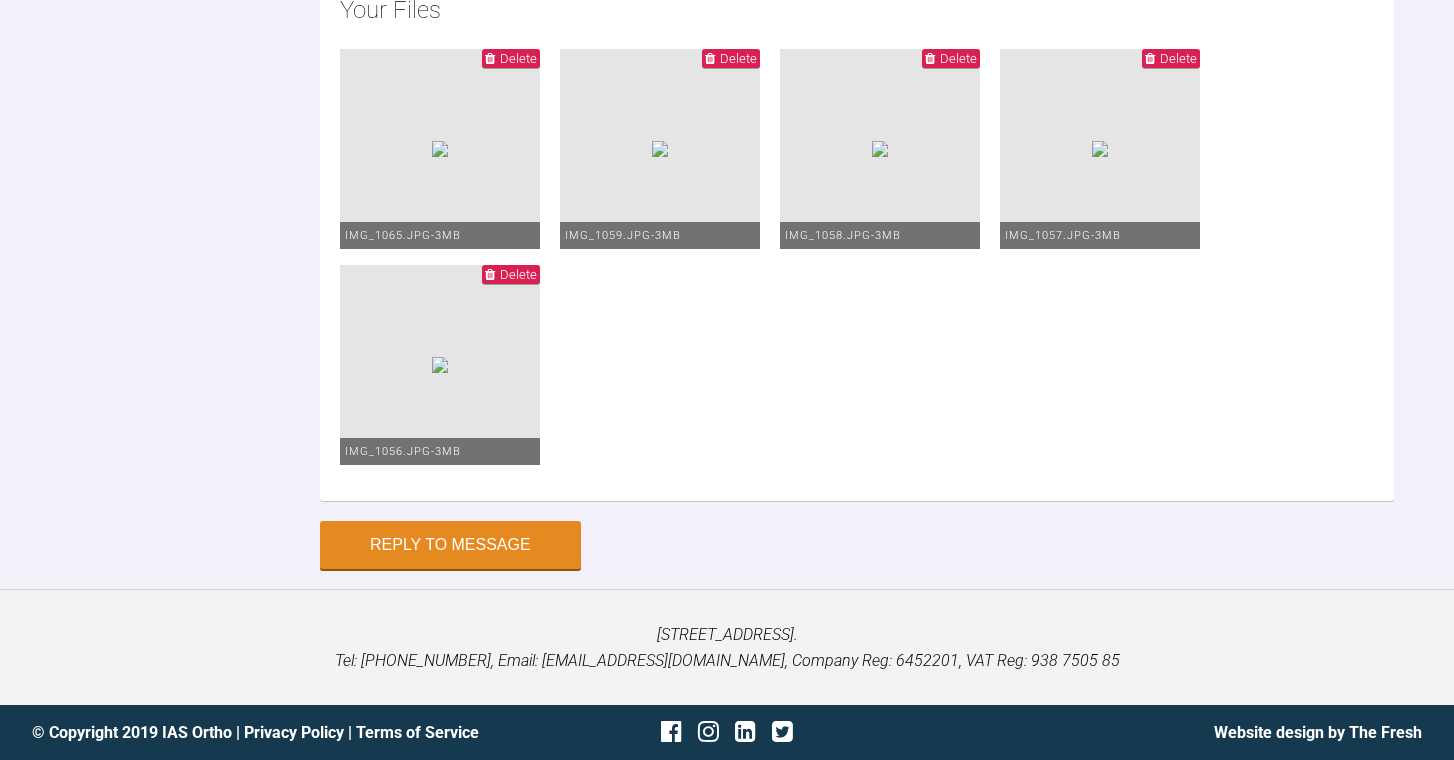 click at bounding box center [857, -123] 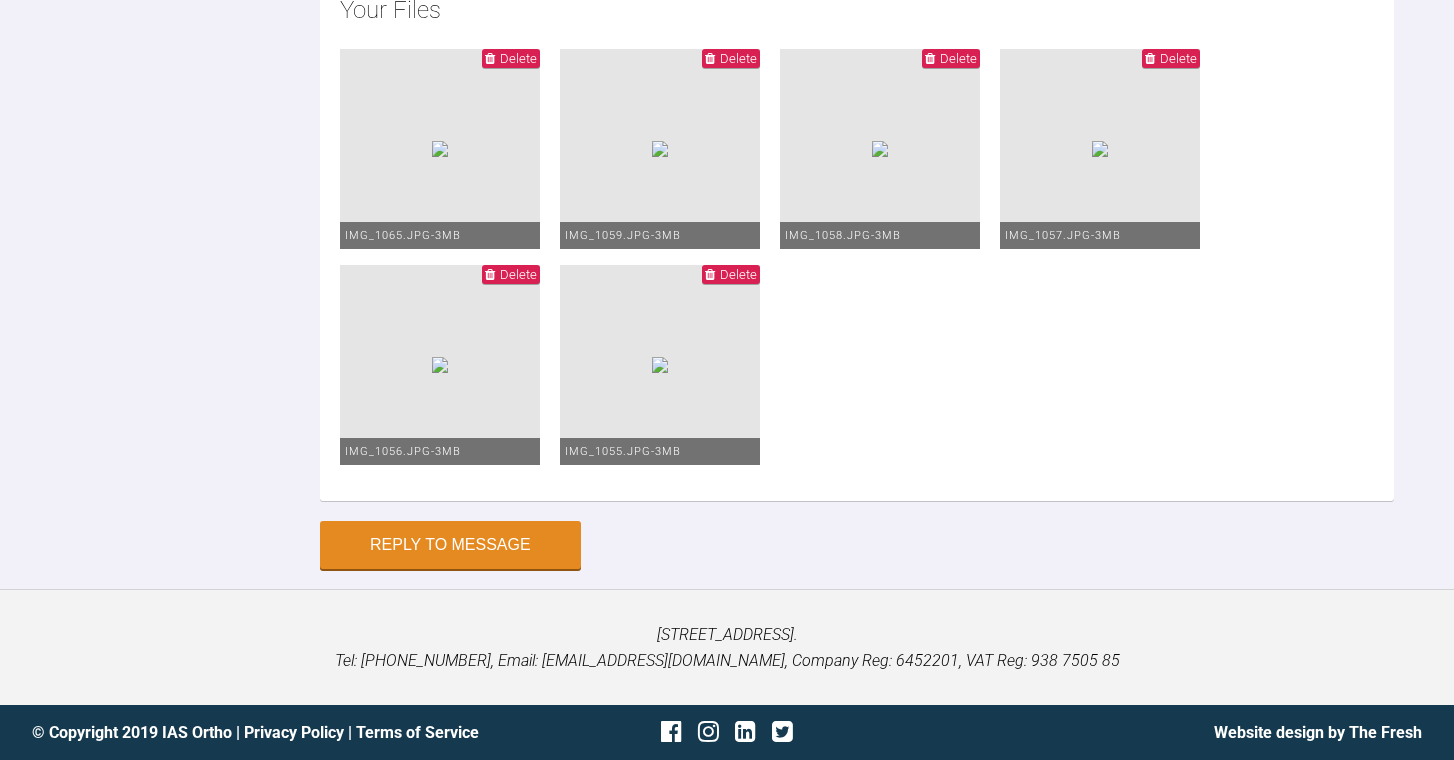 click at bounding box center (857, -123) 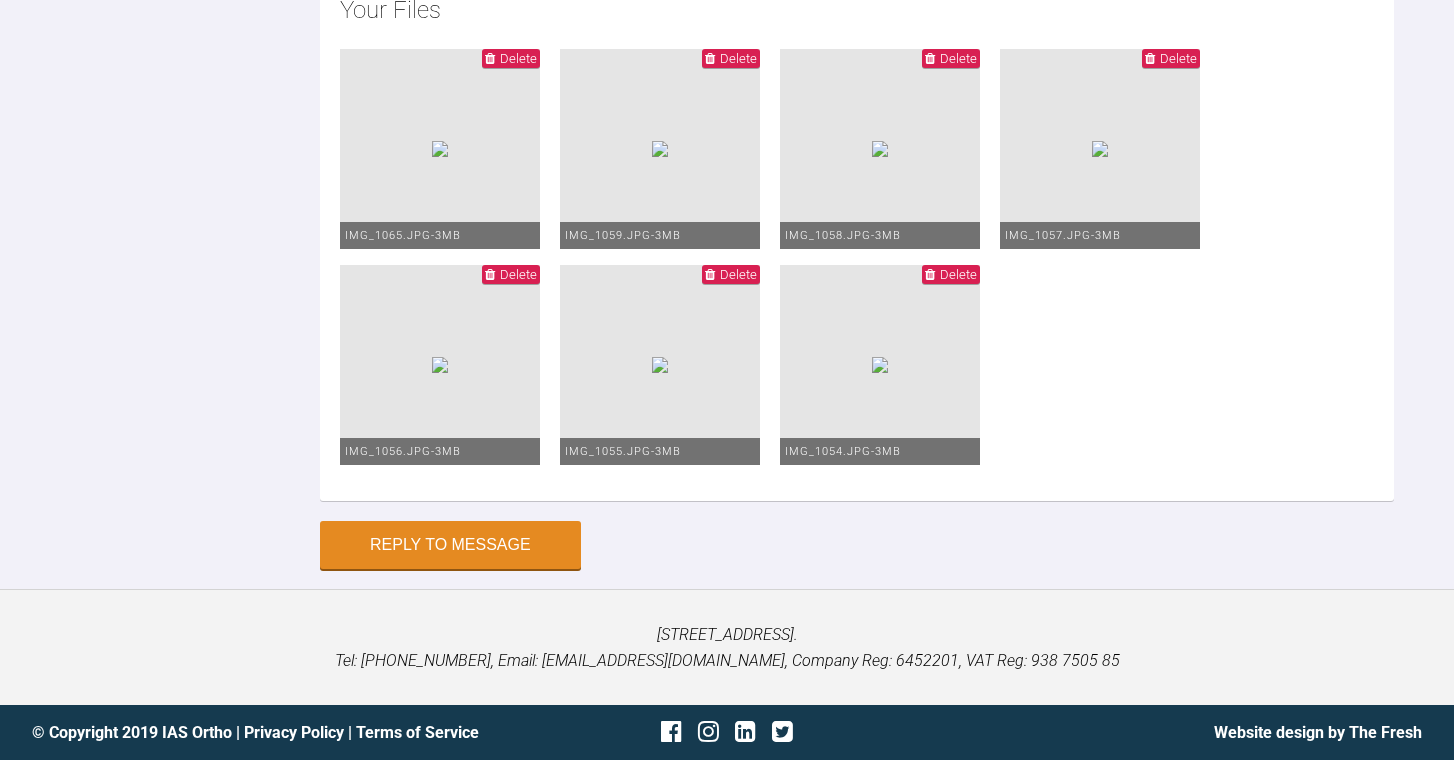 scroll, scrollTop: 19540, scrollLeft: 0, axis: vertical 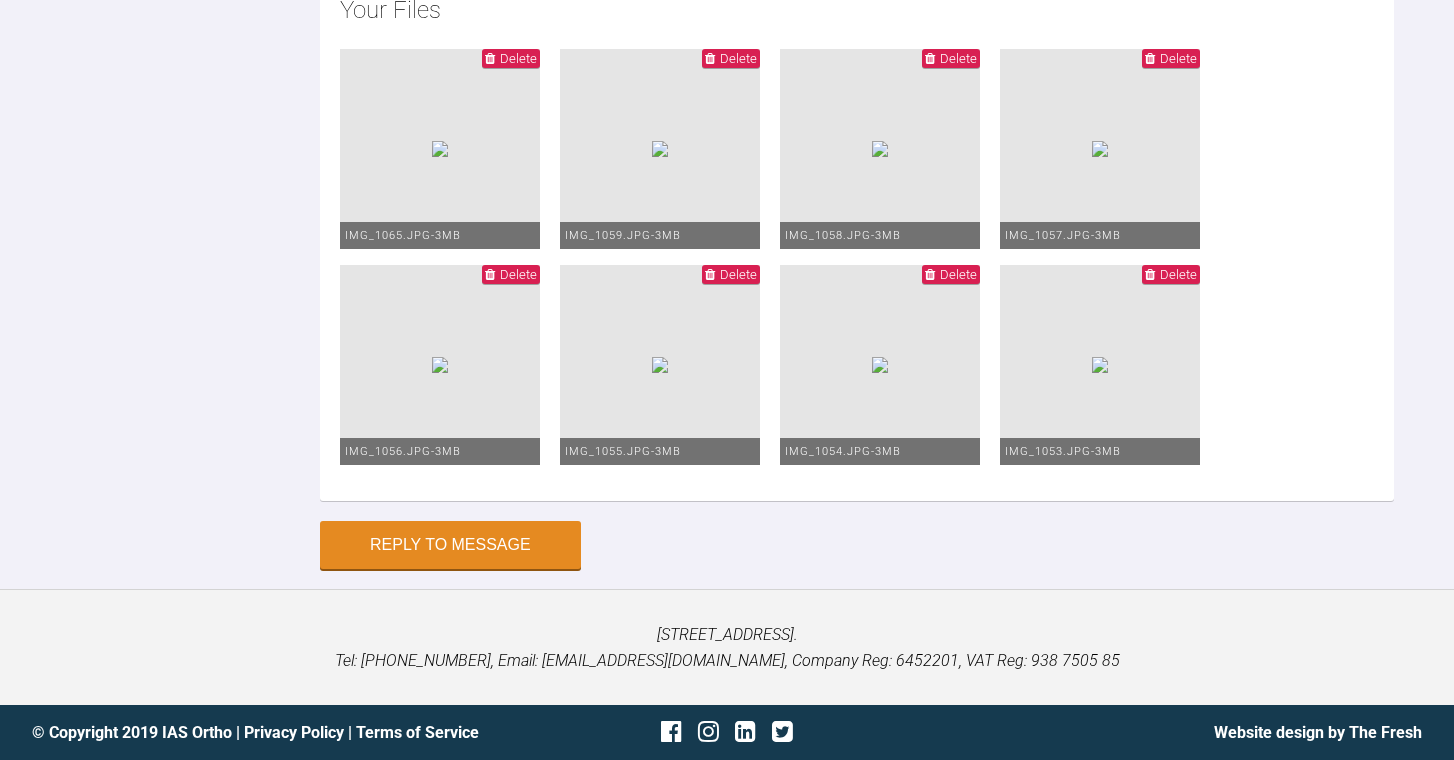 click on "Delete" at bounding box center [1178, 274] 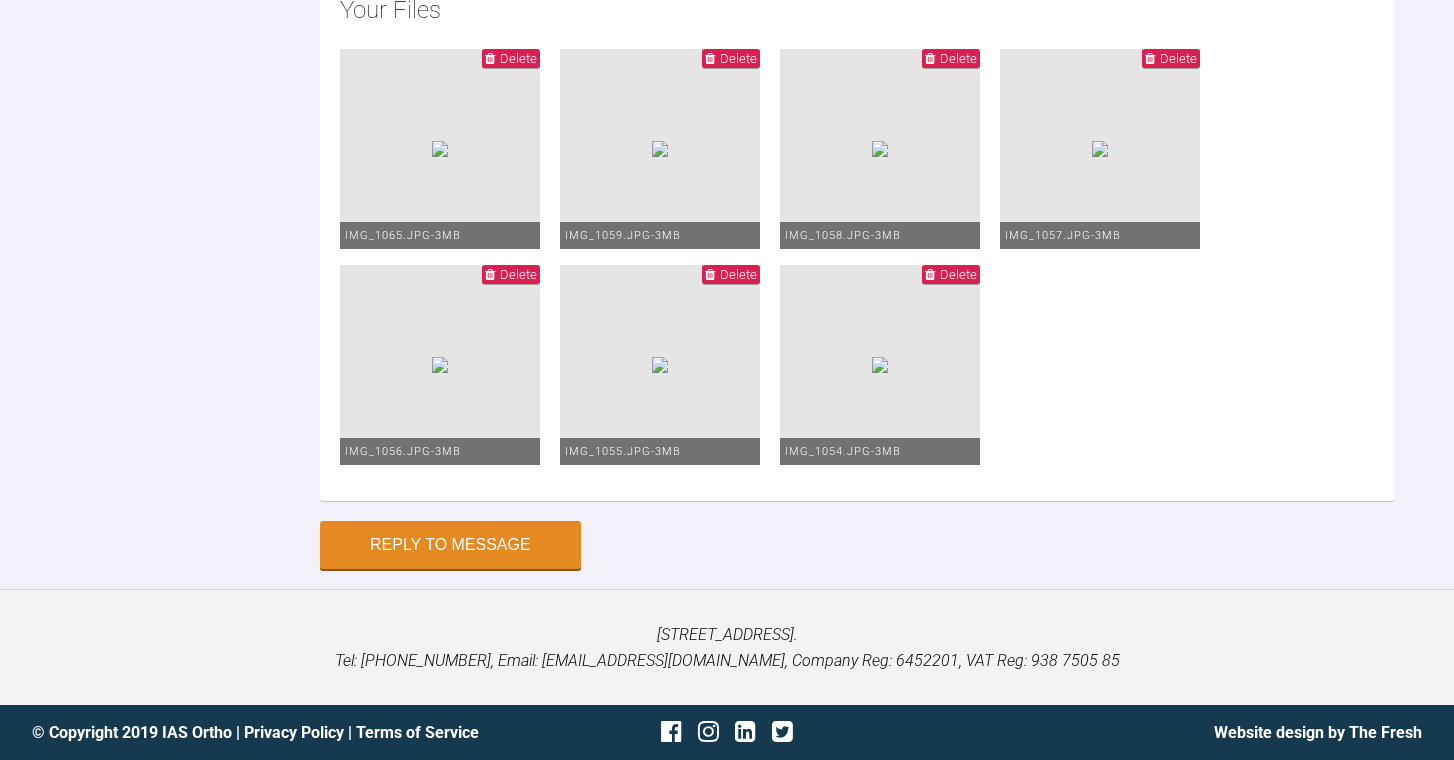scroll, scrollTop: 19393, scrollLeft: 0, axis: vertical 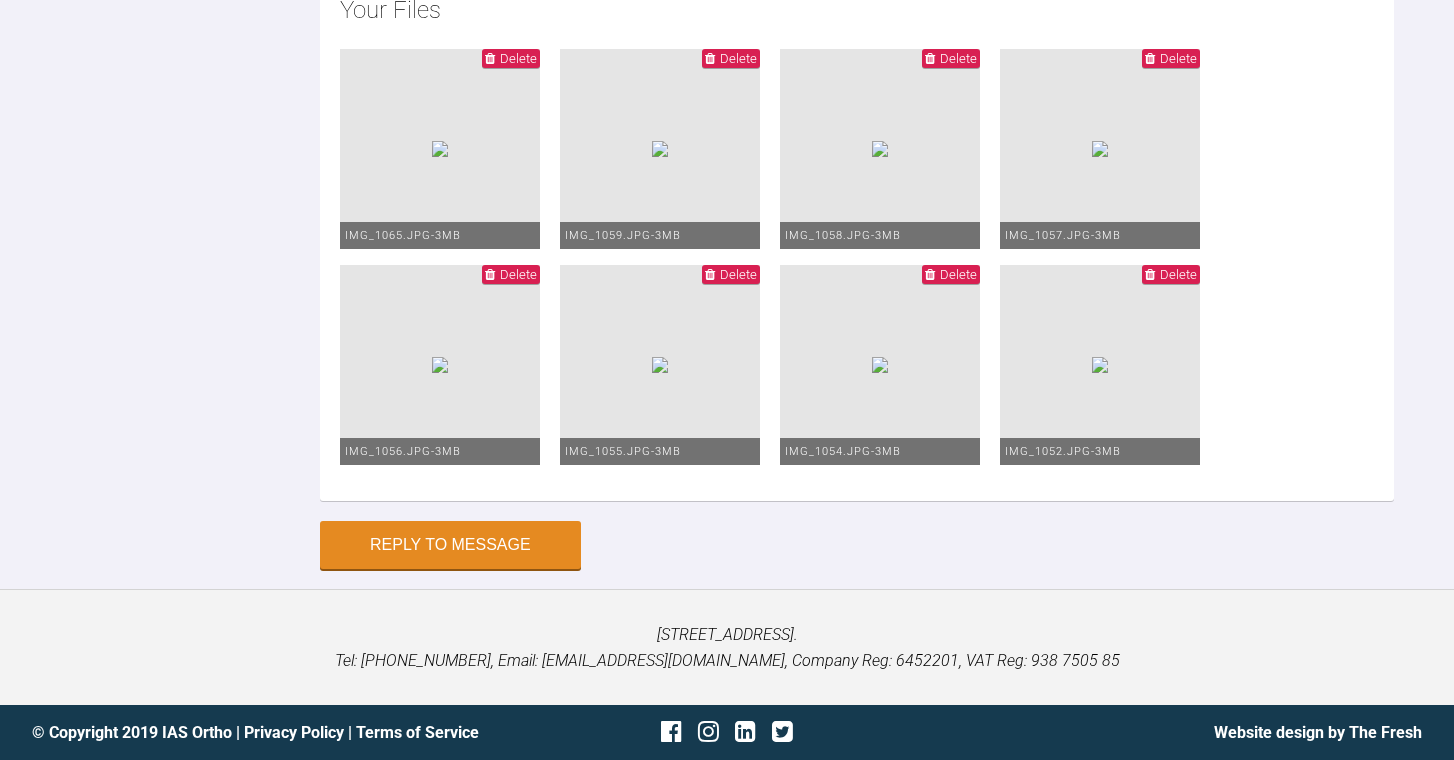 click at bounding box center [857, -123] 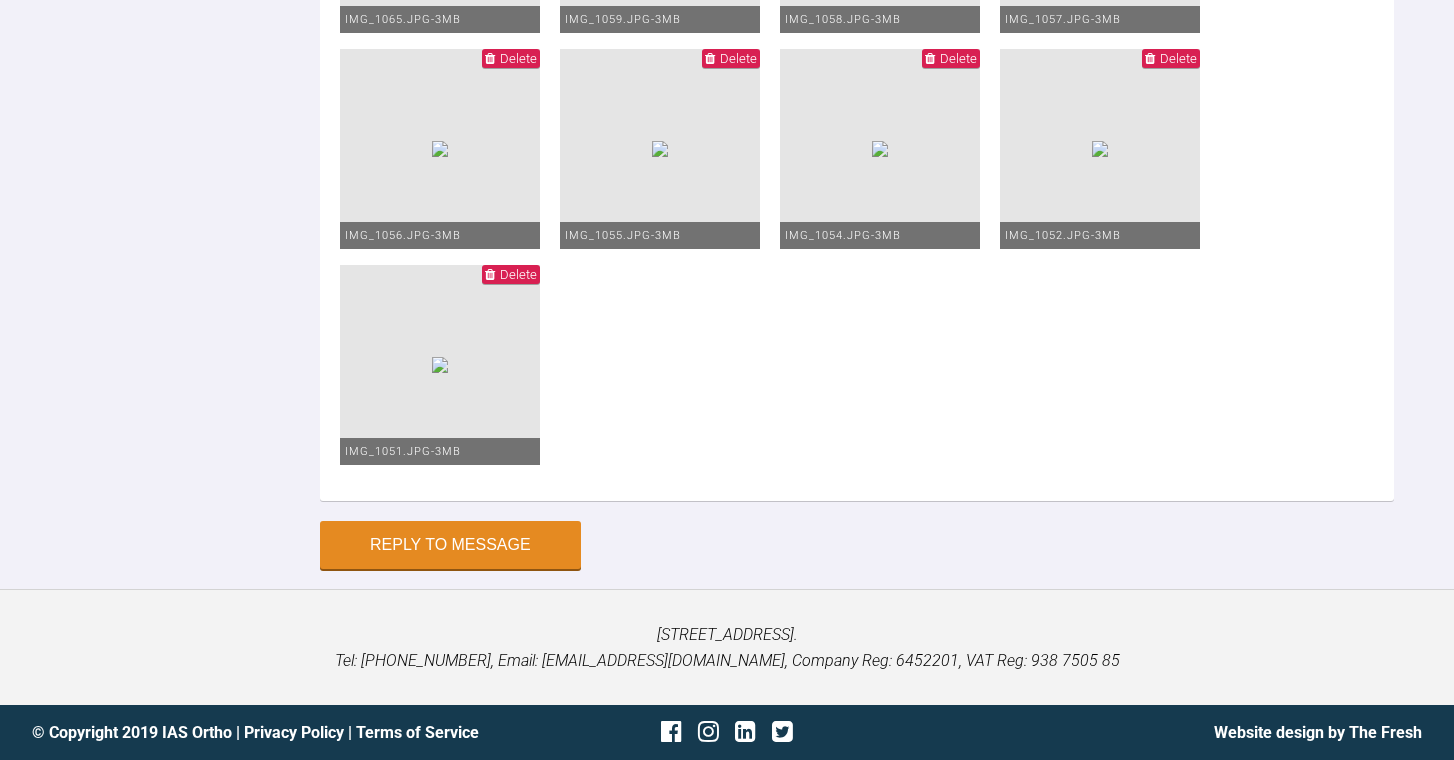 scroll, scrollTop: 19122, scrollLeft: 0, axis: vertical 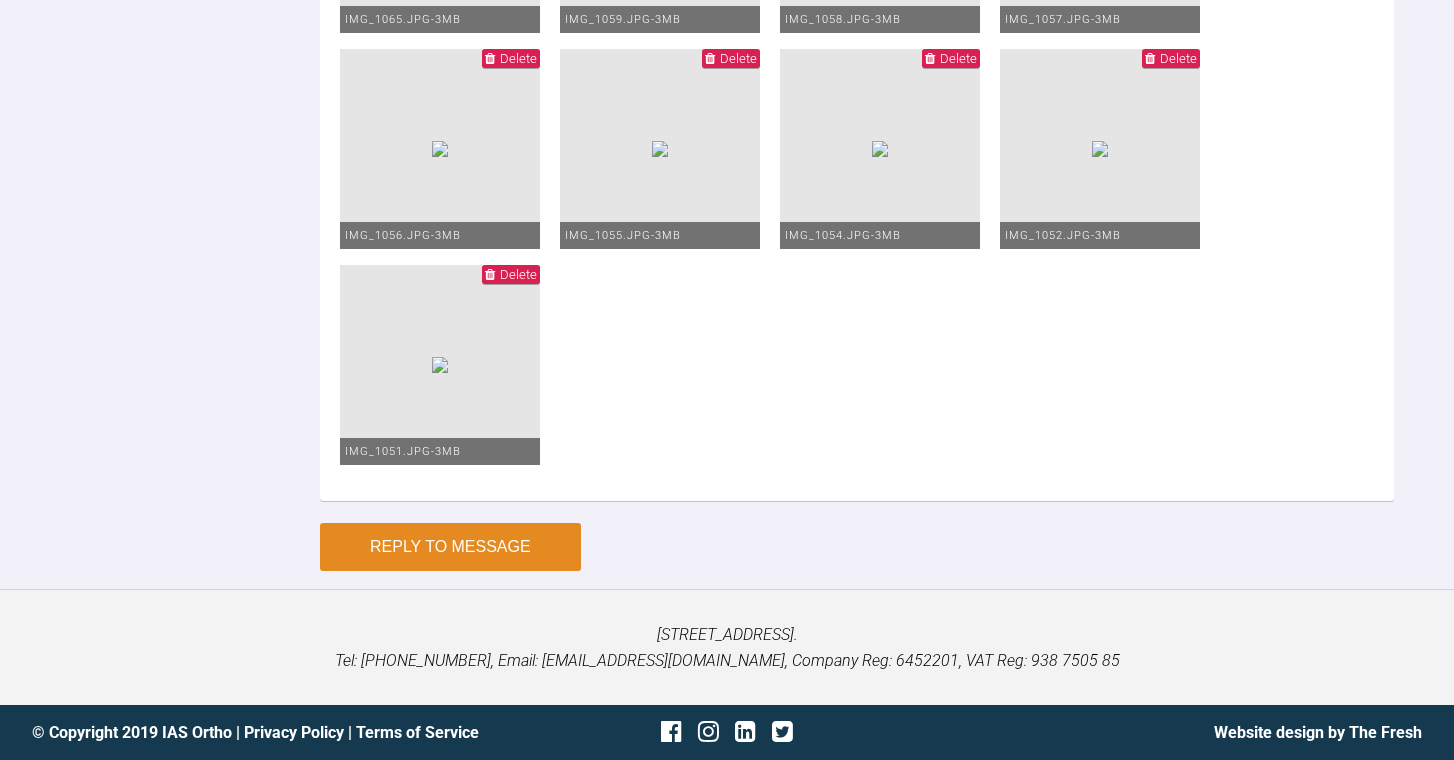 type on "Me again,
pls find attached pictures from [DATE]
Upper aligner 8 fitted
Lower elastics caged and power chain from 5-5 placed.
thanks." 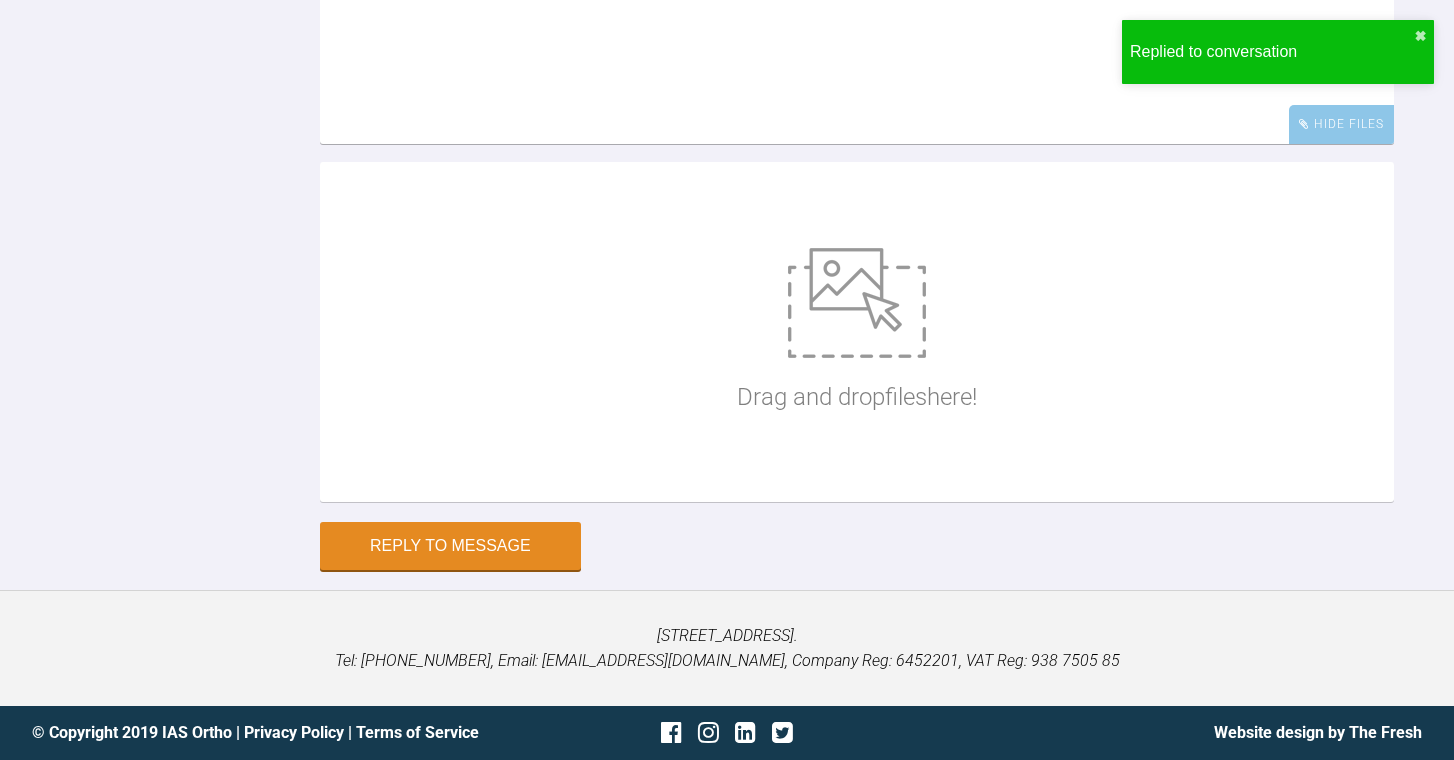 scroll, scrollTop: 19271, scrollLeft: 0, axis: vertical 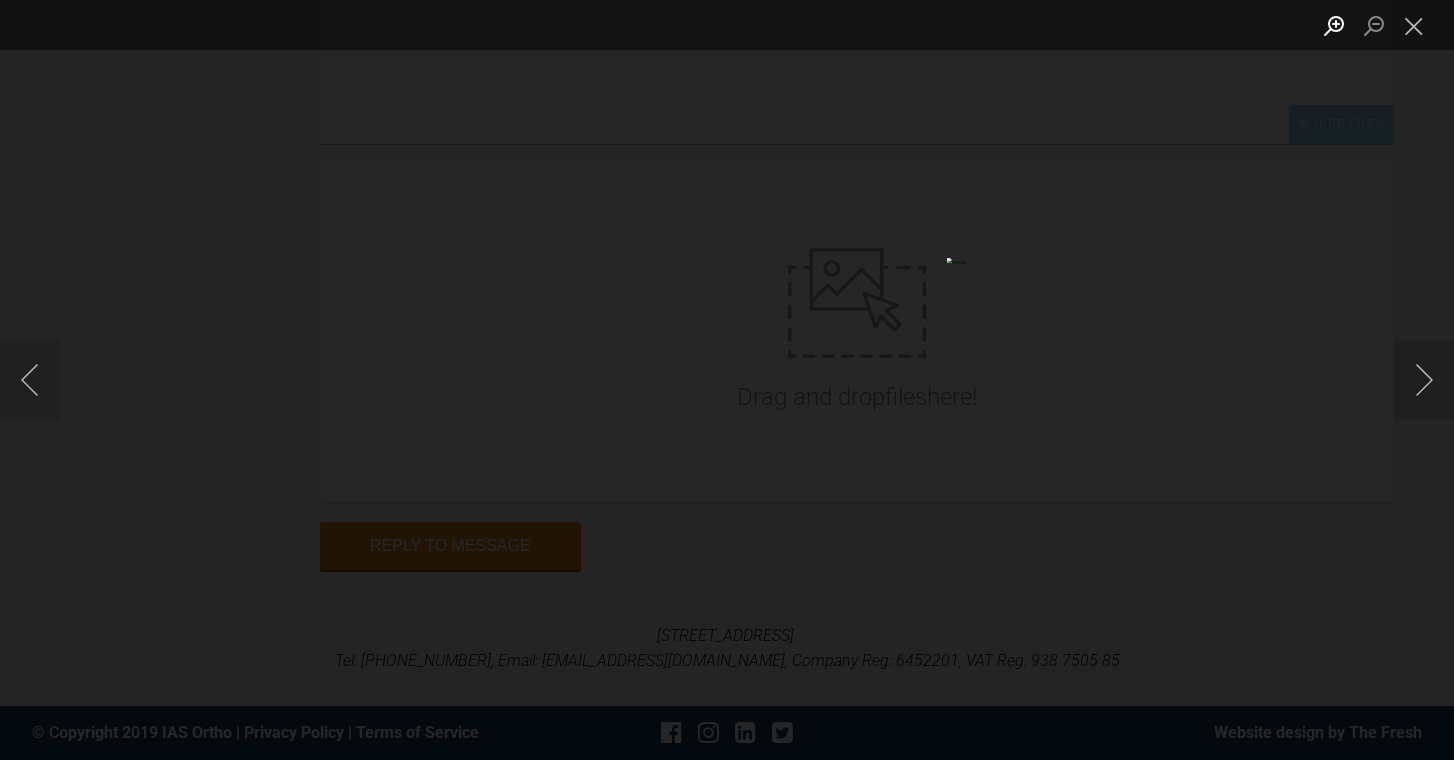 click at bounding box center [1334, 25] 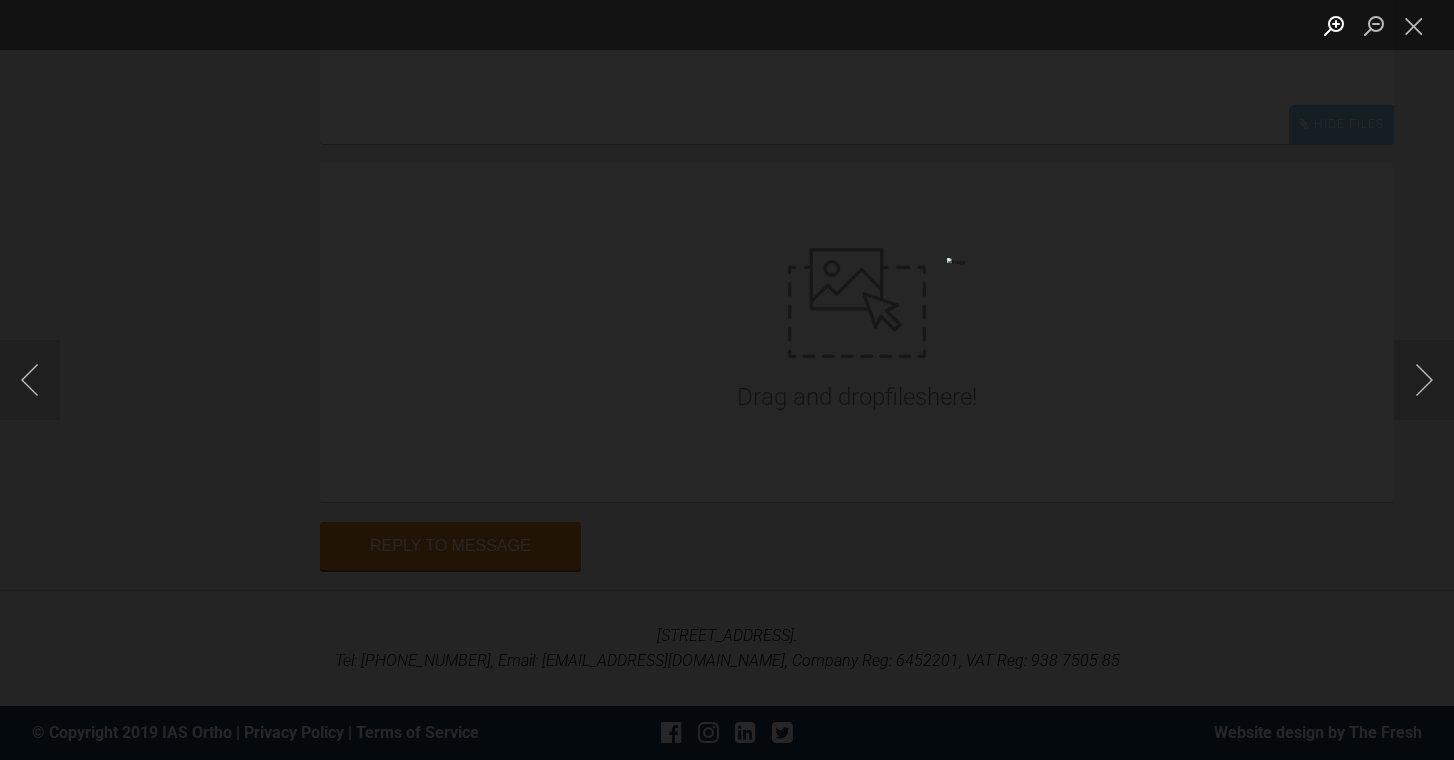 click at bounding box center (1334, 25) 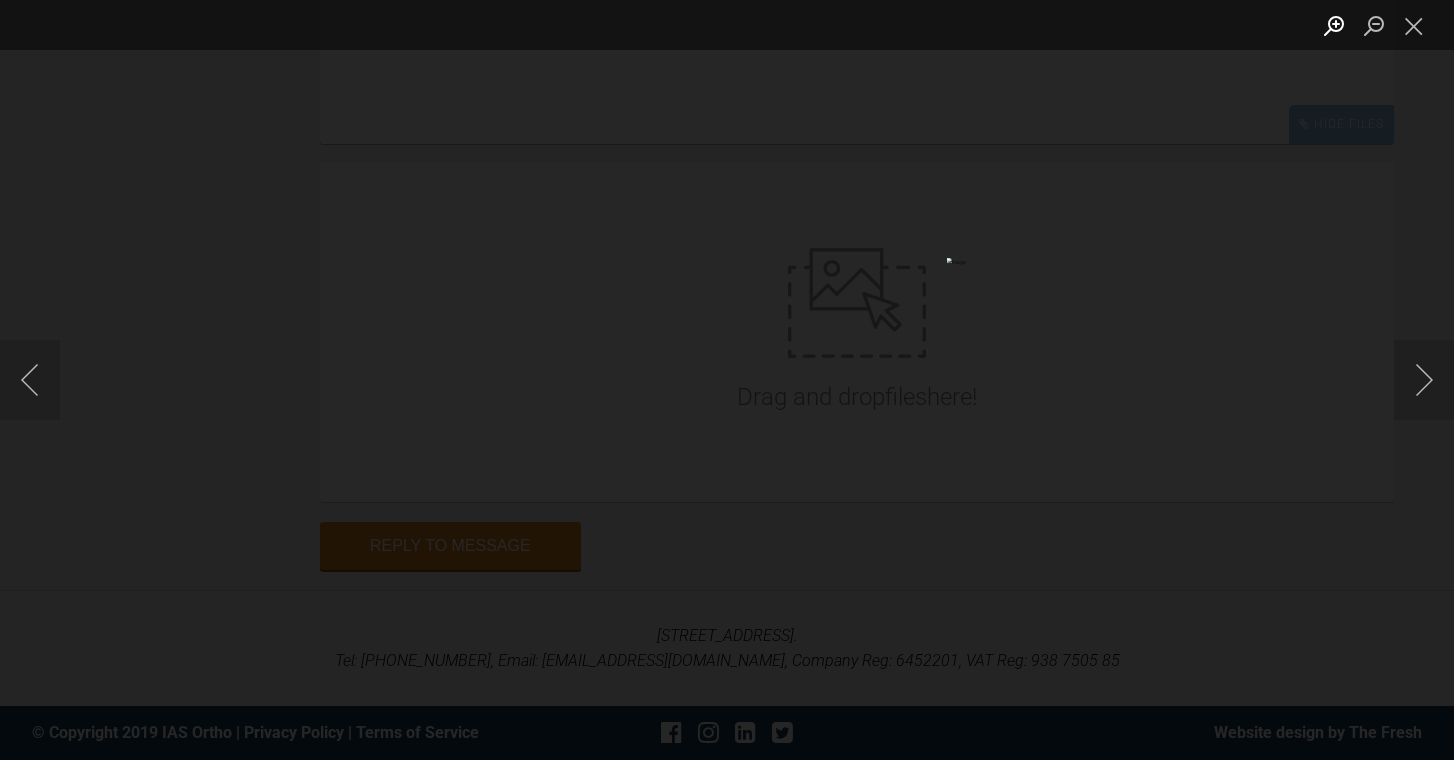 click at bounding box center (1334, 25) 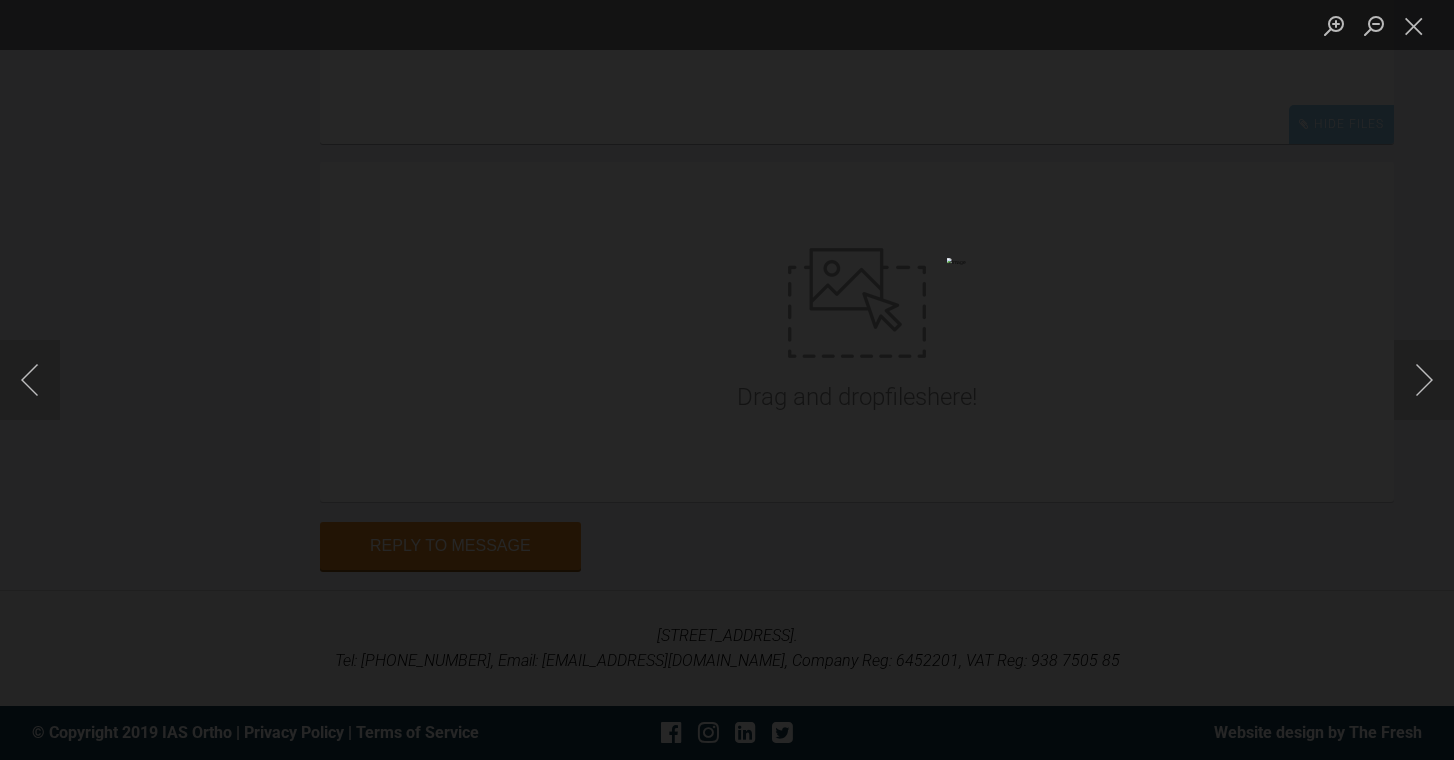 scroll, scrollTop: 19457, scrollLeft: 0, axis: vertical 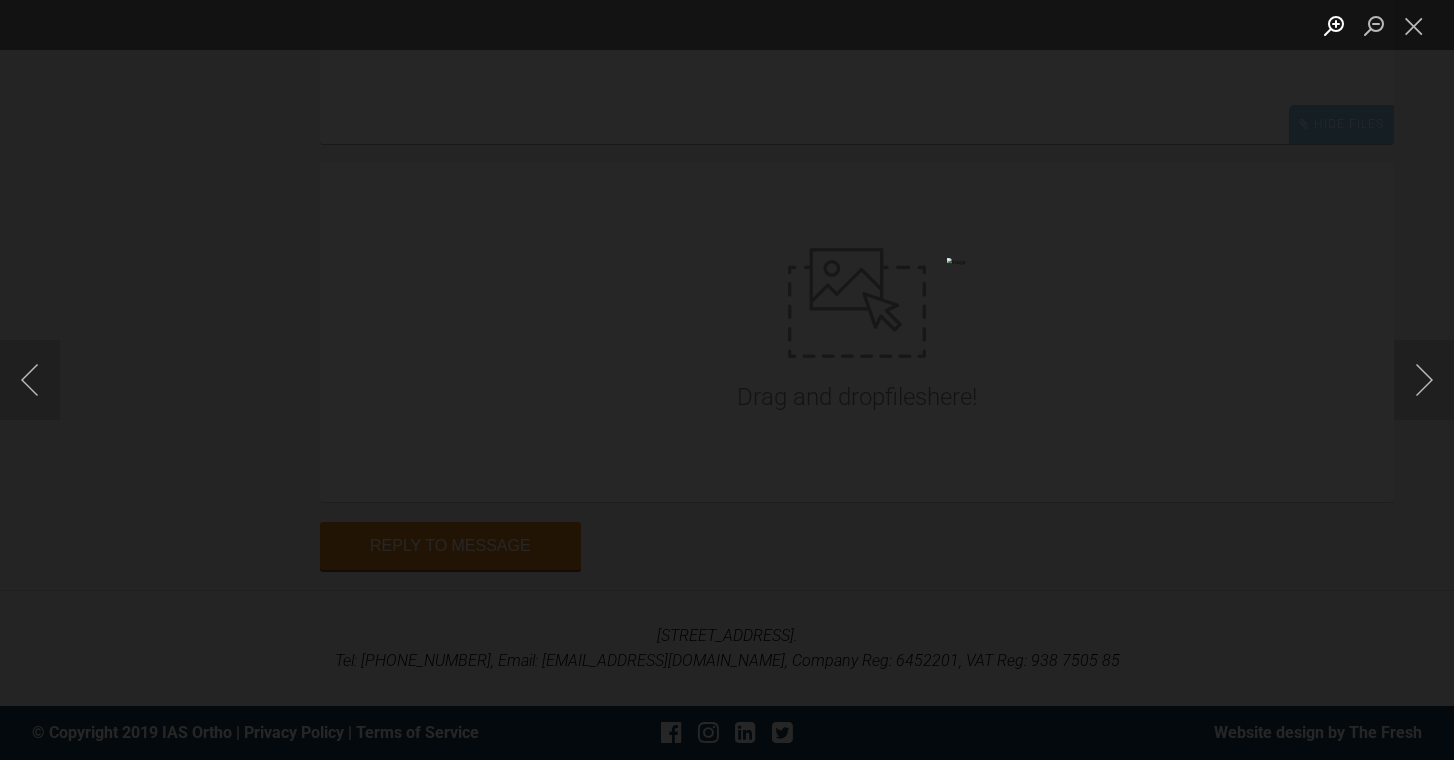 click at bounding box center (1334, 25) 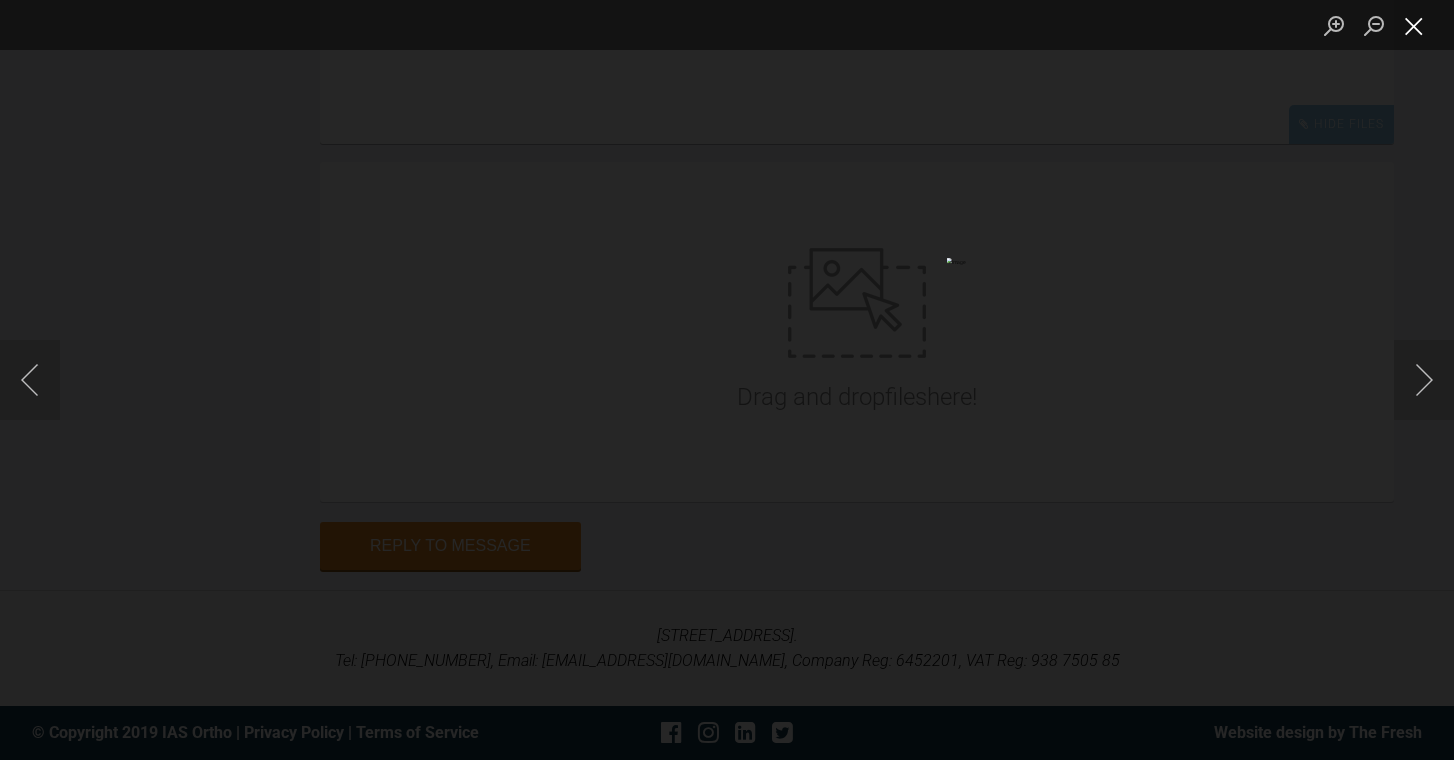 click at bounding box center (1414, 25) 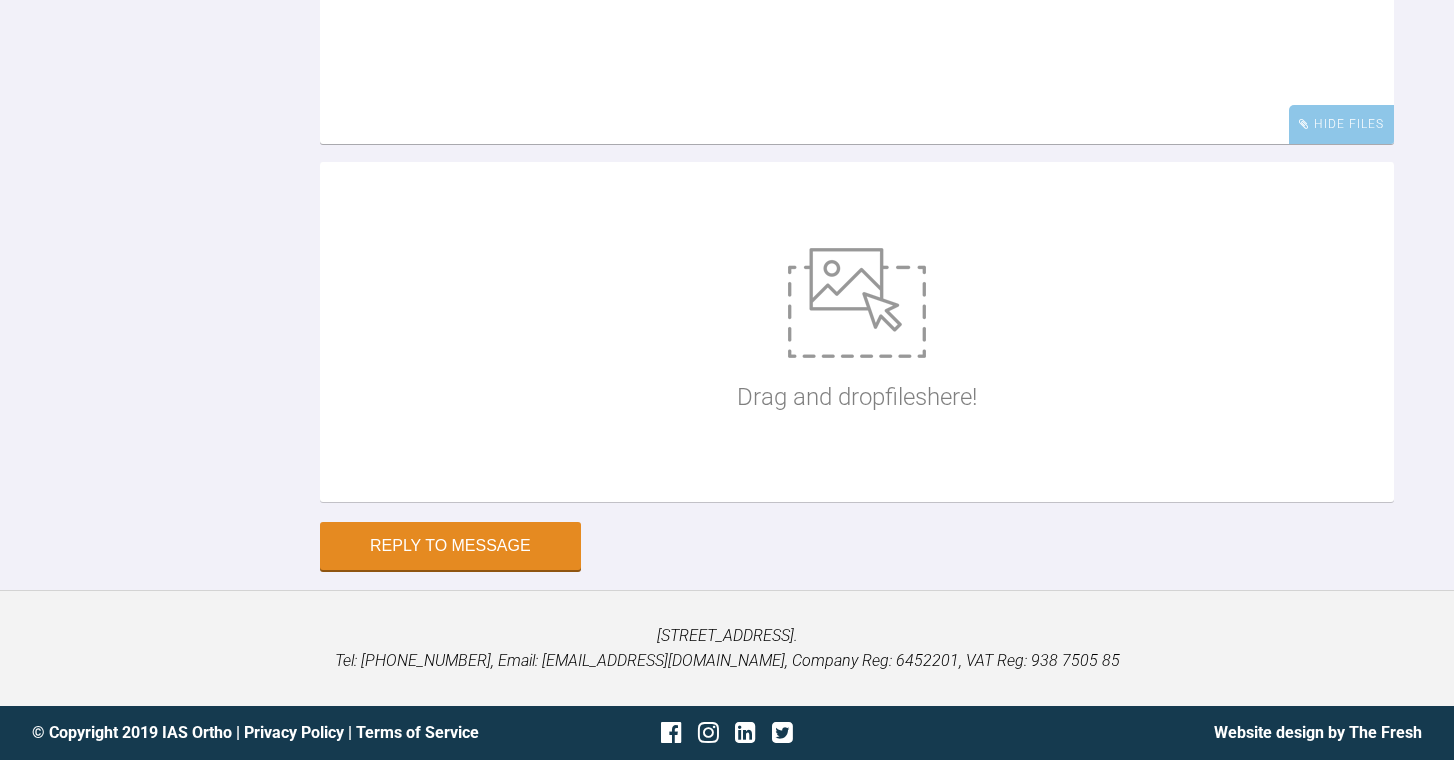 click at bounding box center (487, -360) 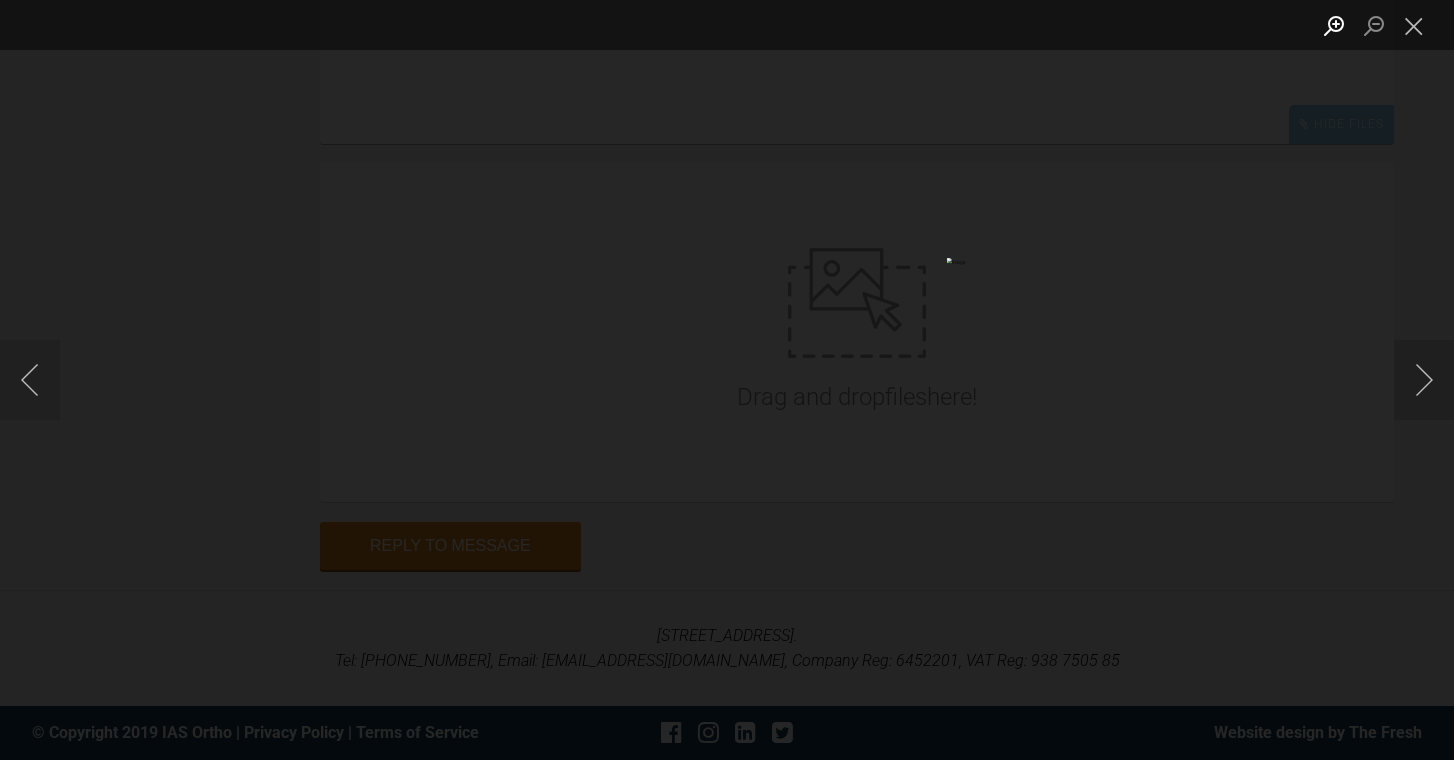 click at bounding box center (1334, 25) 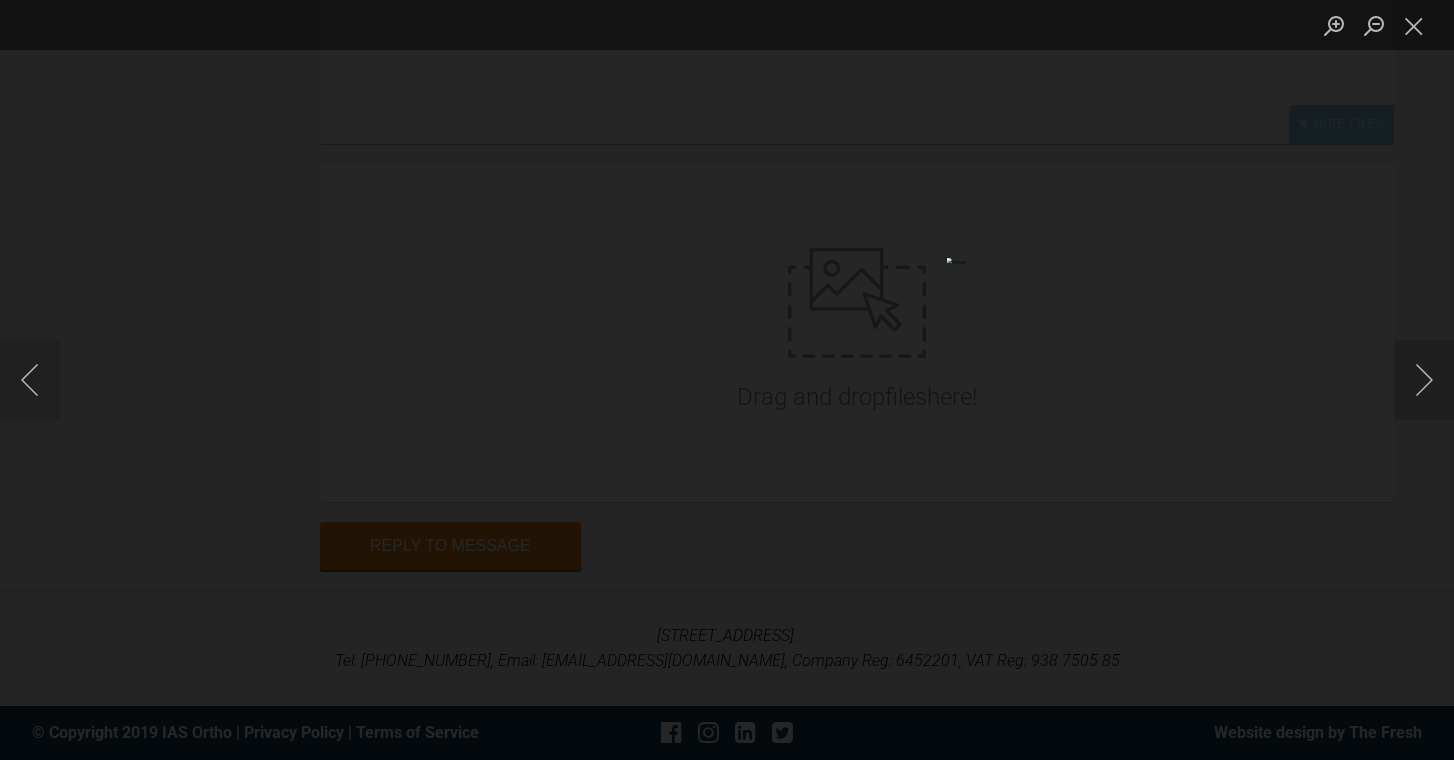 scroll, scrollTop: 19734, scrollLeft: 0, axis: vertical 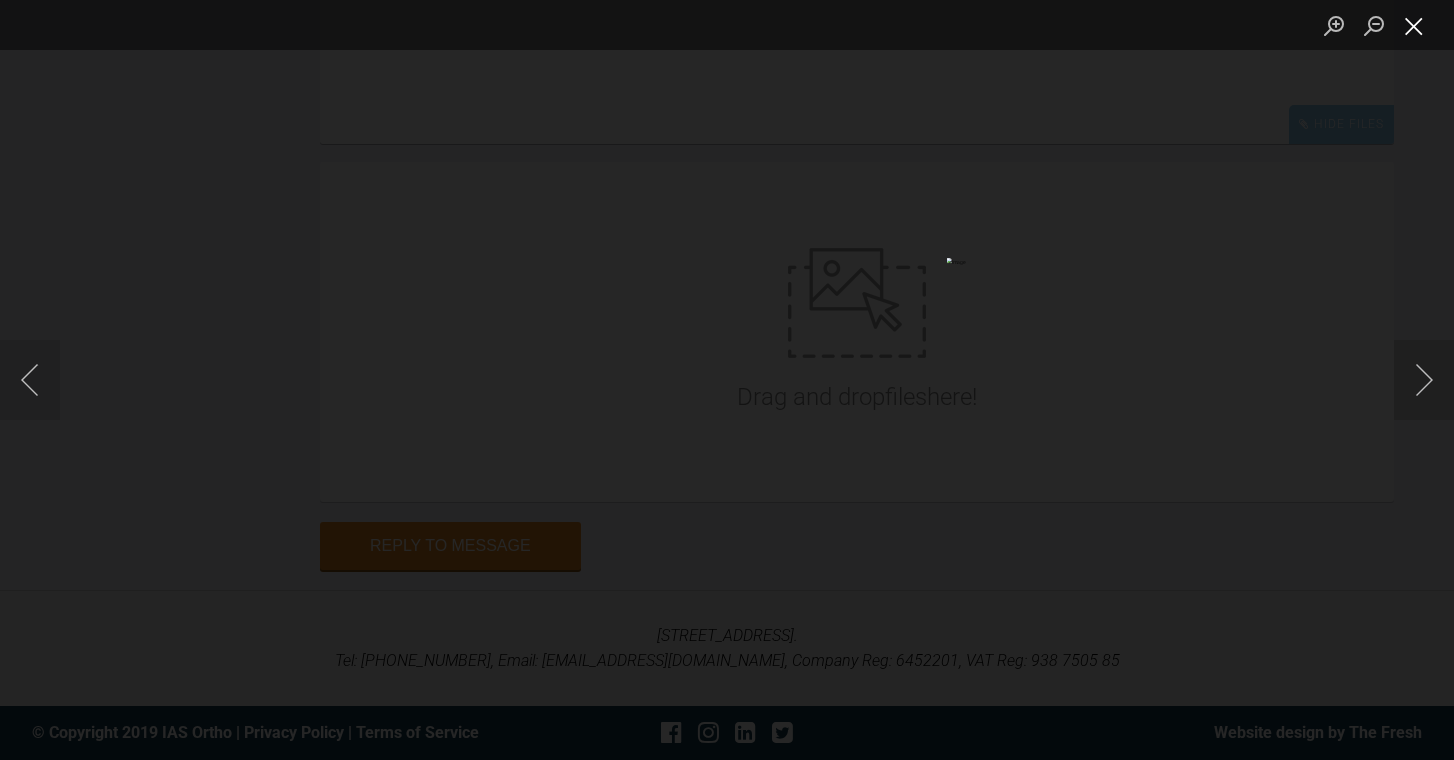 click at bounding box center (1414, 25) 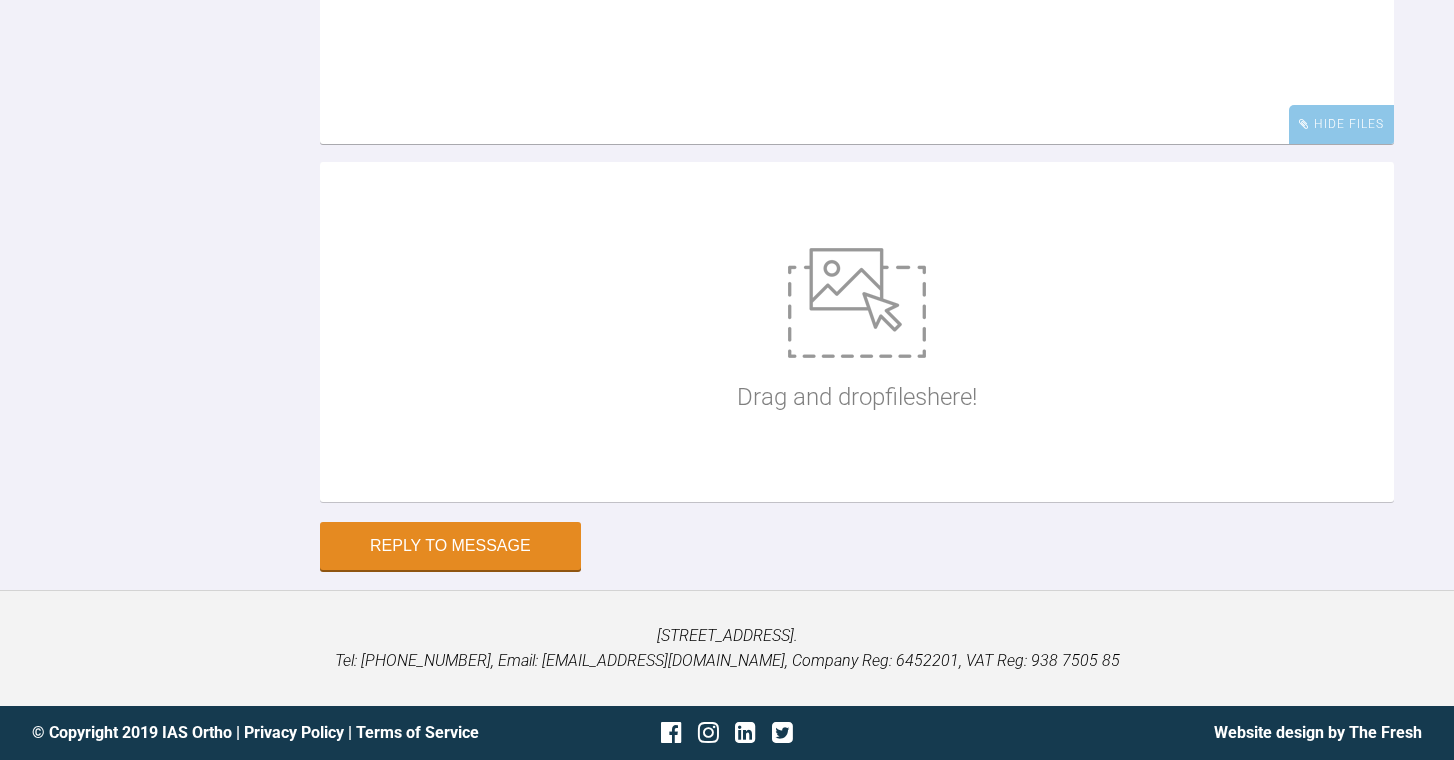 scroll, scrollTop: 19464, scrollLeft: 0, axis: vertical 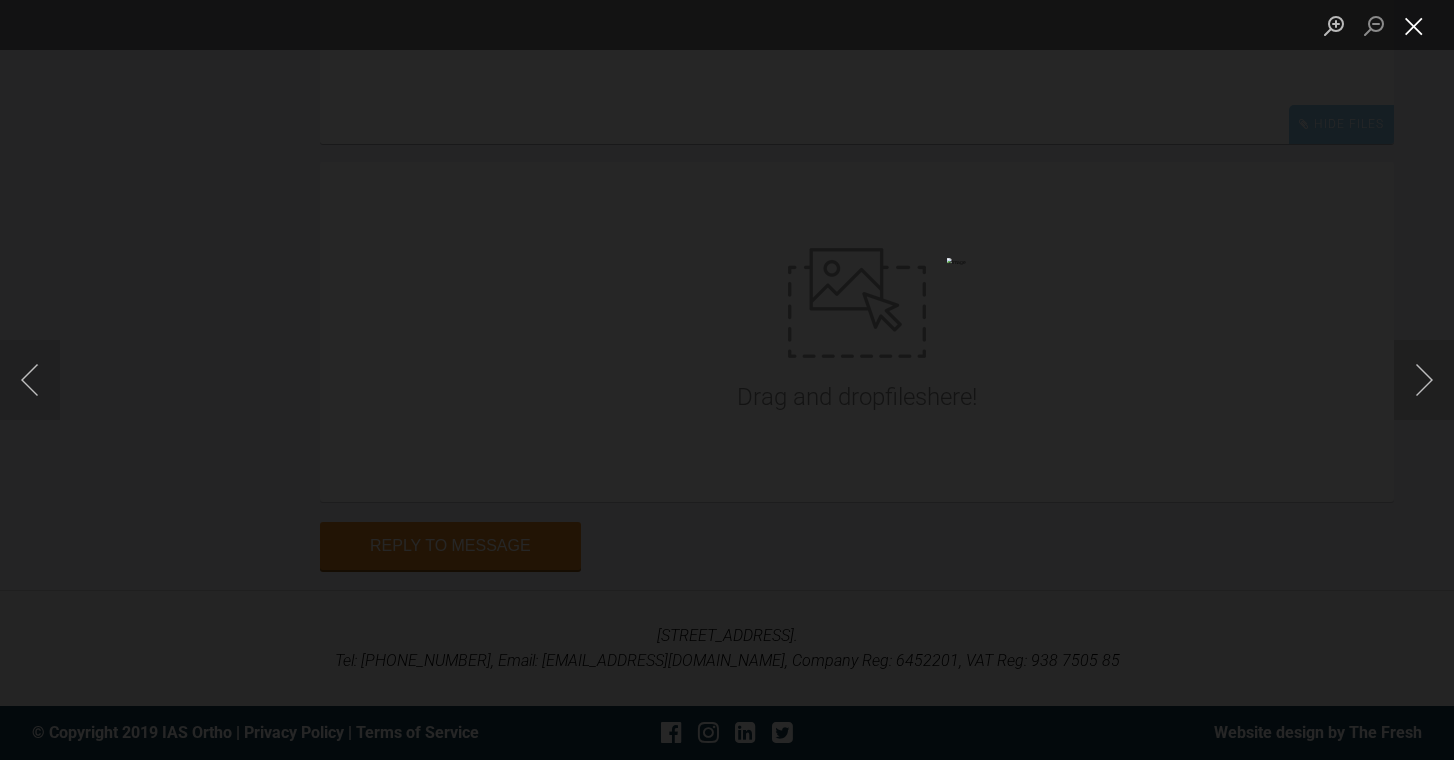 click at bounding box center [1414, 25] 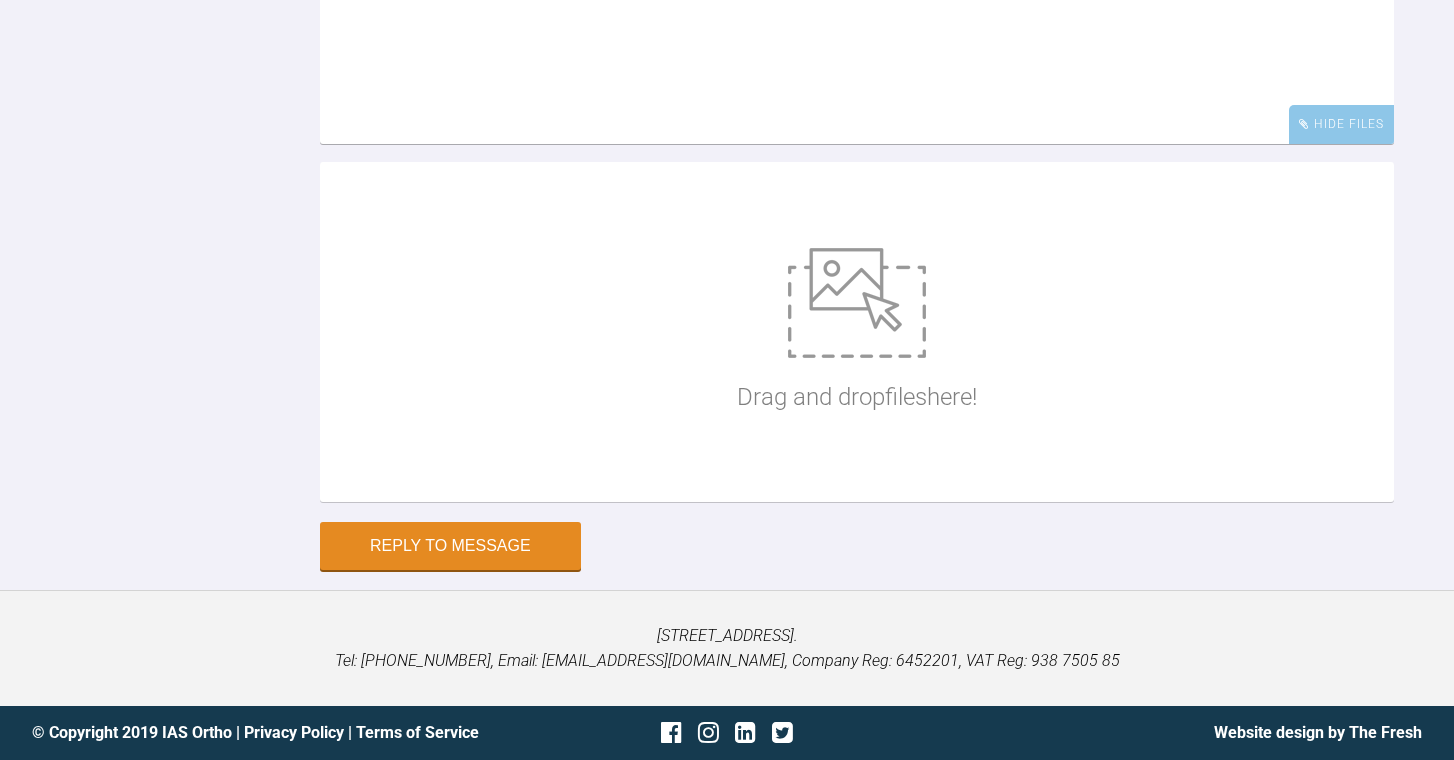 scroll, scrollTop: 19508, scrollLeft: 0, axis: vertical 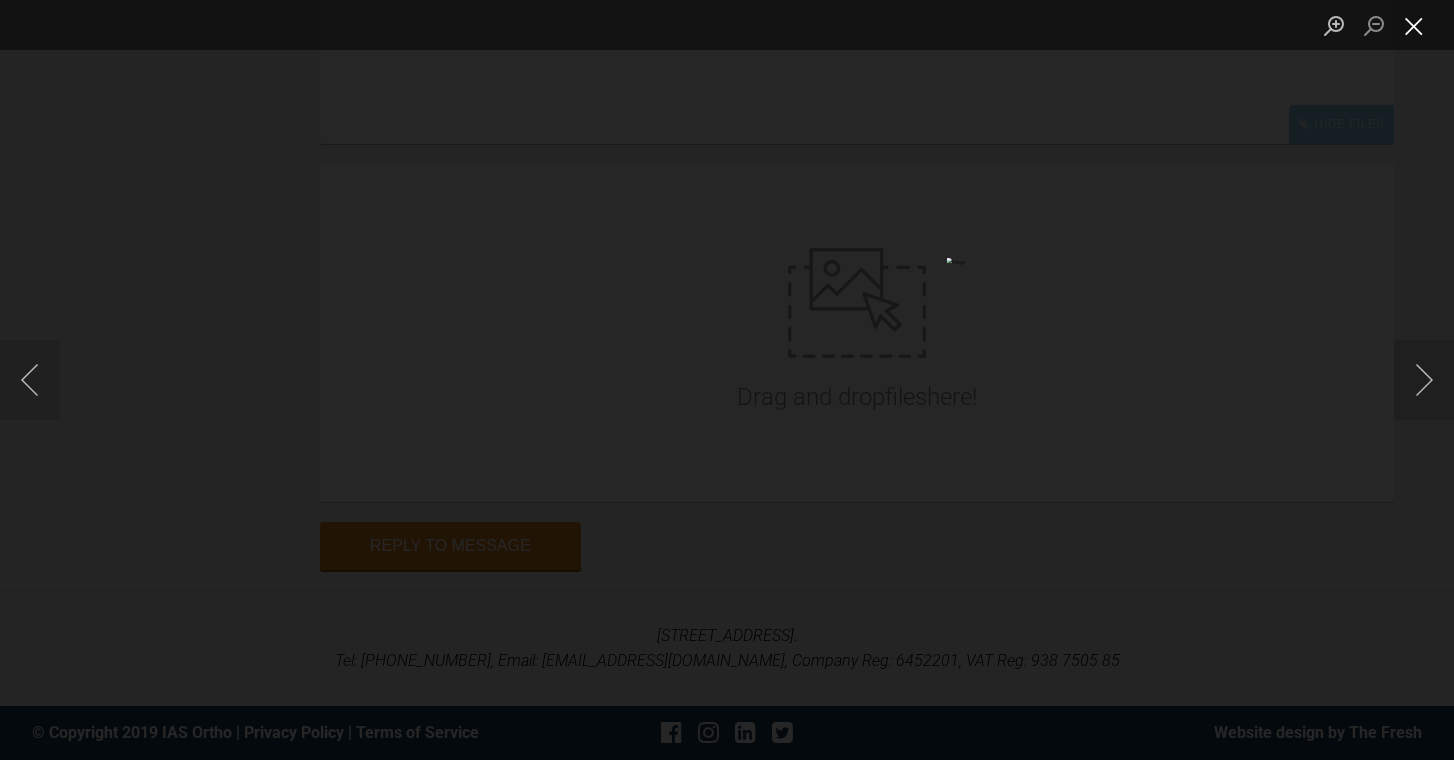 click at bounding box center (1414, 25) 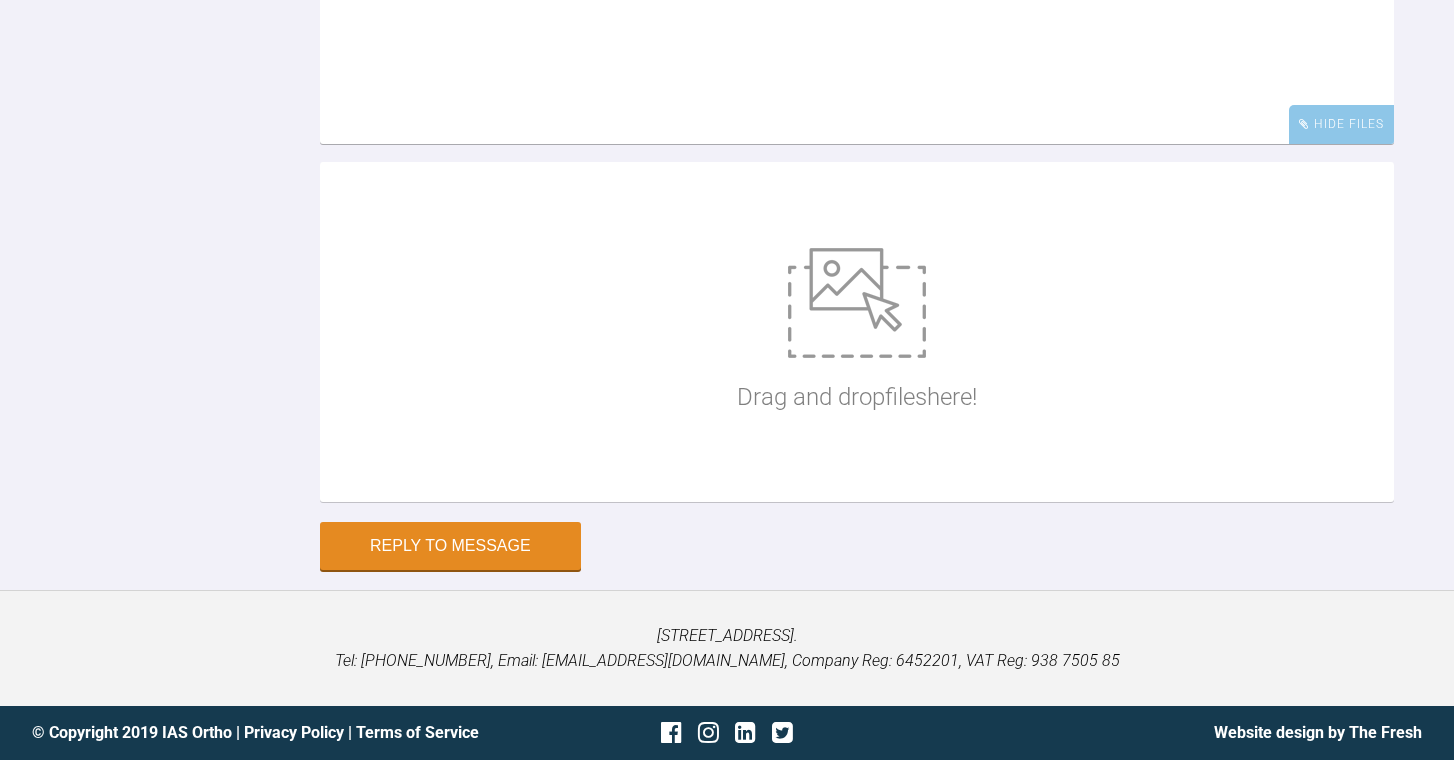 click at bounding box center (636, -280) 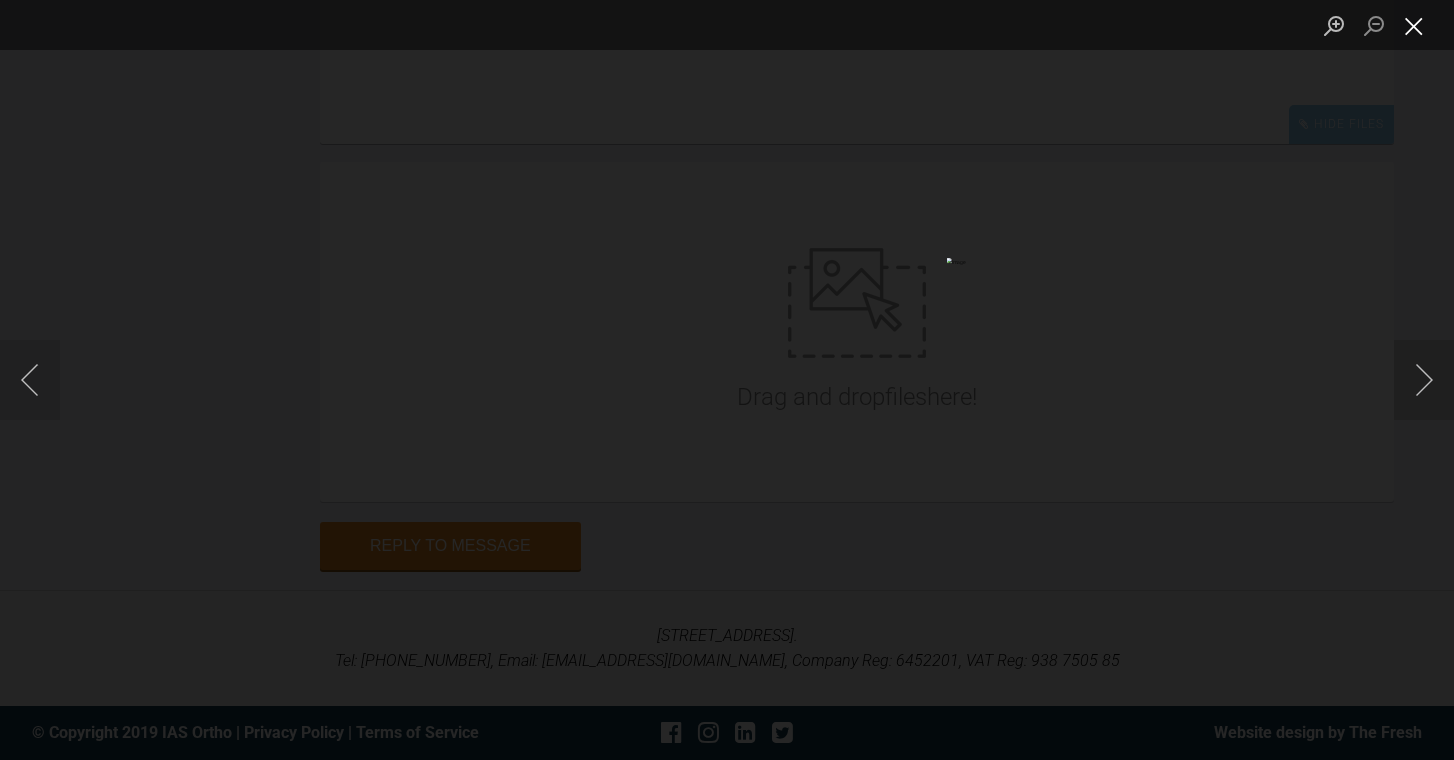 click at bounding box center (1414, 25) 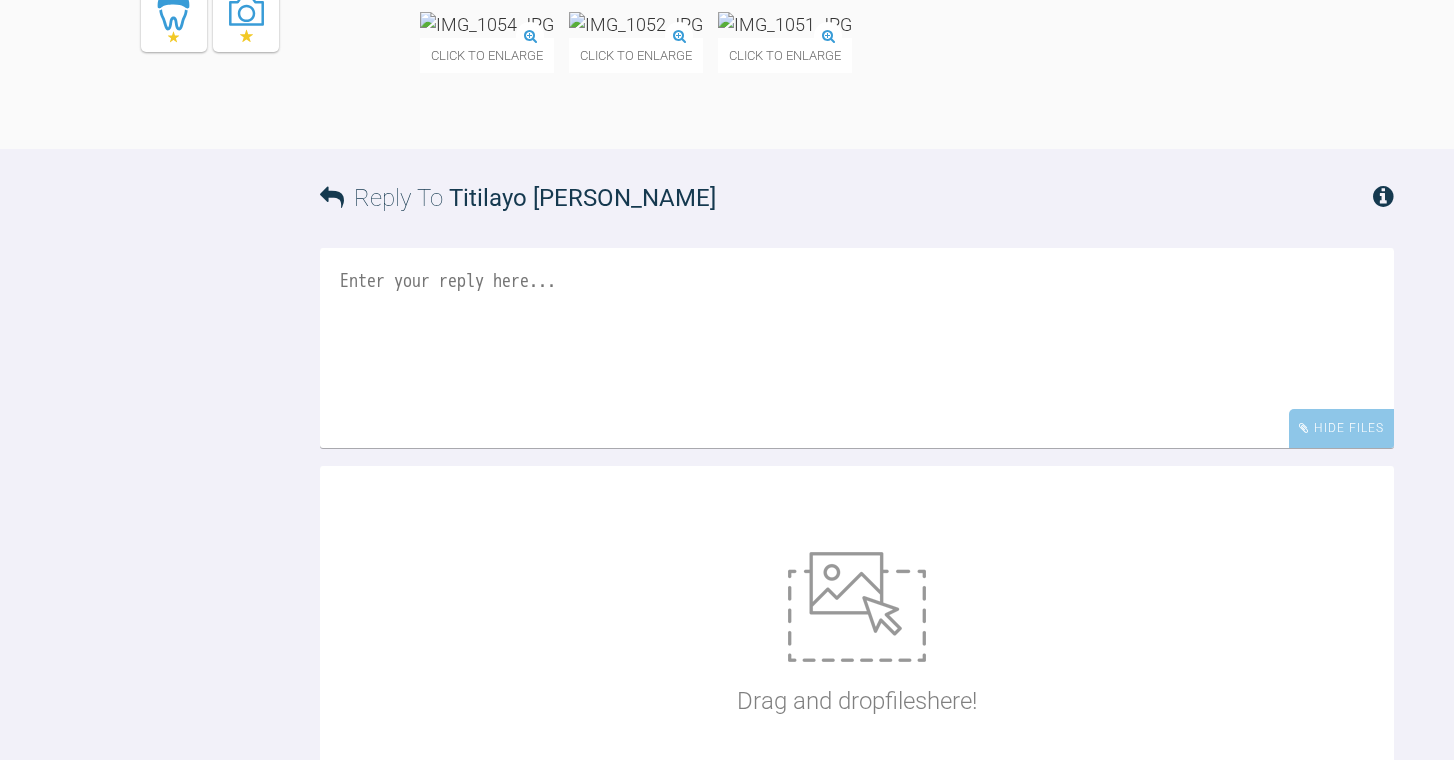 scroll, scrollTop: 18429, scrollLeft: 0, axis: vertical 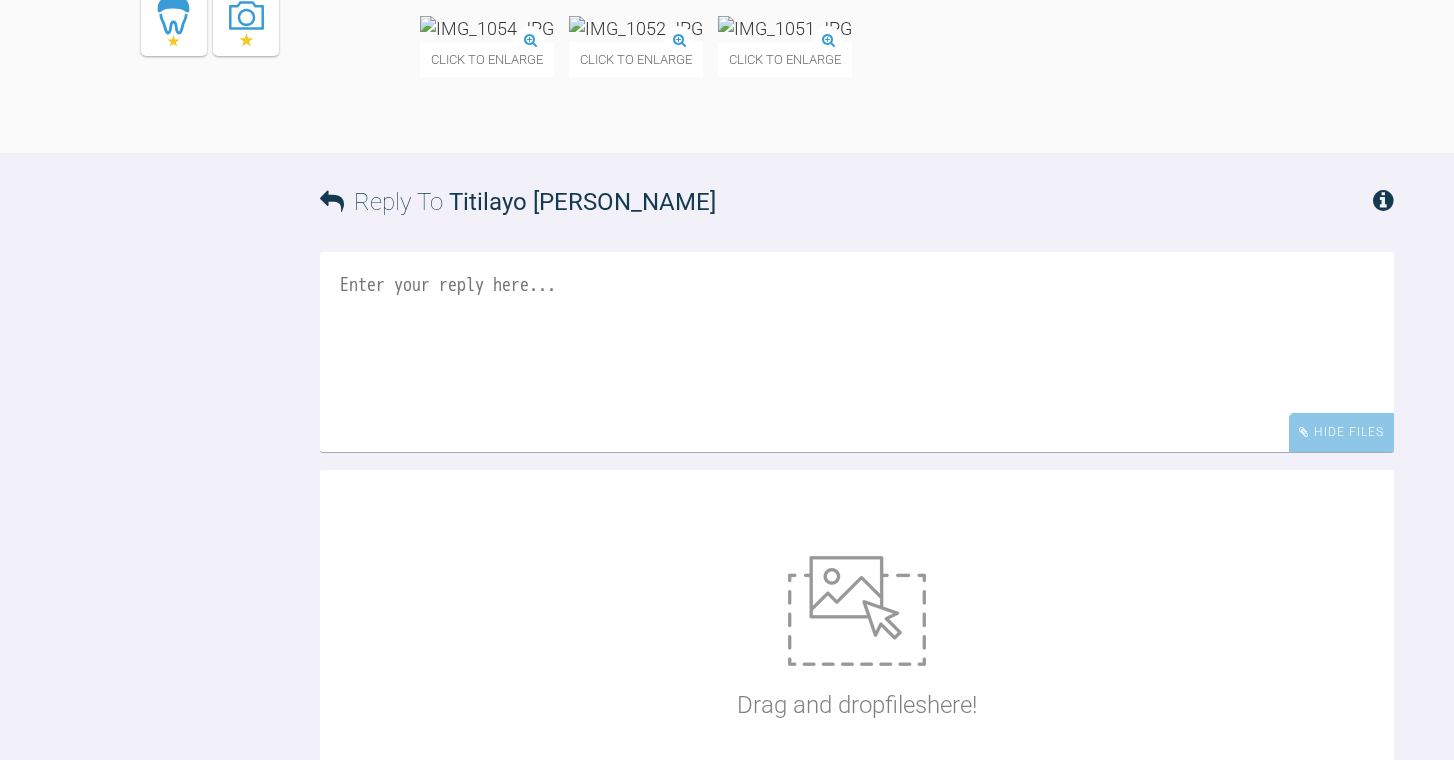 click at bounding box center [636, -689] 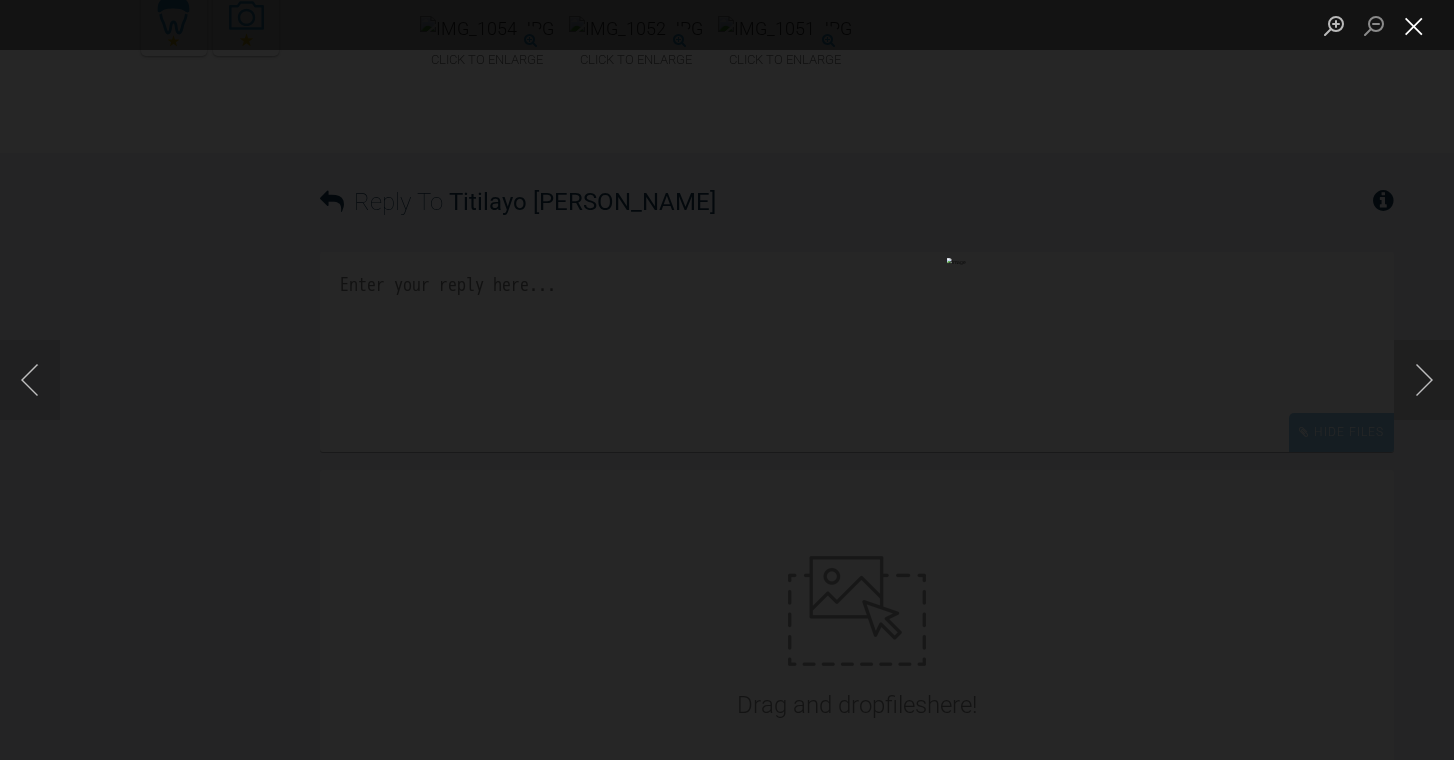 click at bounding box center (1414, 25) 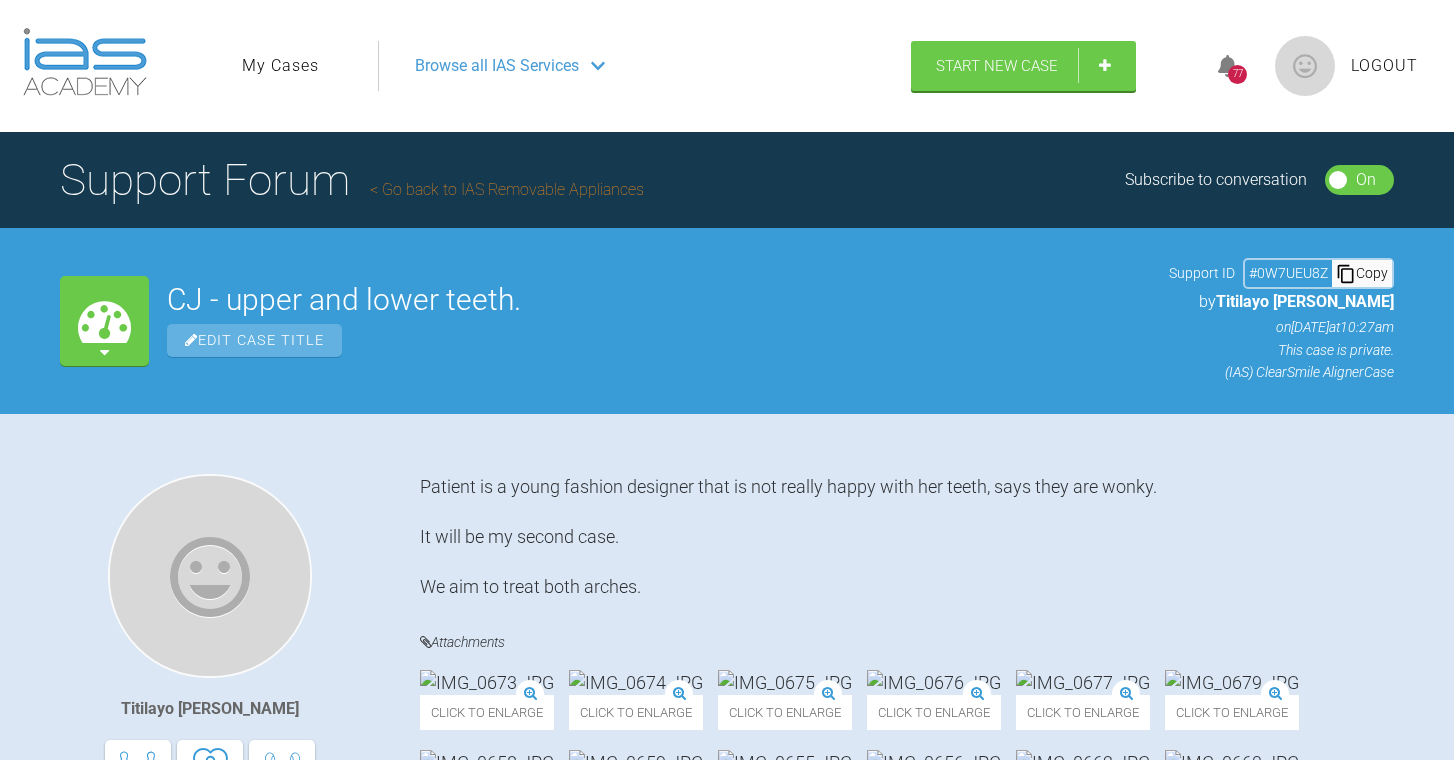 scroll, scrollTop: 0, scrollLeft: 0, axis: both 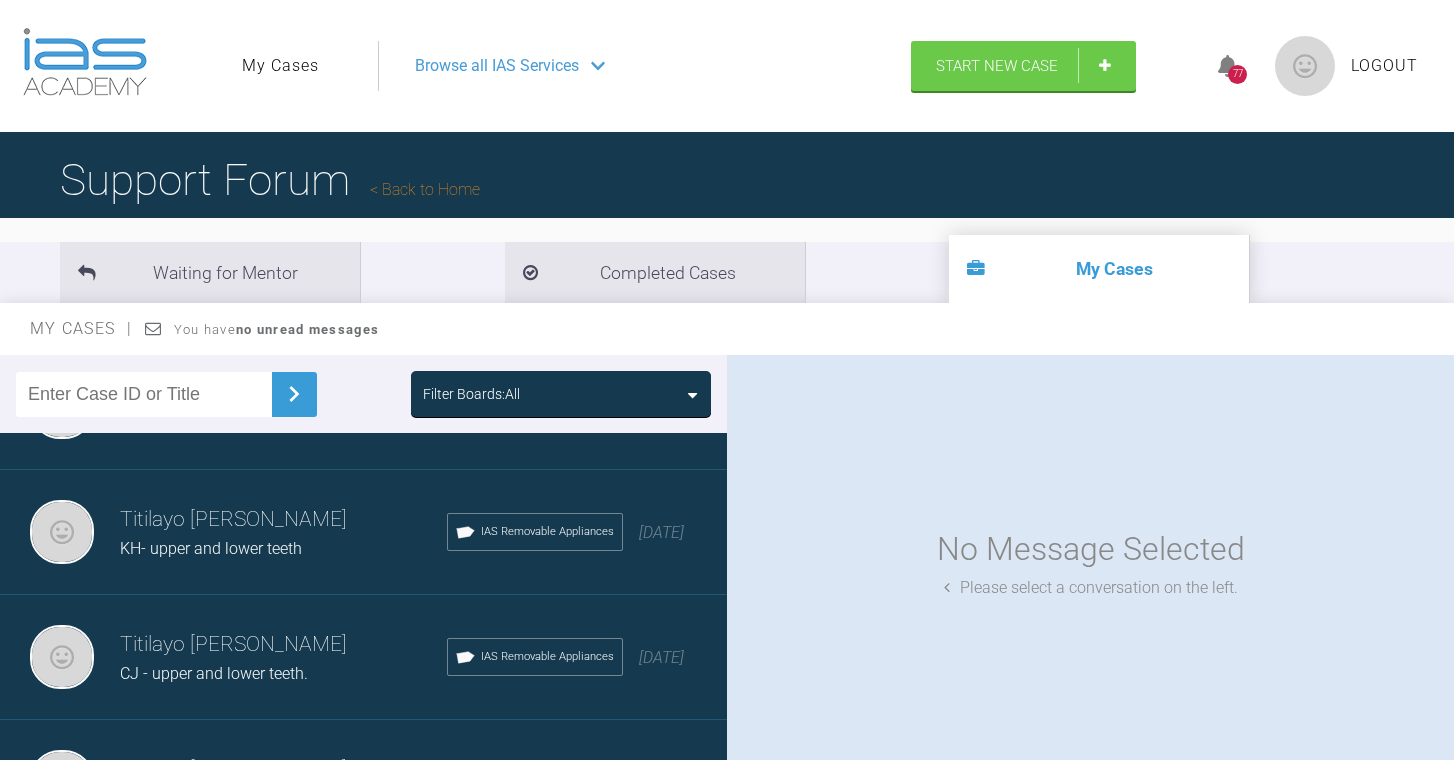 click on "Titilayo [PERSON_NAME]" at bounding box center [283, 520] 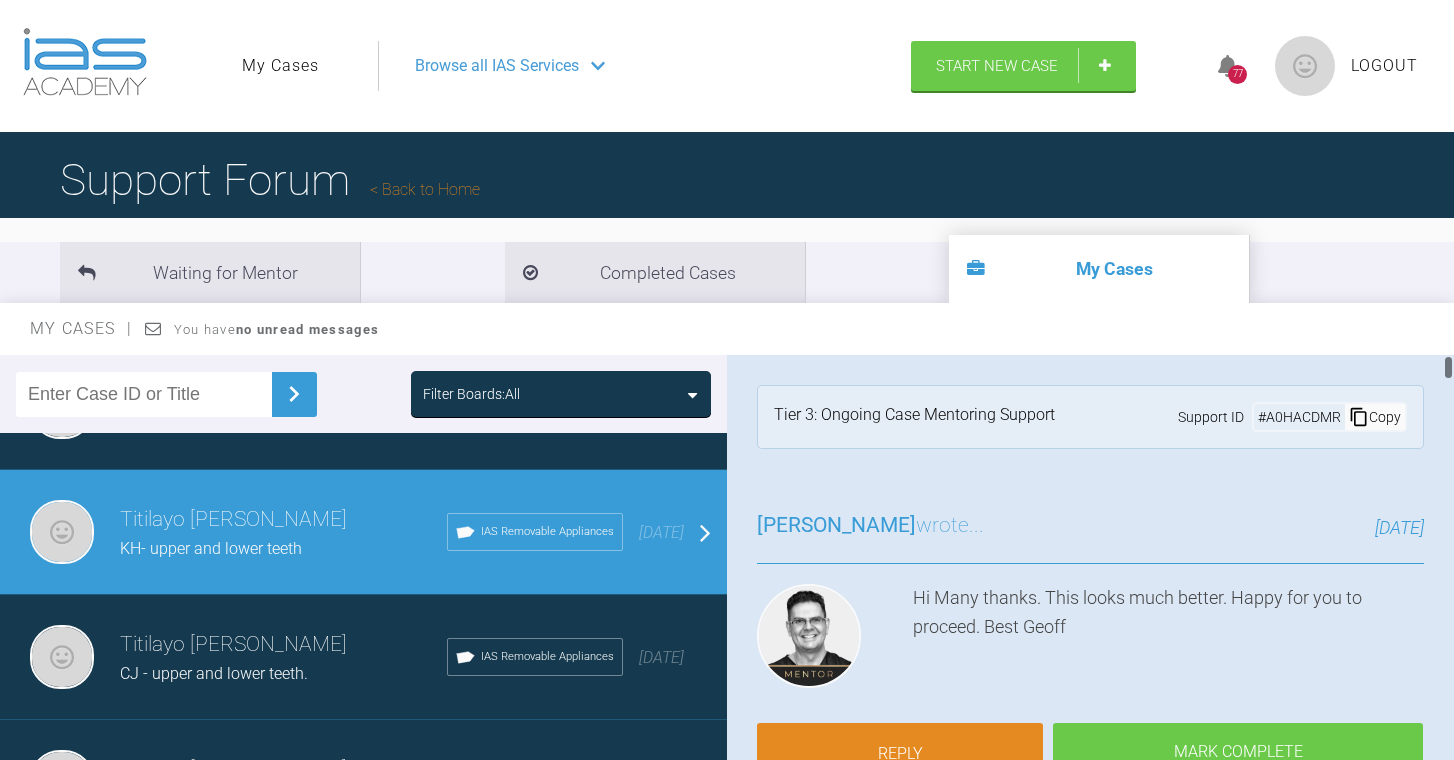 scroll, scrollTop: 0, scrollLeft: 0, axis: both 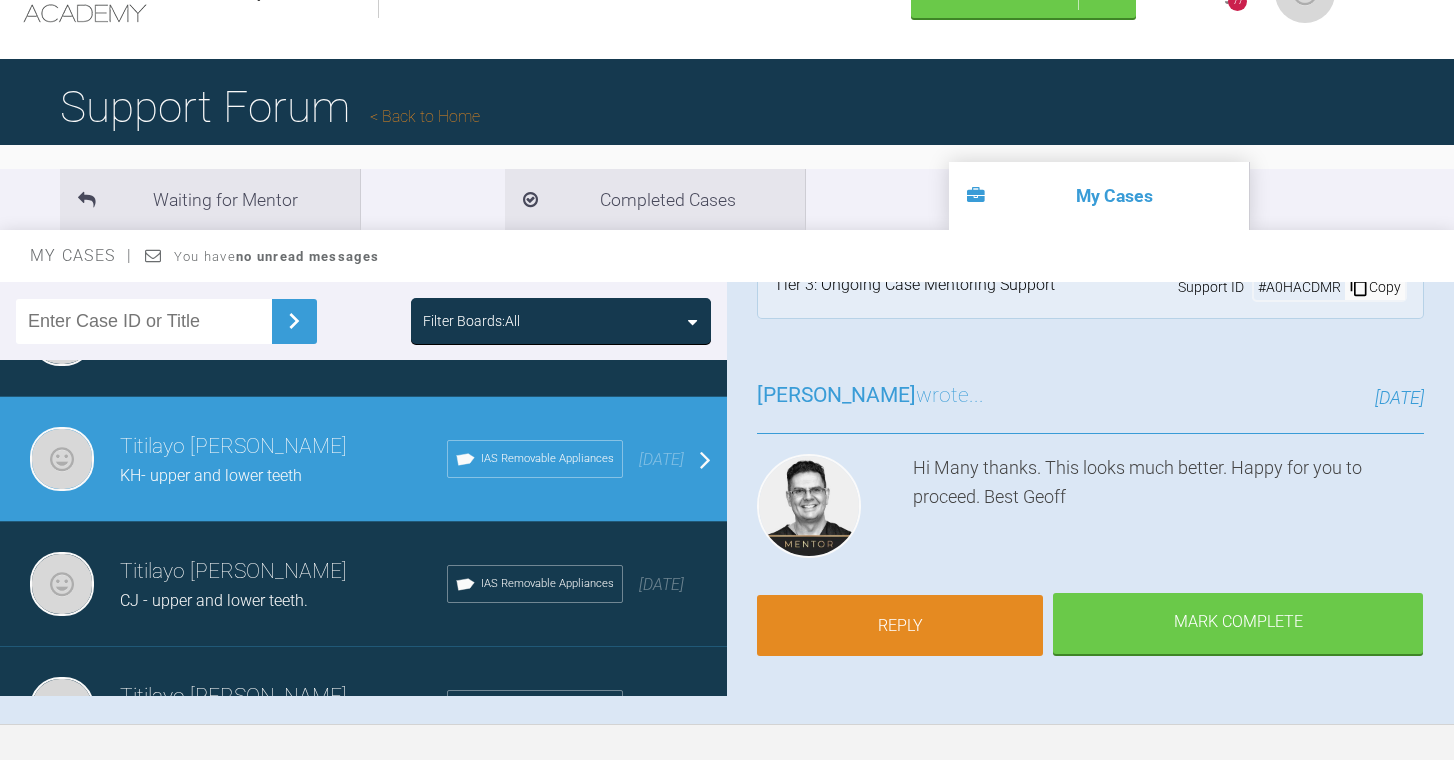 click on "Reply" at bounding box center [900, 626] 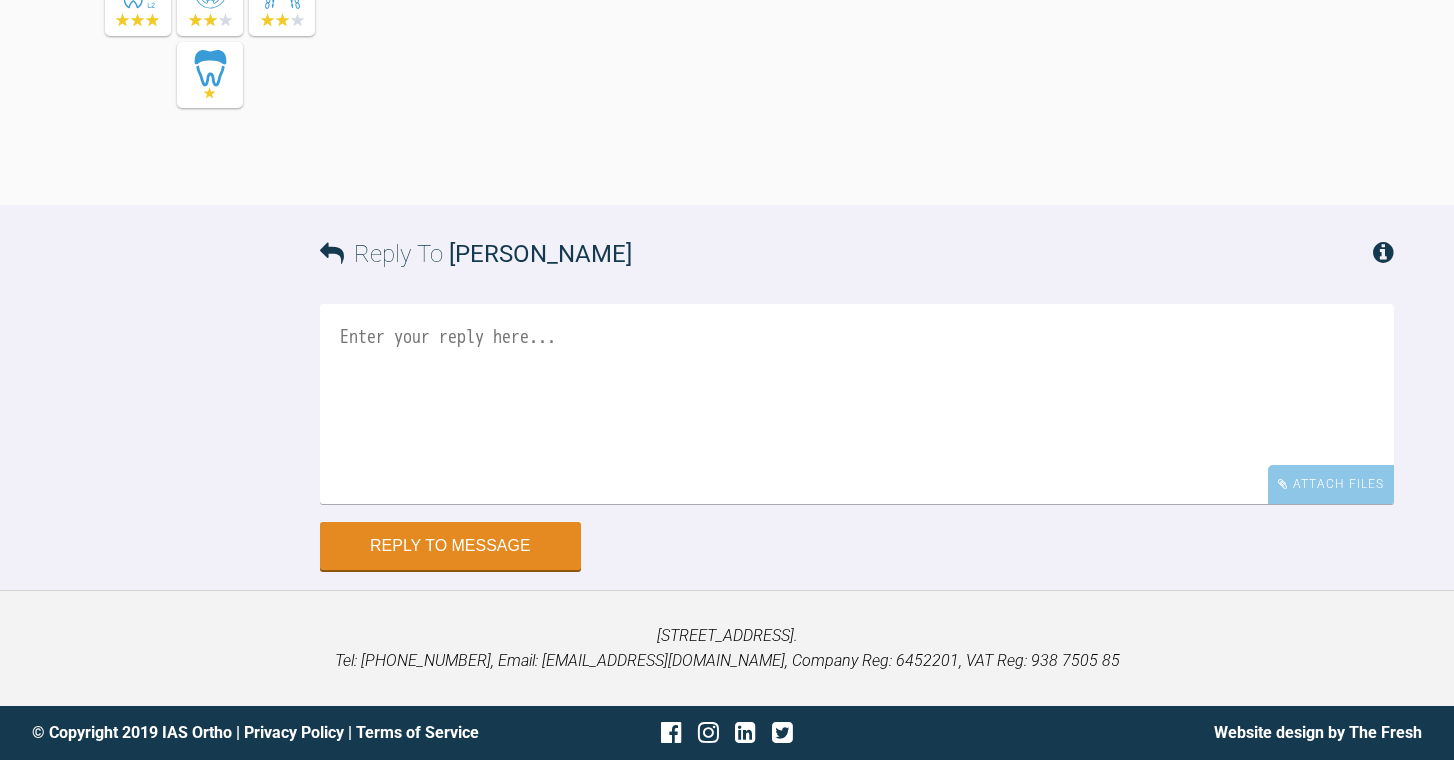 scroll, scrollTop: 24886, scrollLeft: 0, axis: vertical 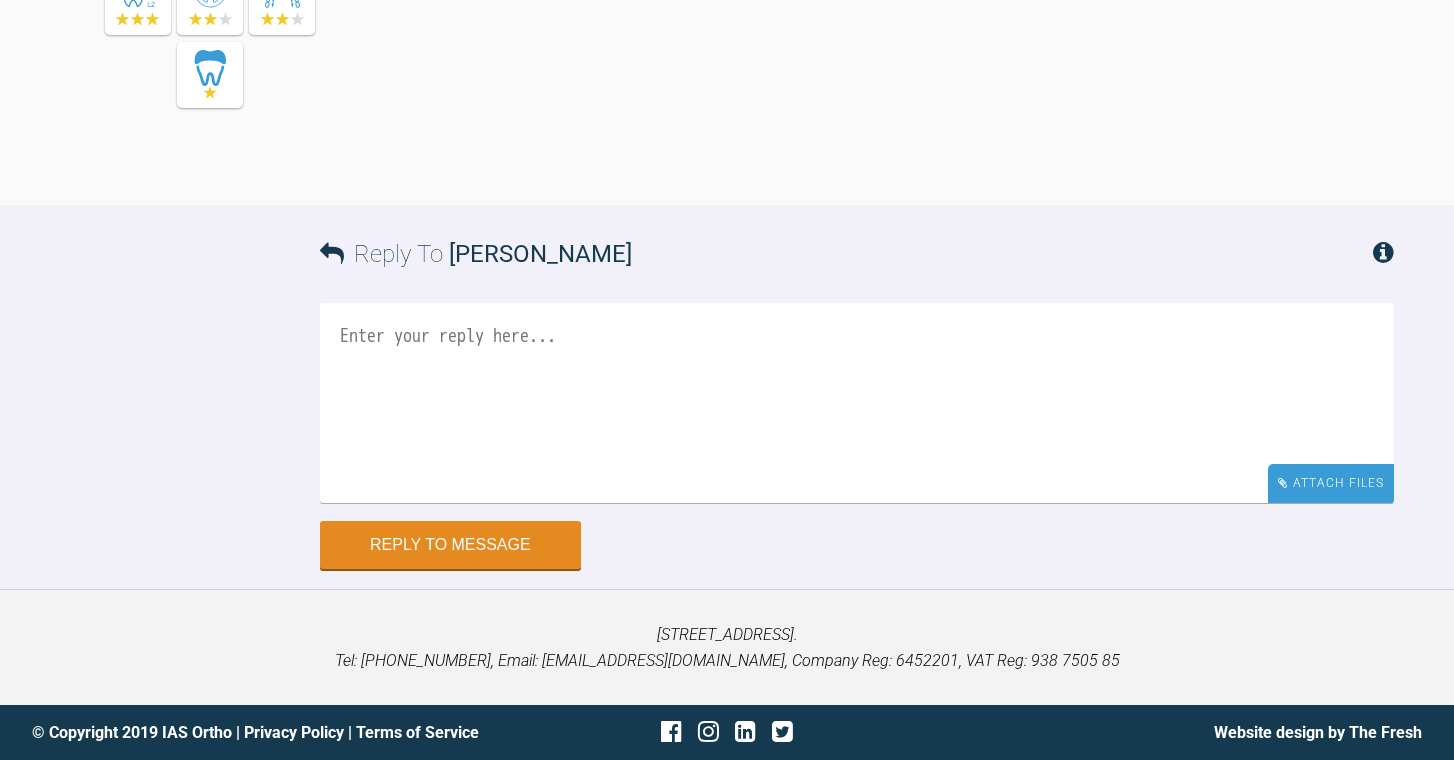 click on "Attach Files" at bounding box center (1331, 483) 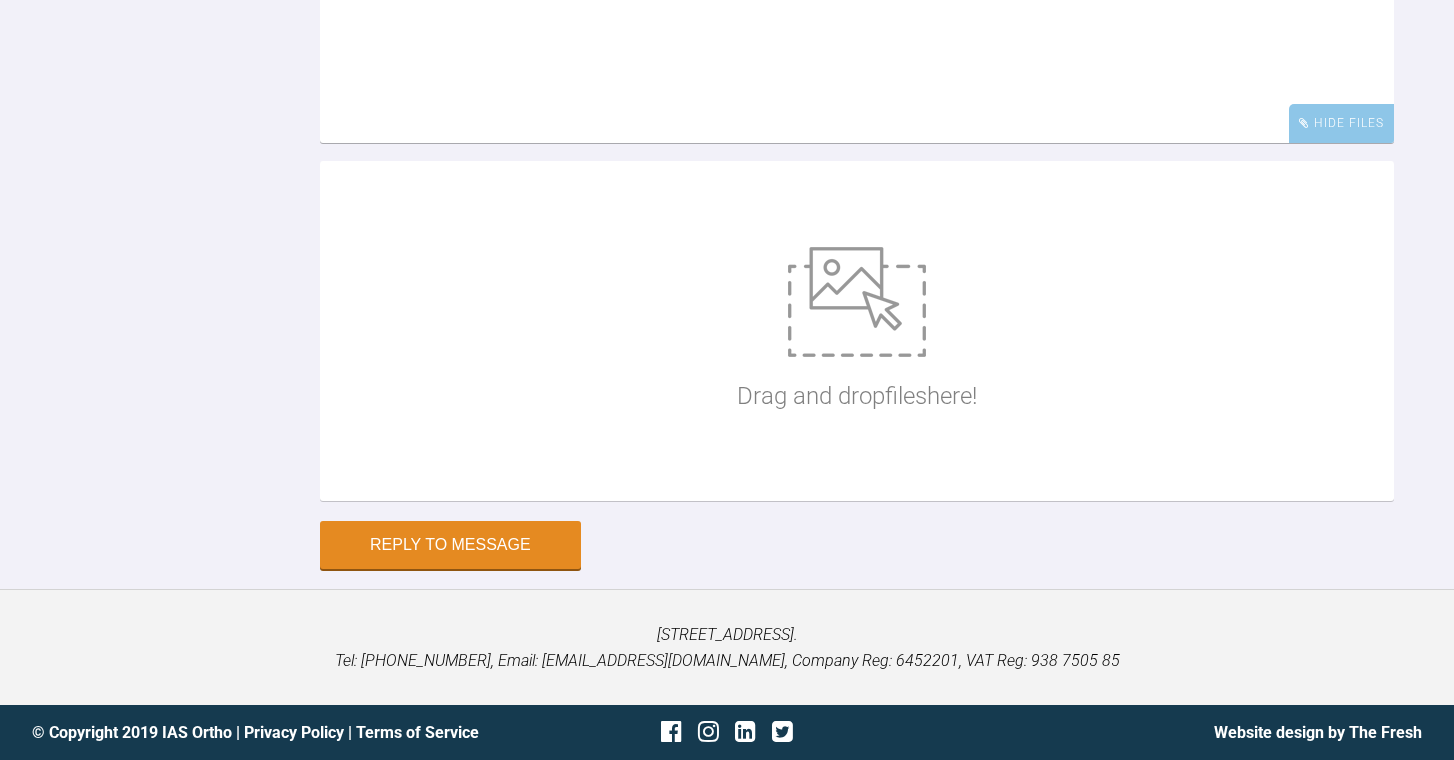 scroll, scrollTop: 25151, scrollLeft: 0, axis: vertical 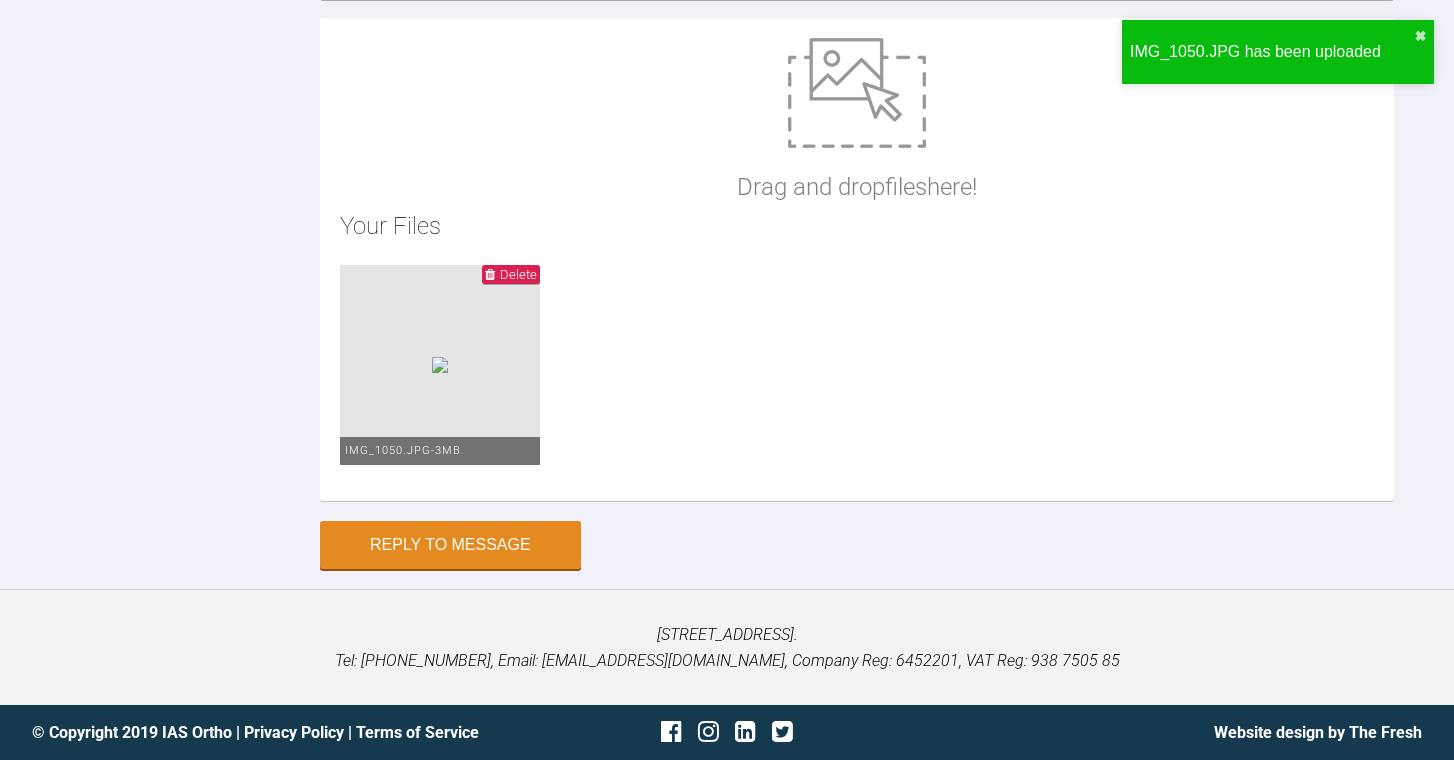click at bounding box center [857, 93] 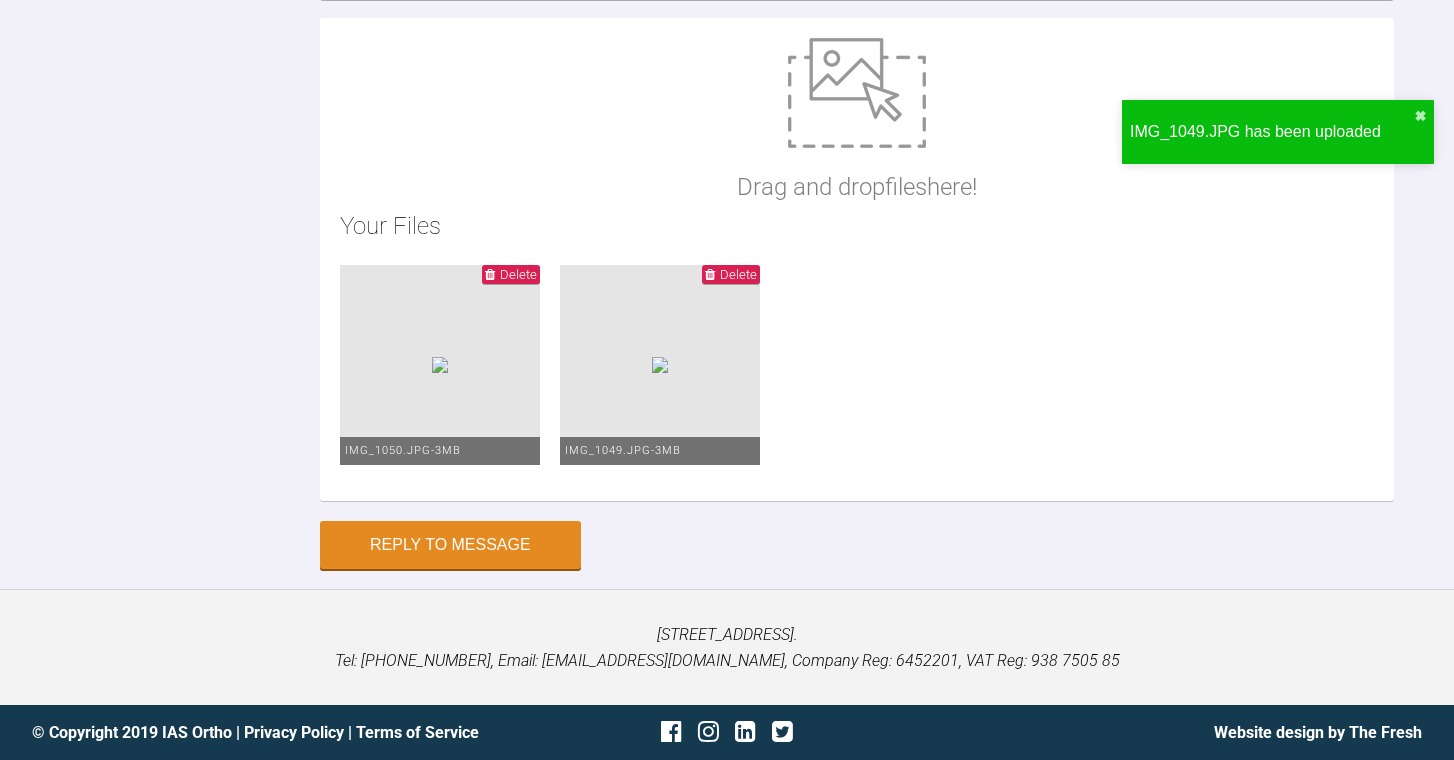 click at bounding box center (857, 93) 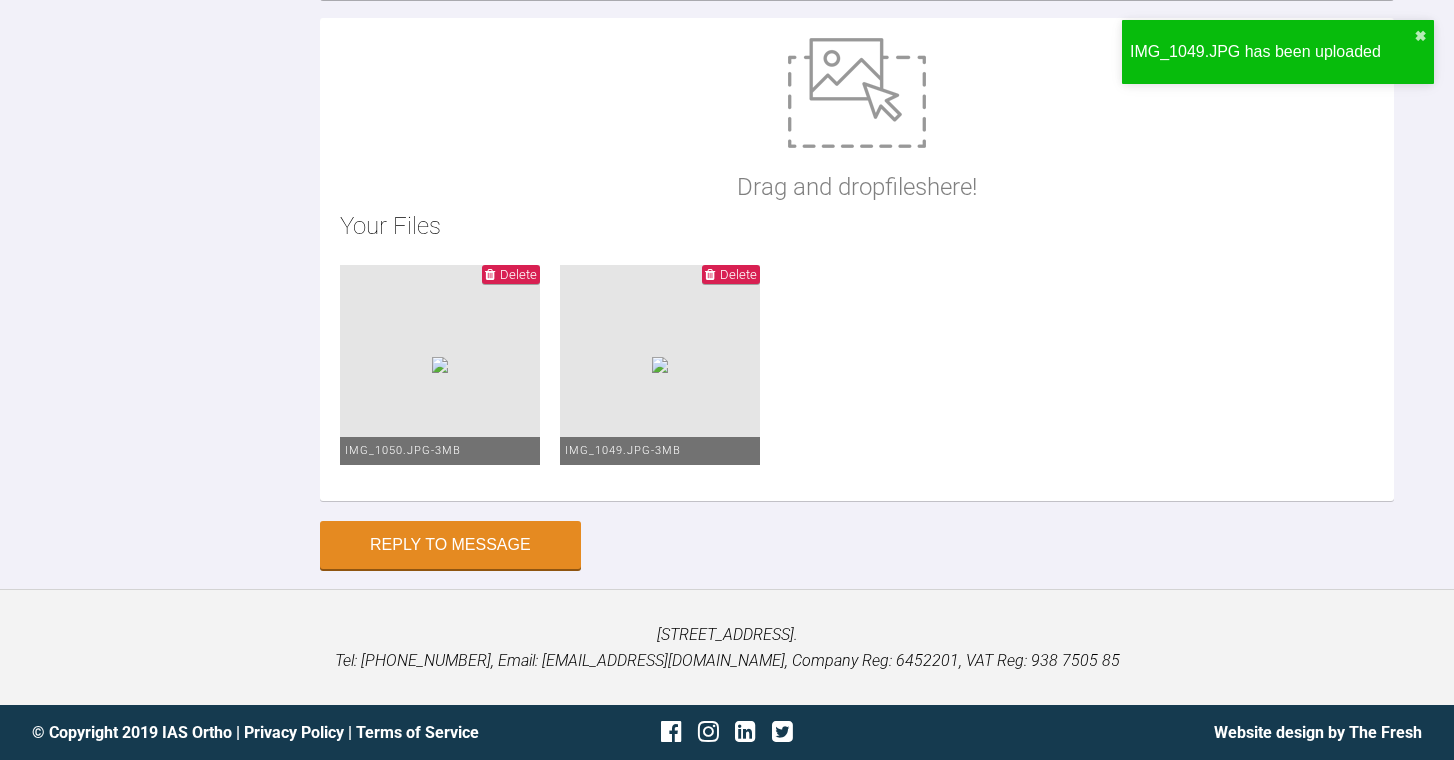 type on "C:\fakepath\IMG_1048.JPG" 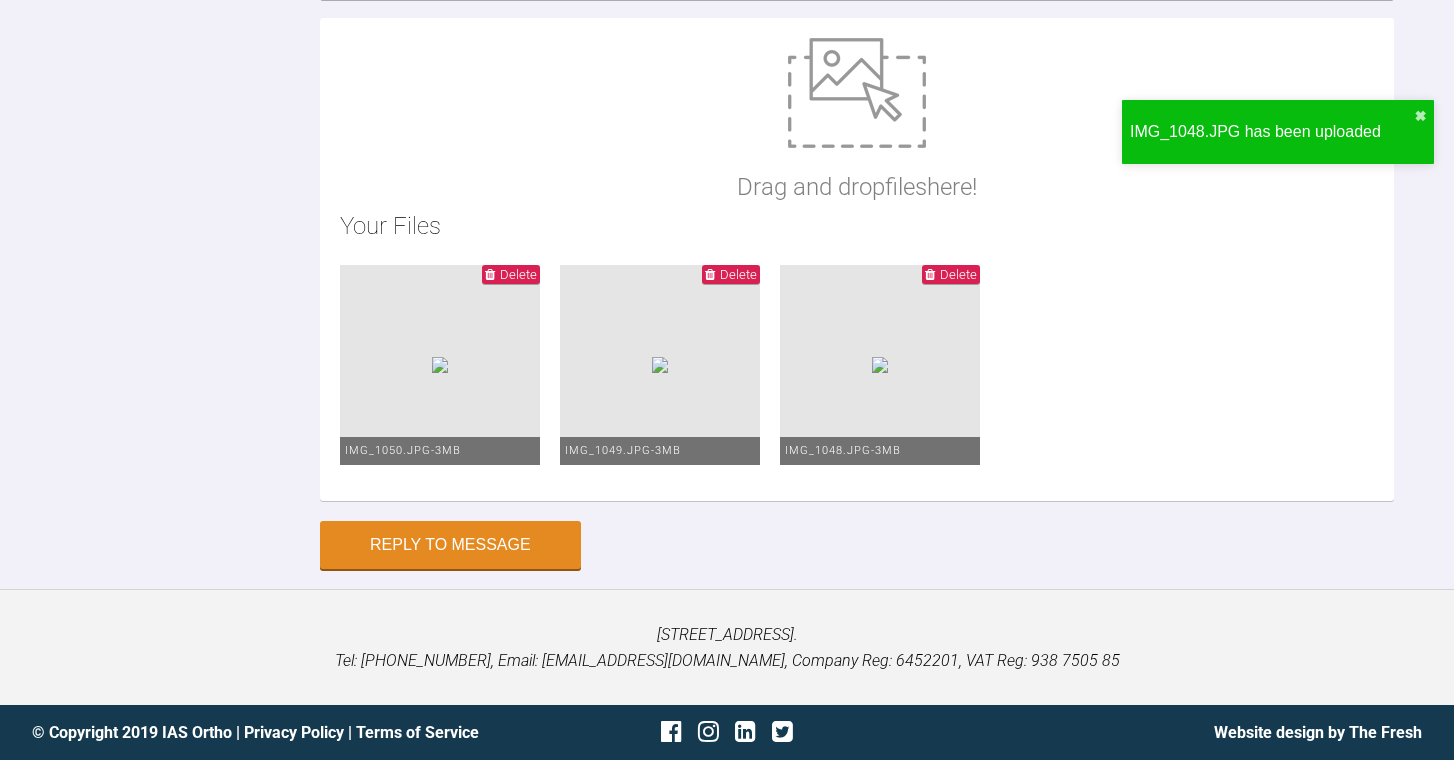 click at bounding box center (857, 93) 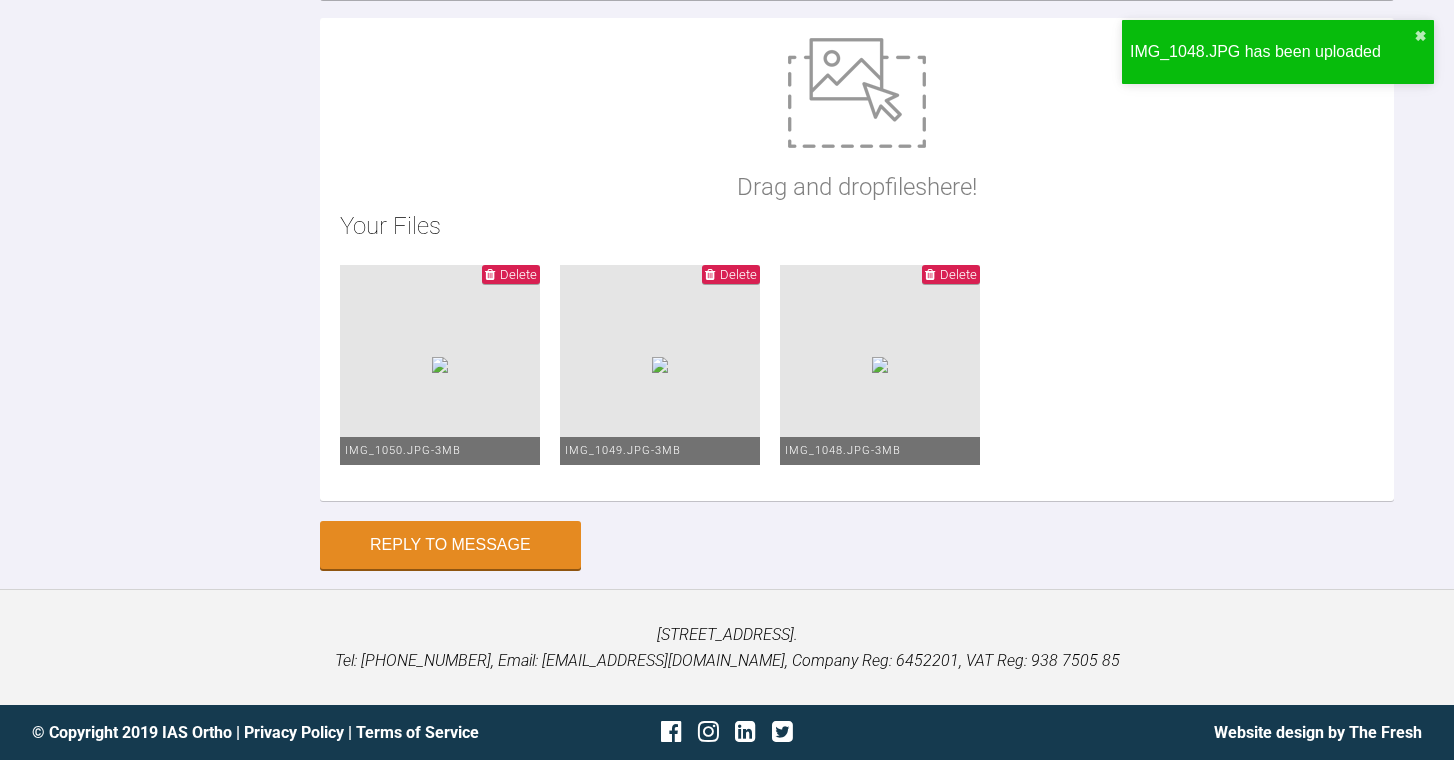 type on "C:\fakepath\IMG_1047.JPG" 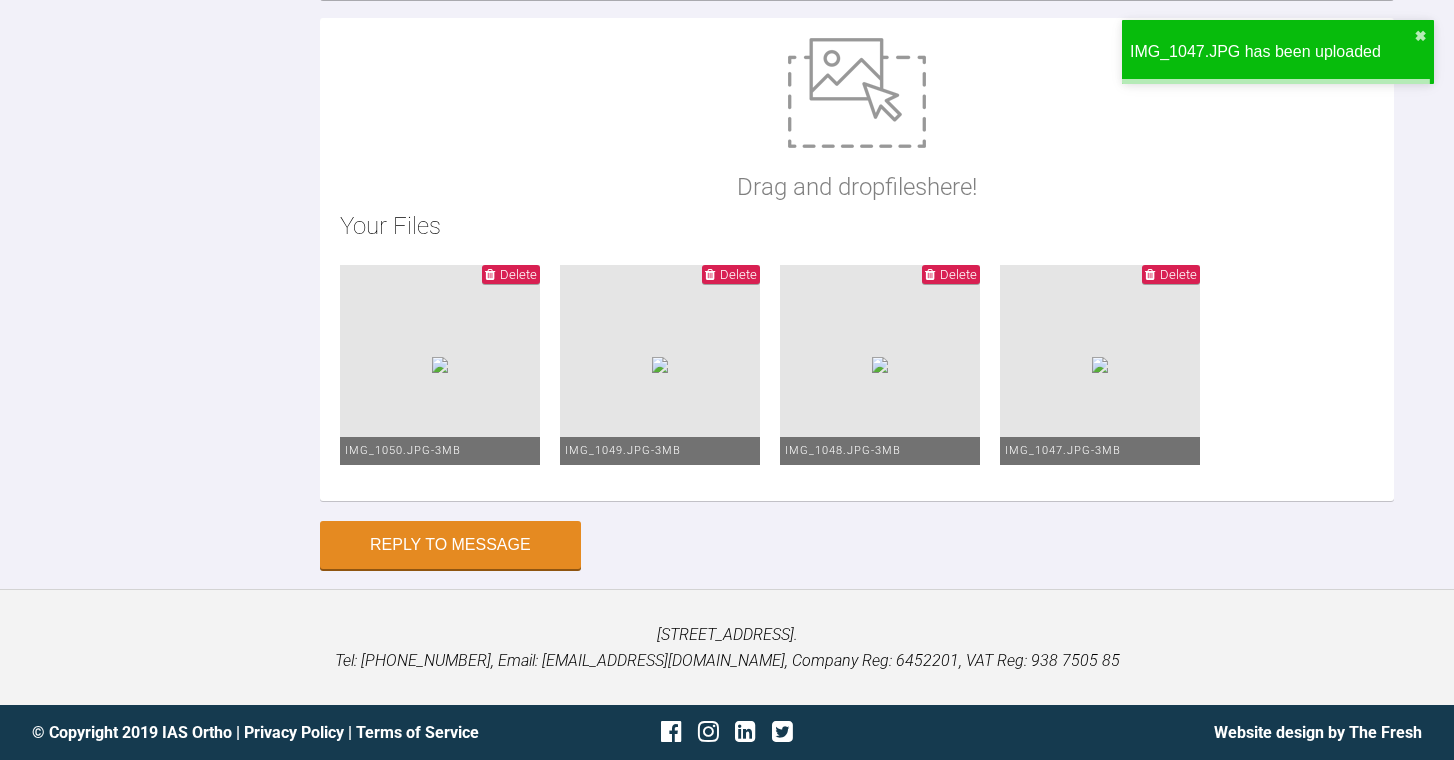 click at bounding box center (857, 93) 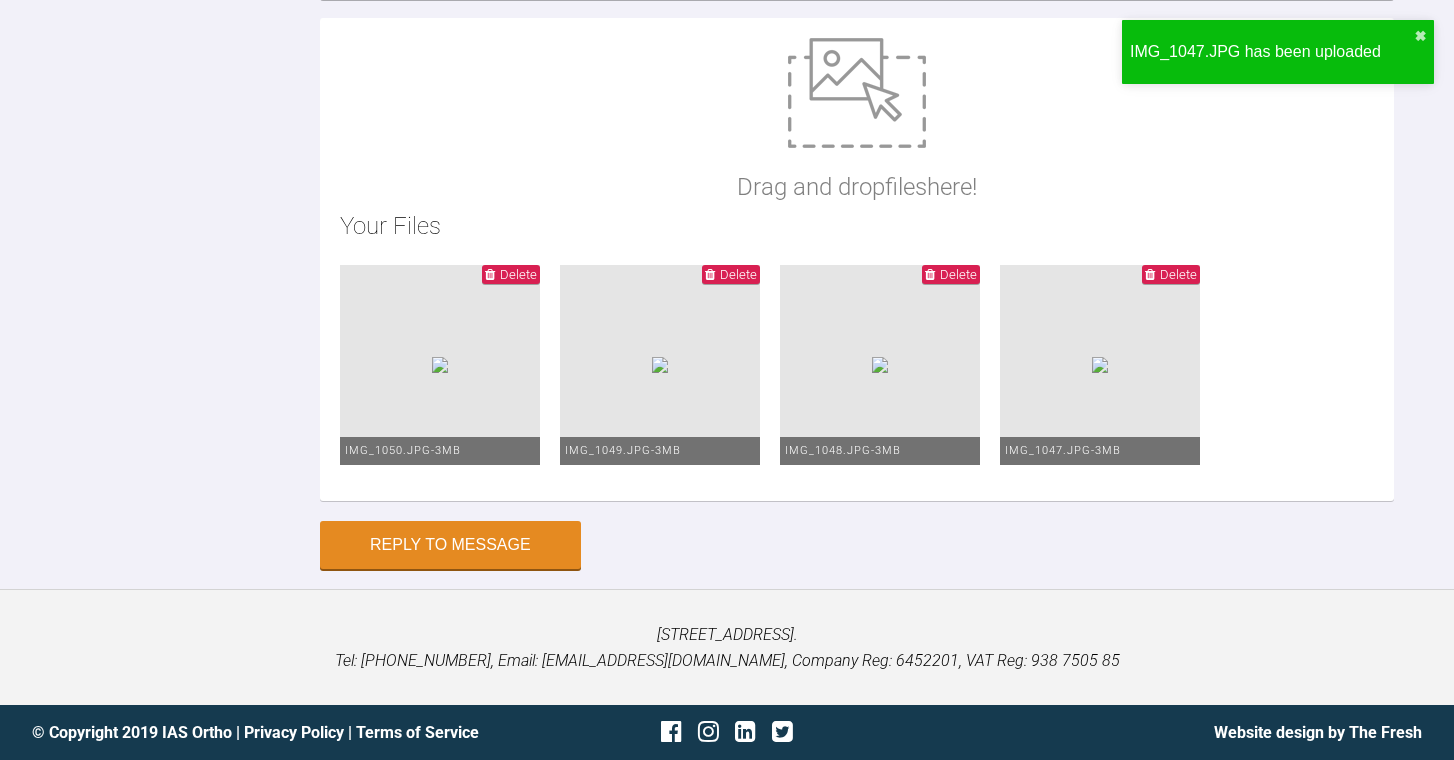 type on "C:\fakepath\IMG_1046.JPG" 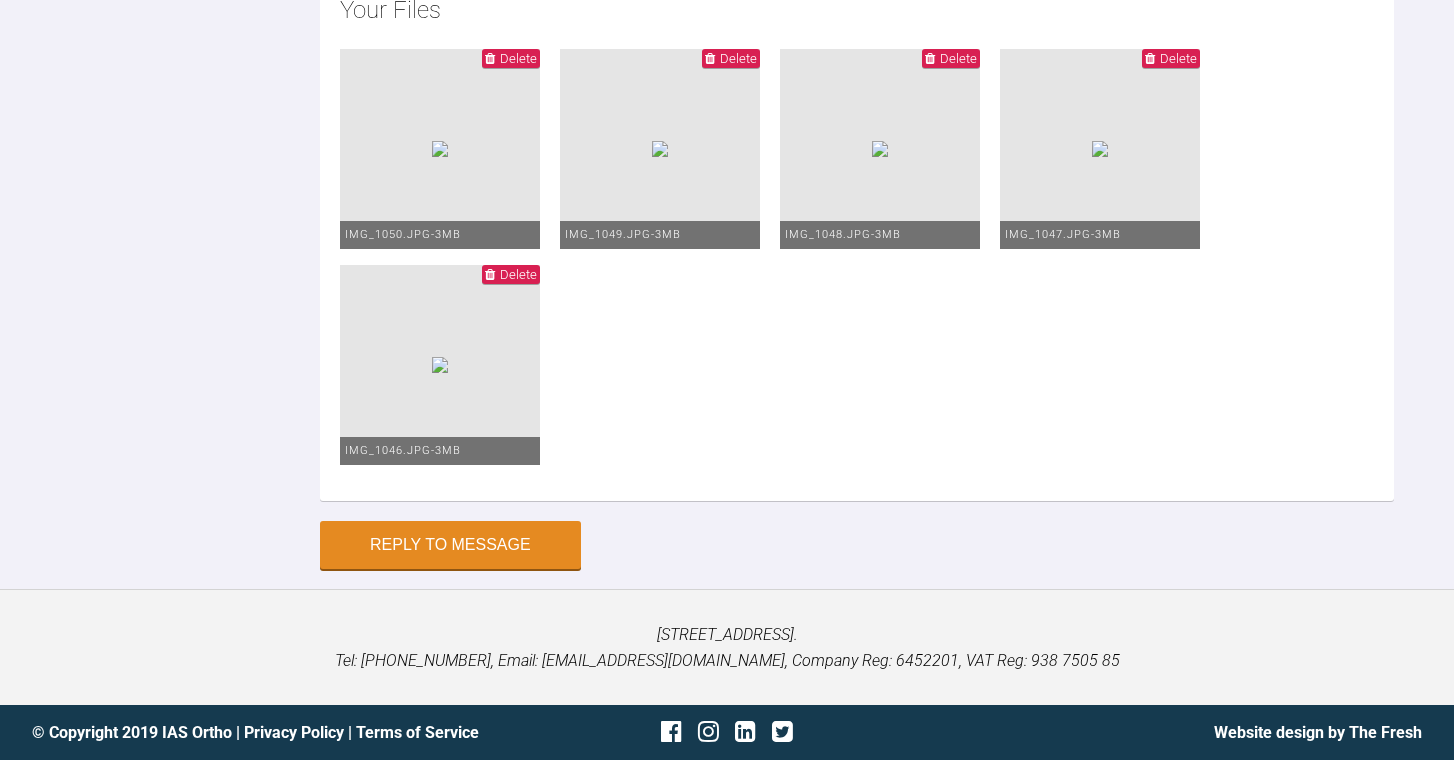 click at bounding box center [857, -123] 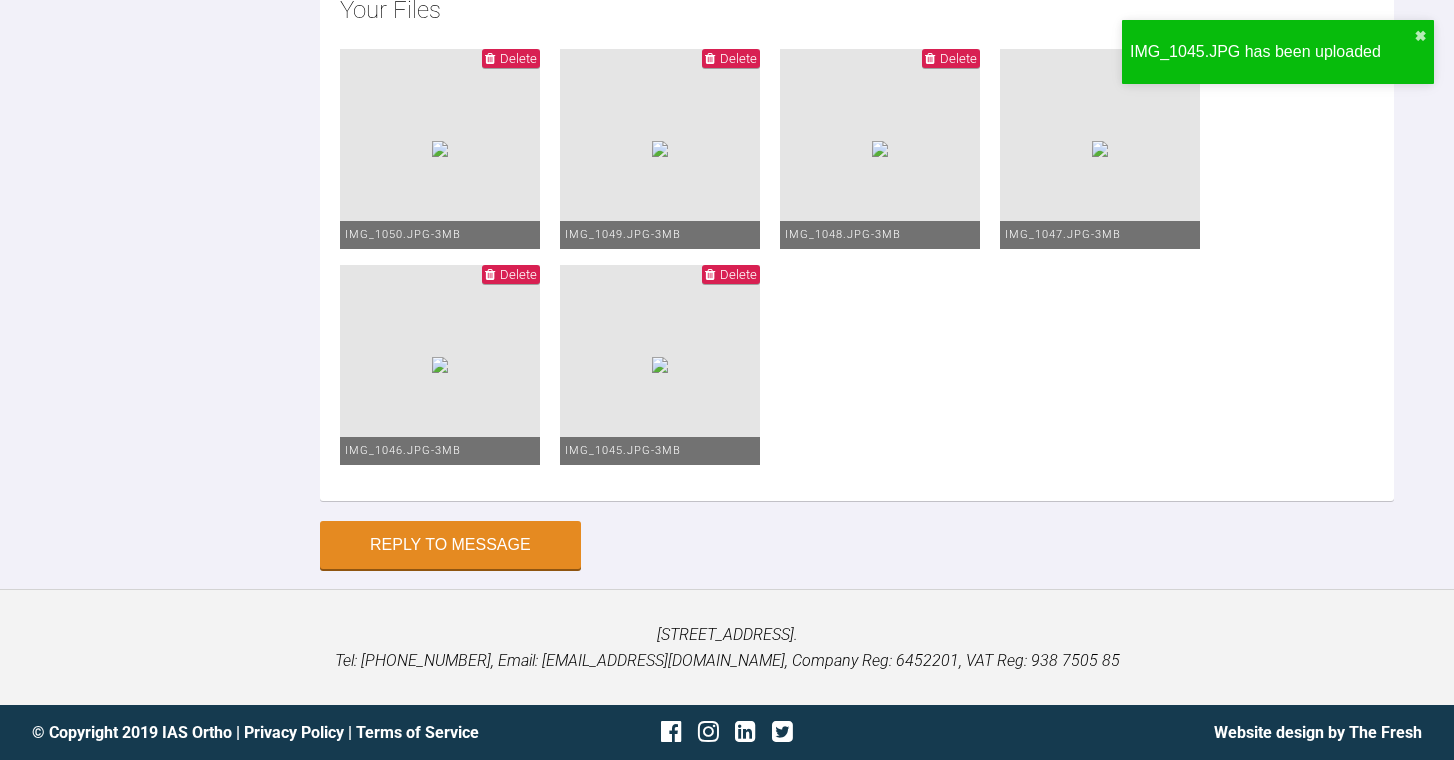 scroll, scrollTop: 25478, scrollLeft: 0, axis: vertical 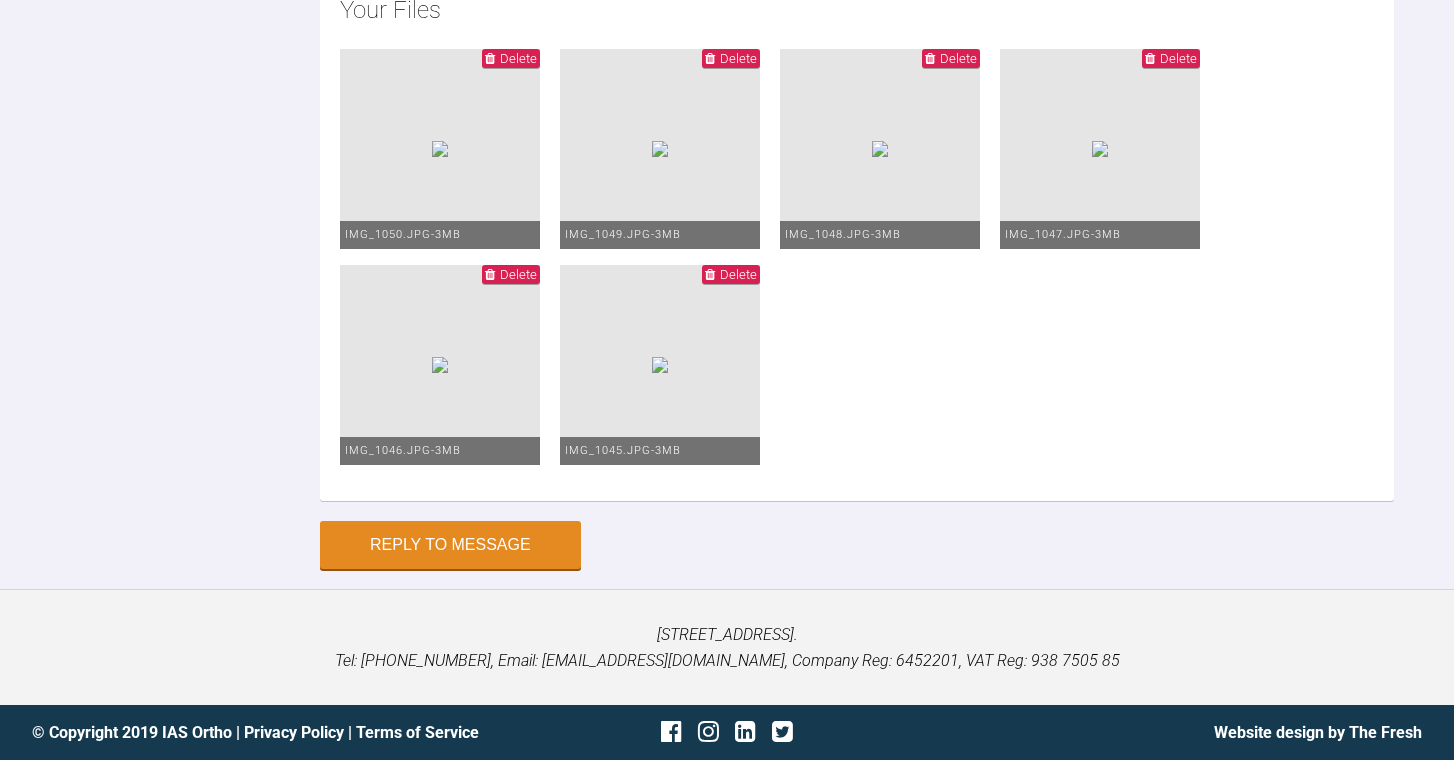 click on "Delete" at bounding box center (518, 274) 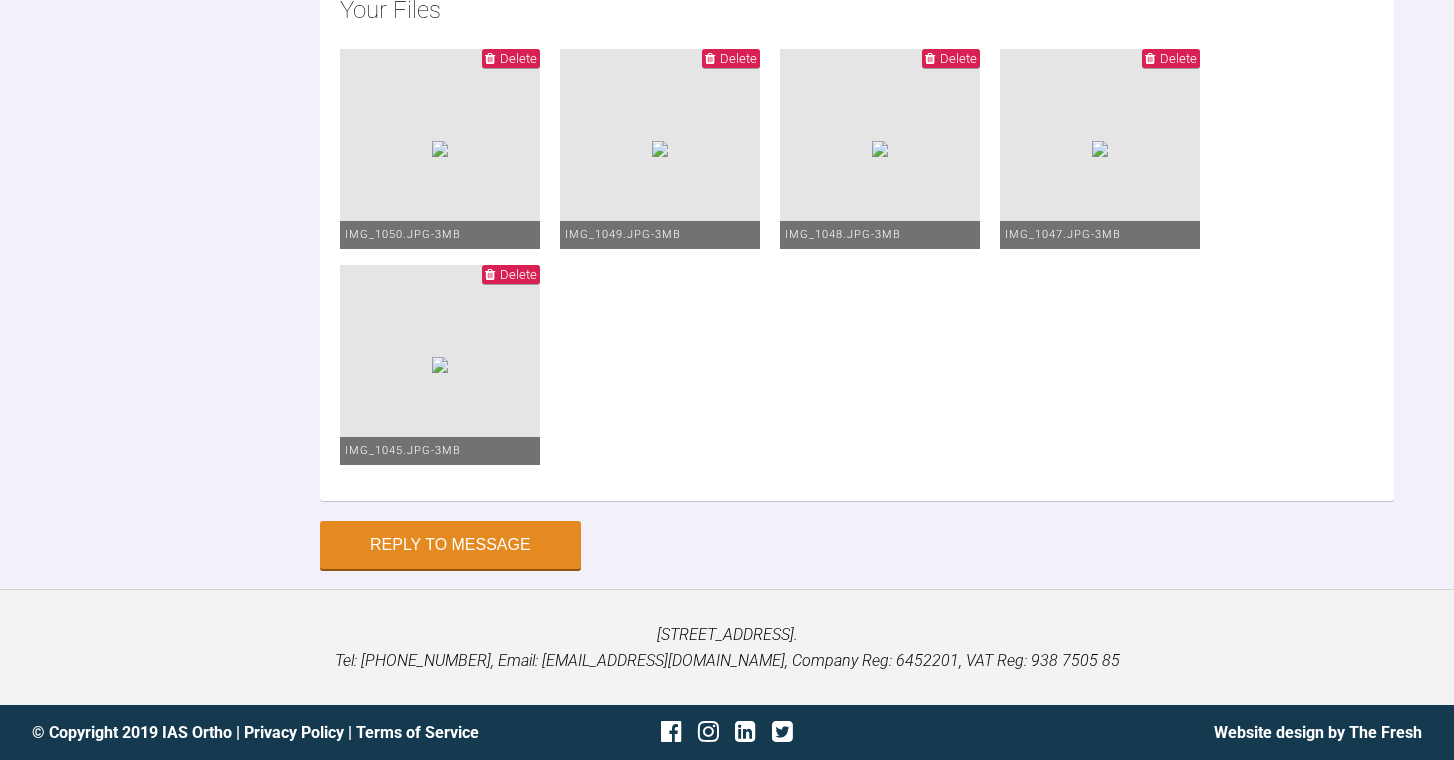 click on "Delete" at bounding box center (518, 274) 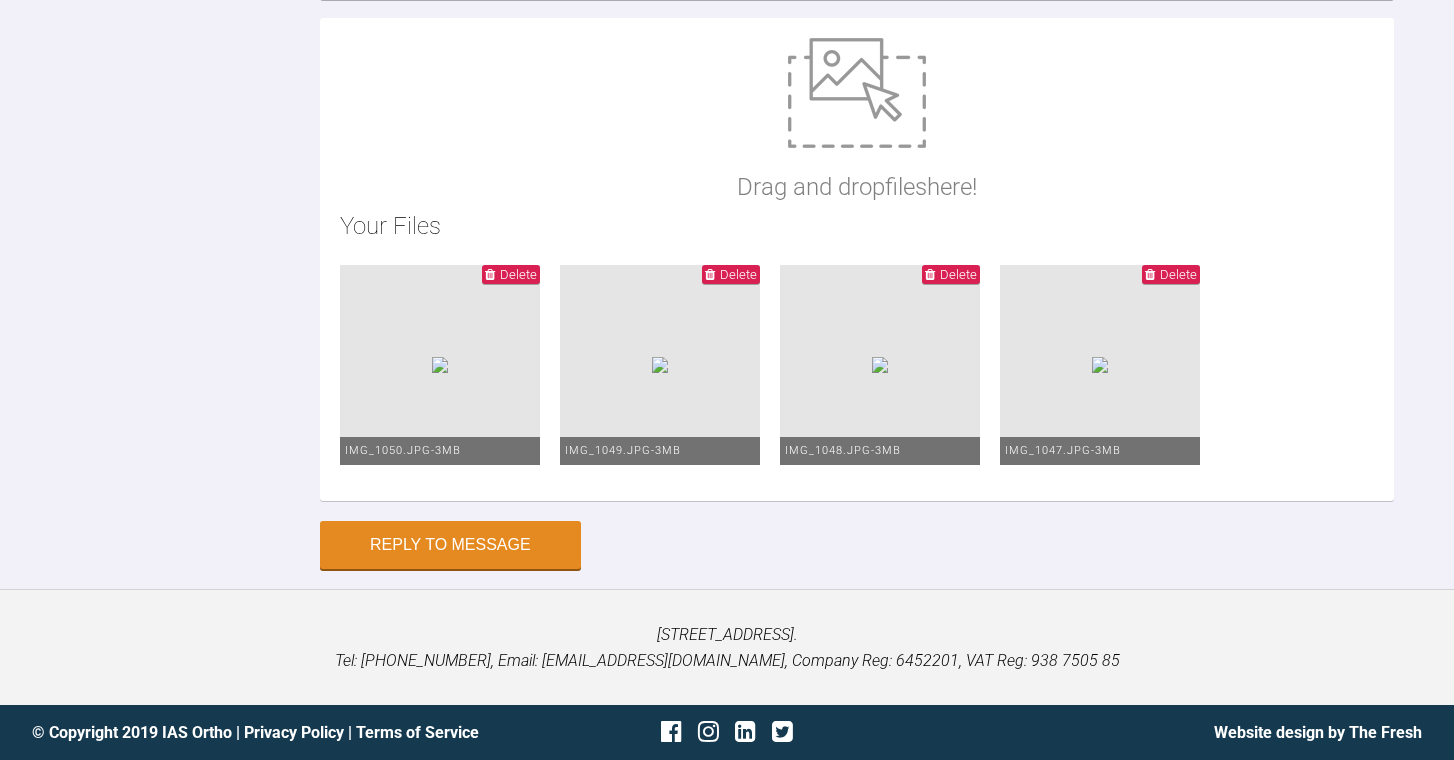 scroll, scrollTop: 25428, scrollLeft: 0, axis: vertical 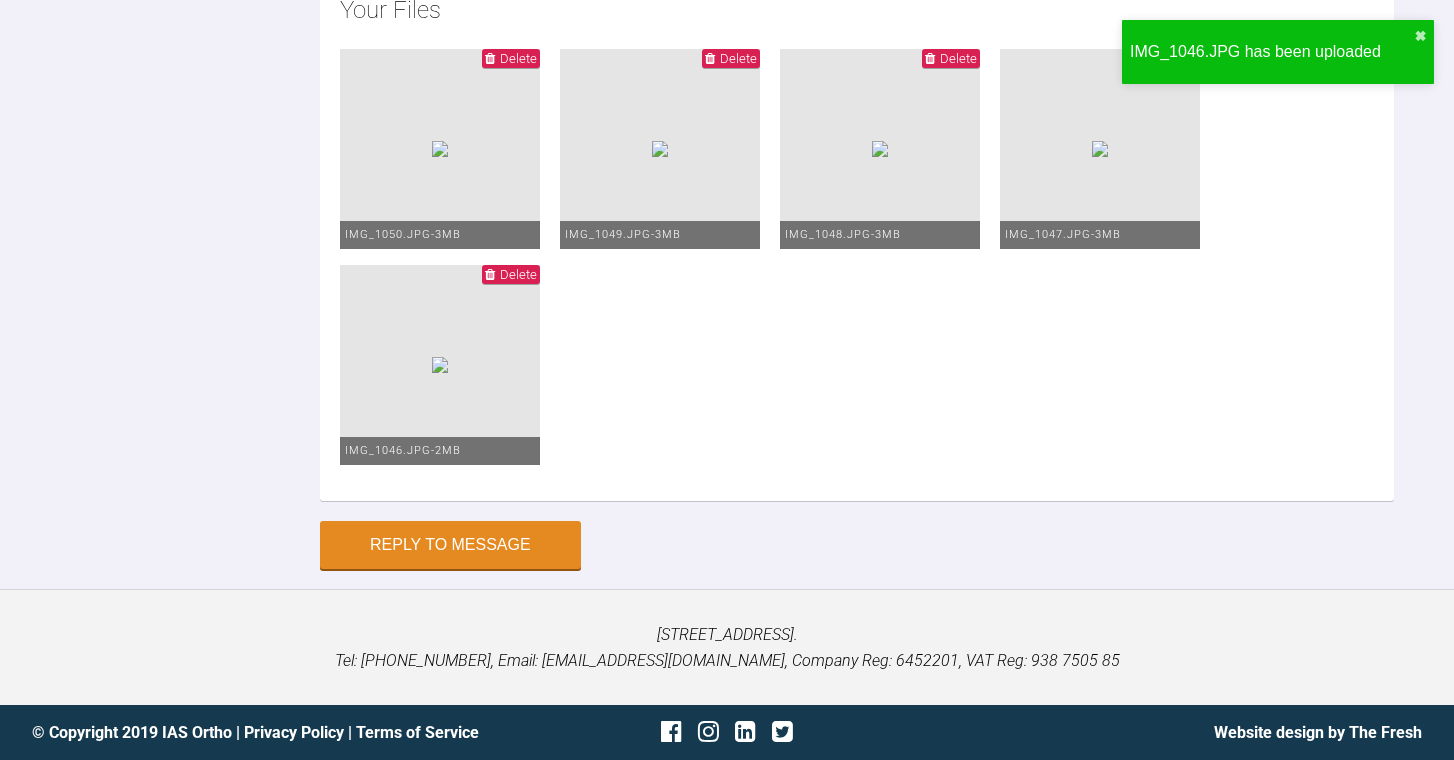 click at bounding box center [857, -123] 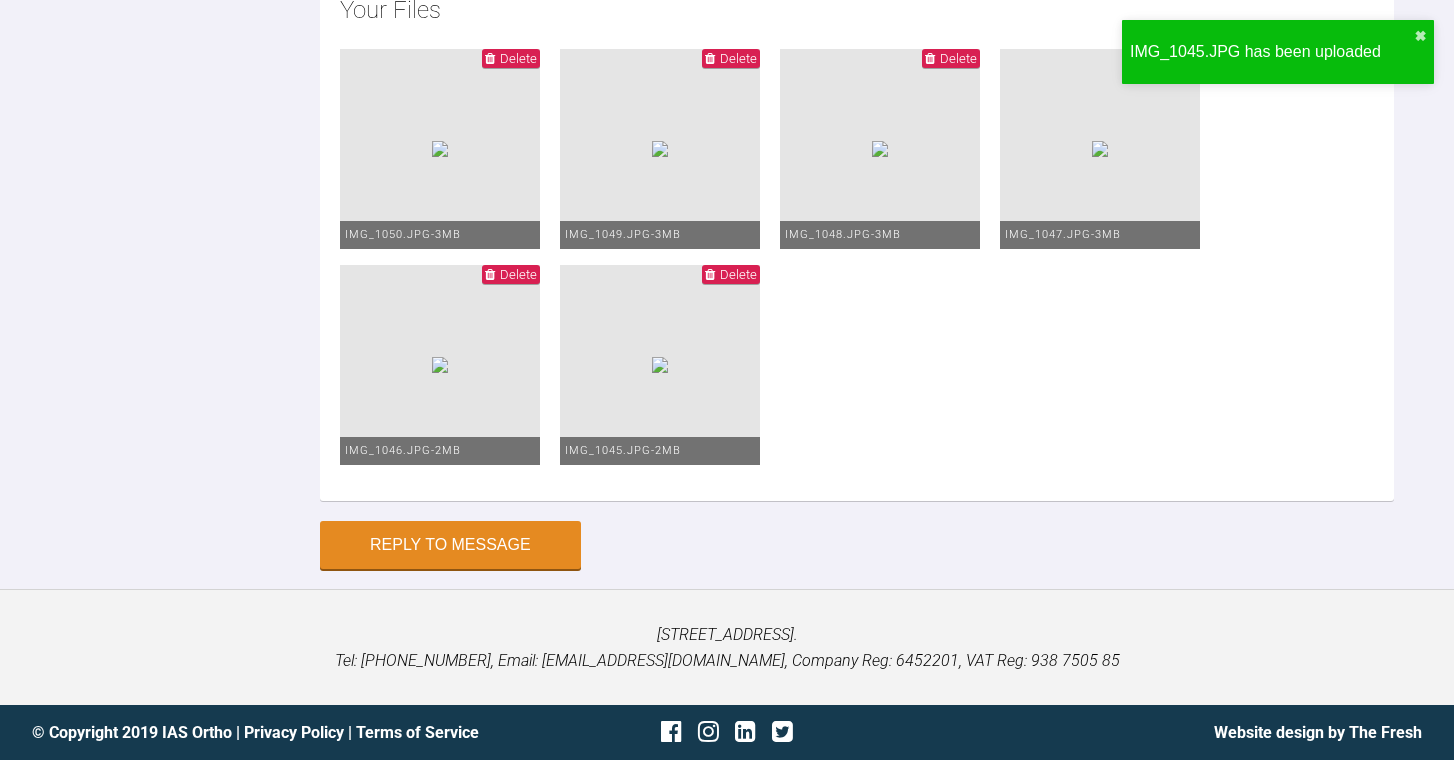 click at bounding box center [857, -123] 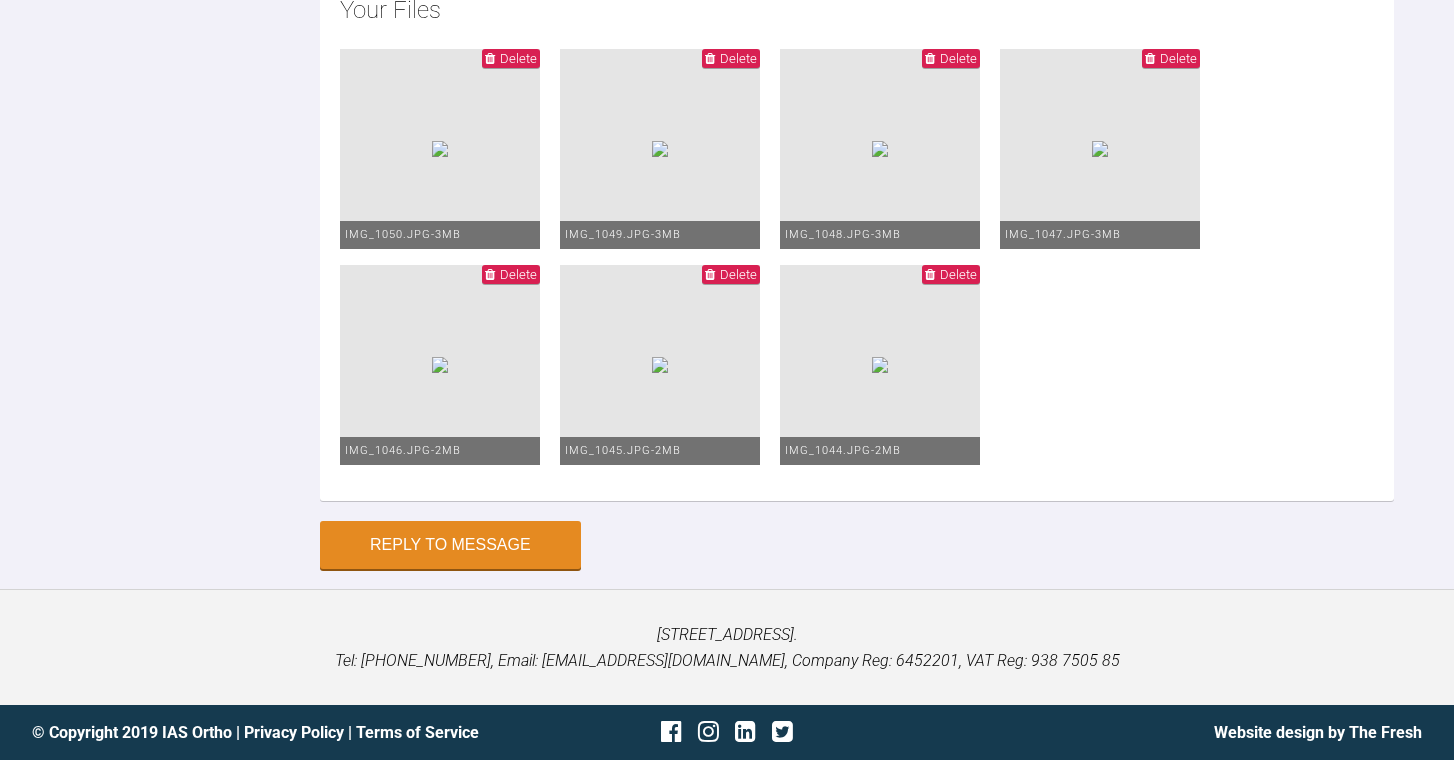 scroll, scrollTop: 25120, scrollLeft: 0, axis: vertical 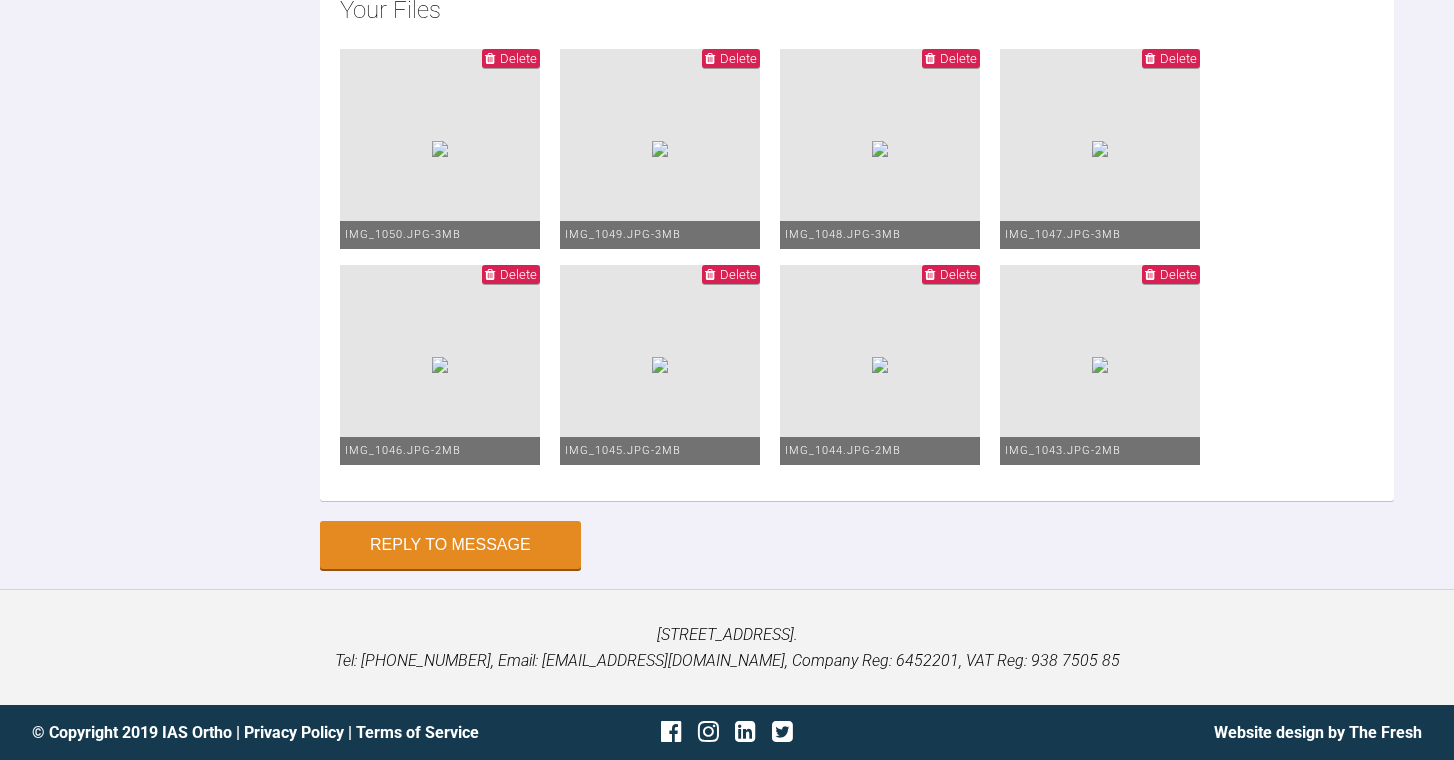 click on "Delete" at bounding box center [1178, 274] 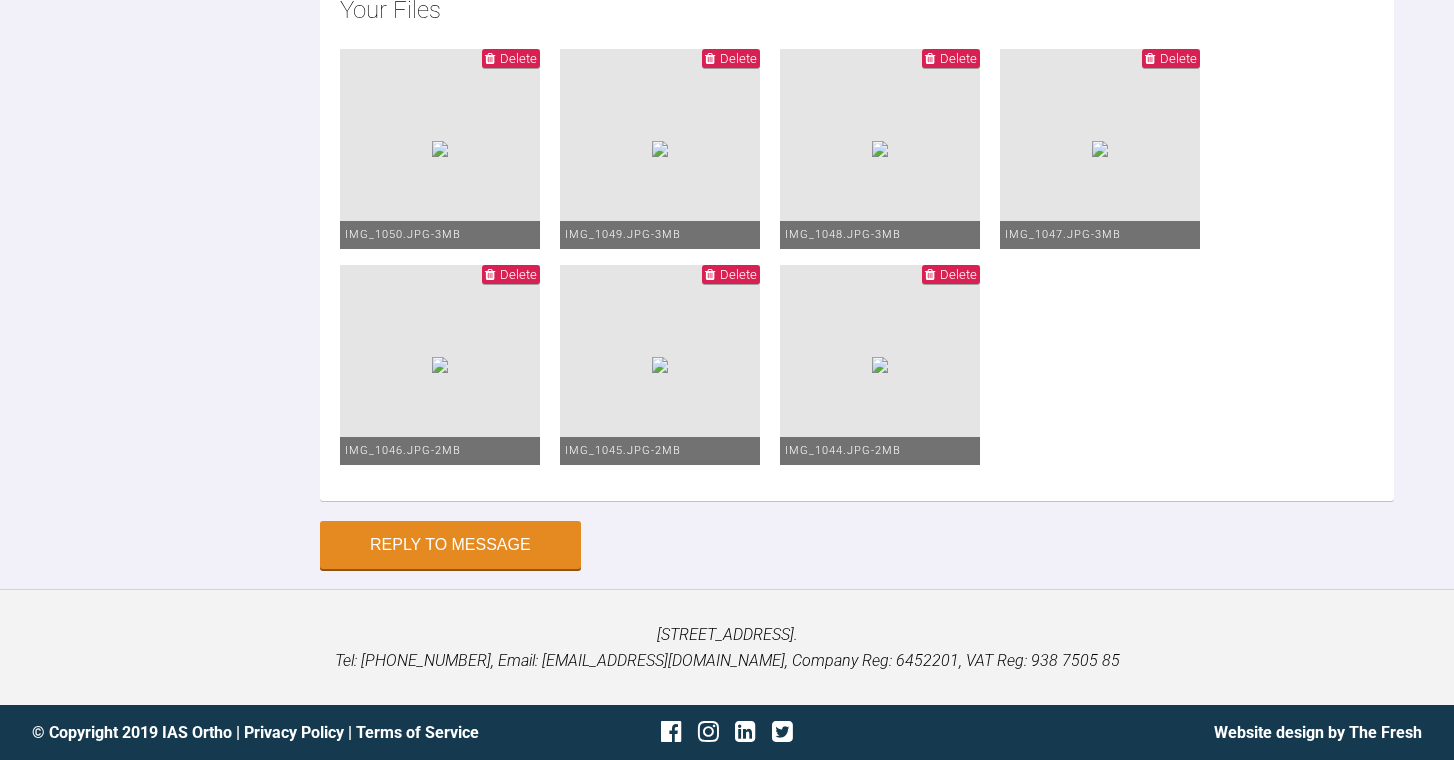 click on "Delete" at bounding box center [951, 274] 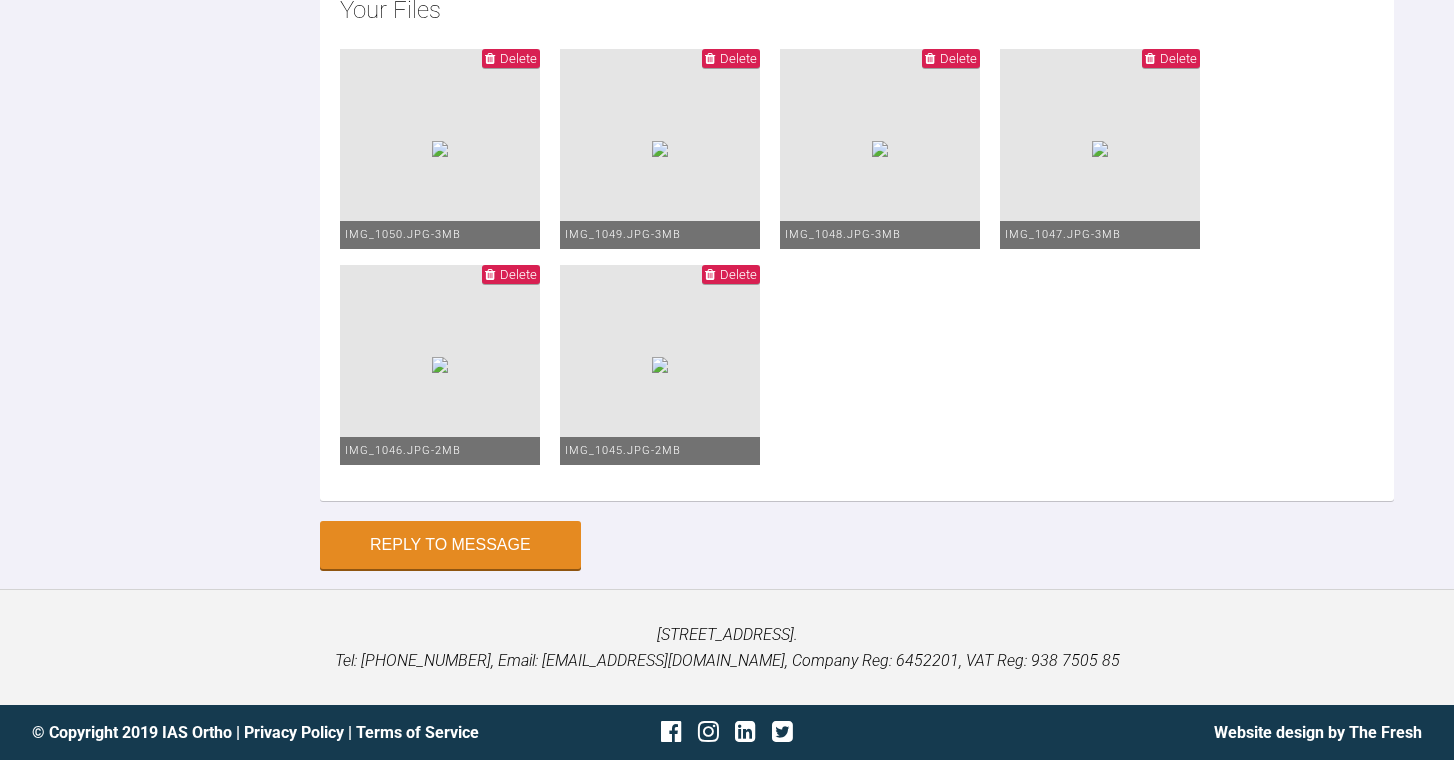 click on "Delete" at bounding box center [738, 274] 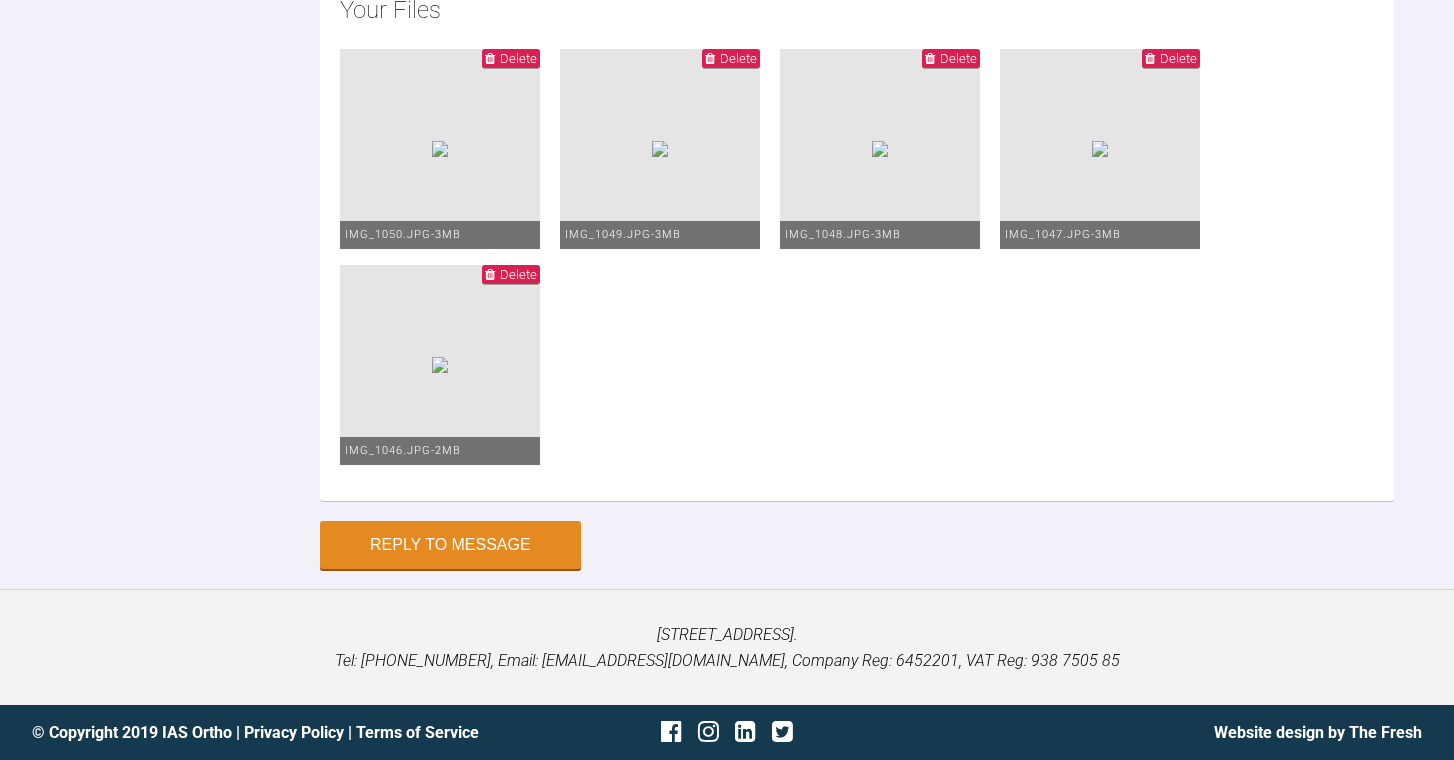 scroll, scrollTop: 25438, scrollLeft: 0, axis: vertical 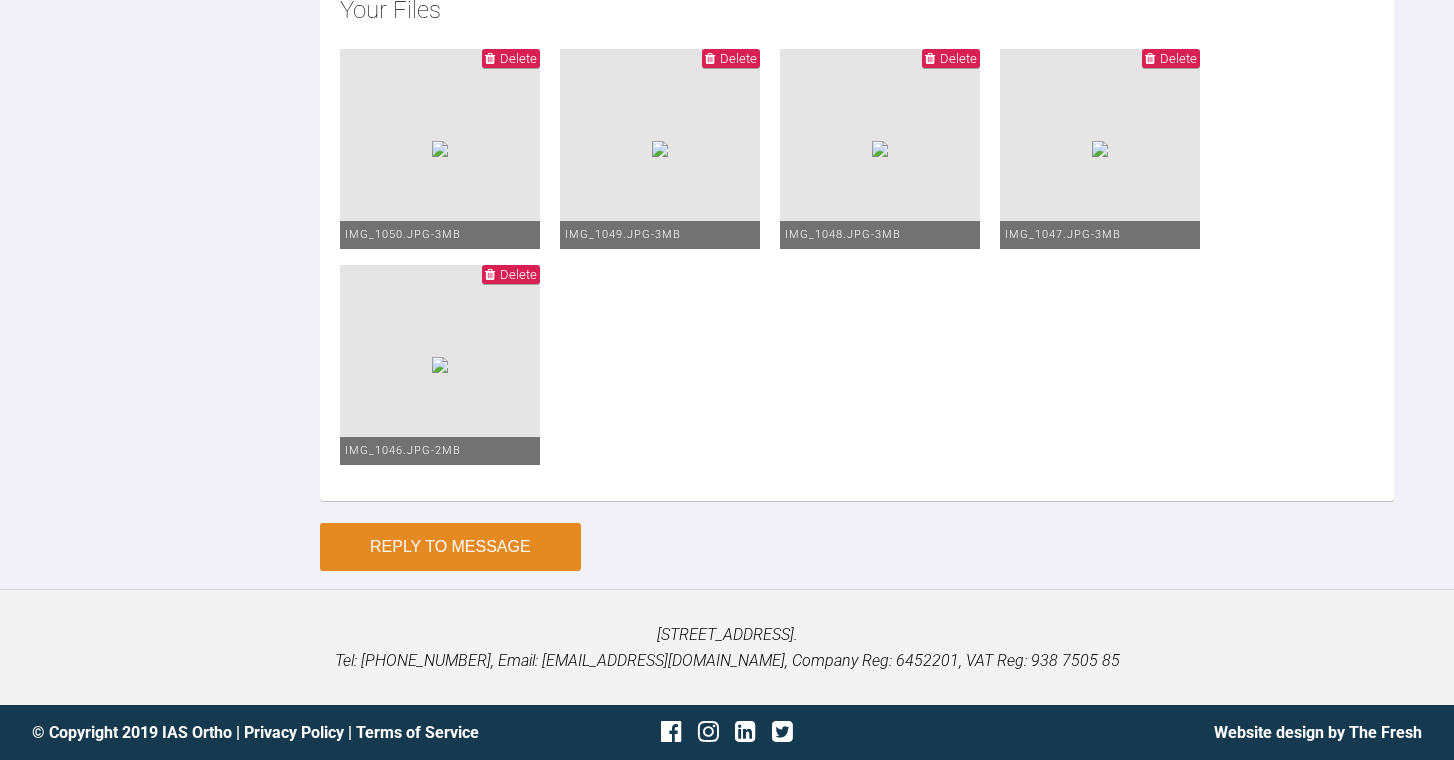 type on "Hi [PERSON_NAME],
pls find below pictures from upper attachments placement and fitting of upper aligner 1 on [DATE].
Apologies for the delay, very busy few months.
Shes currently on aligner 5, i've sent the week one scan to the lab and waiting on them.
thanks." 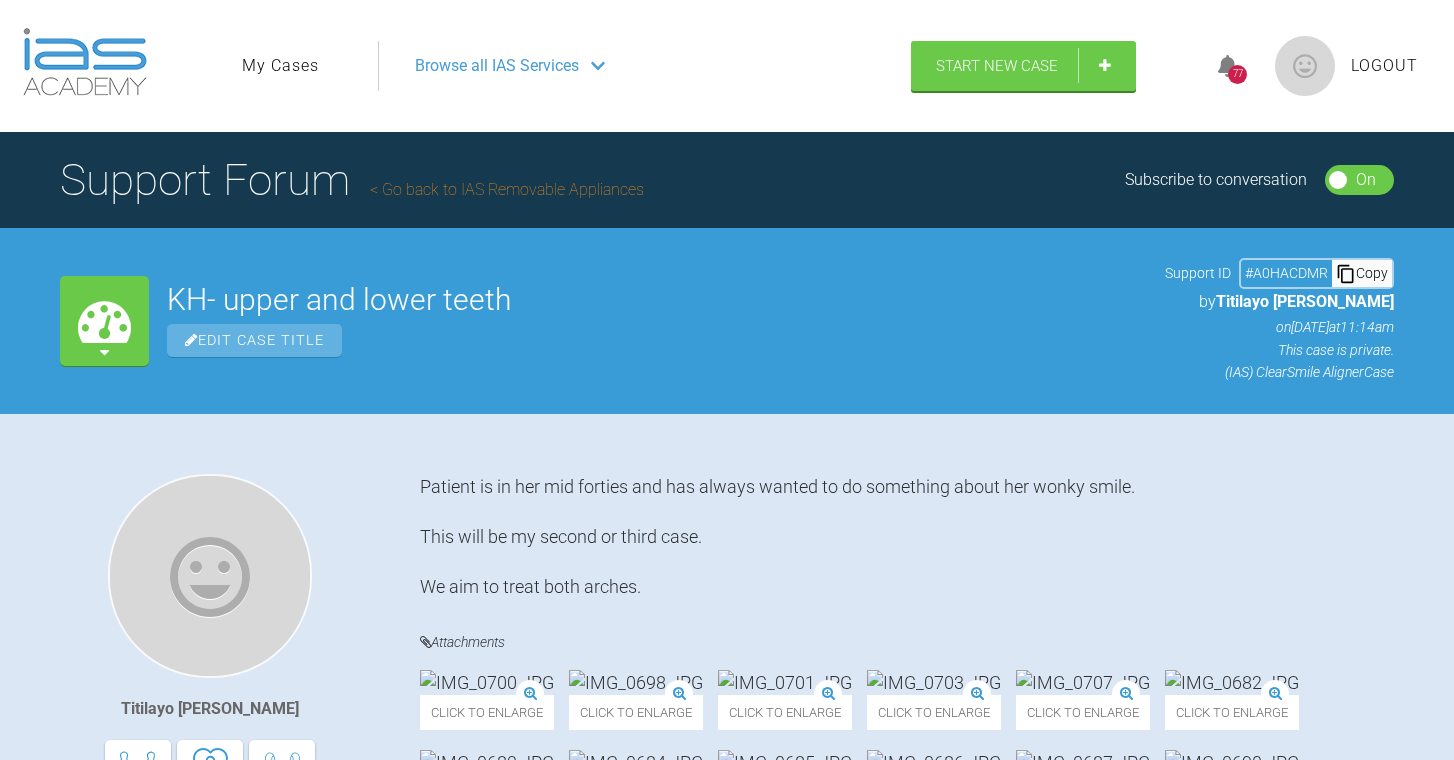 scroll, scrollTop: 0, scrollLeft: 0, axis: both 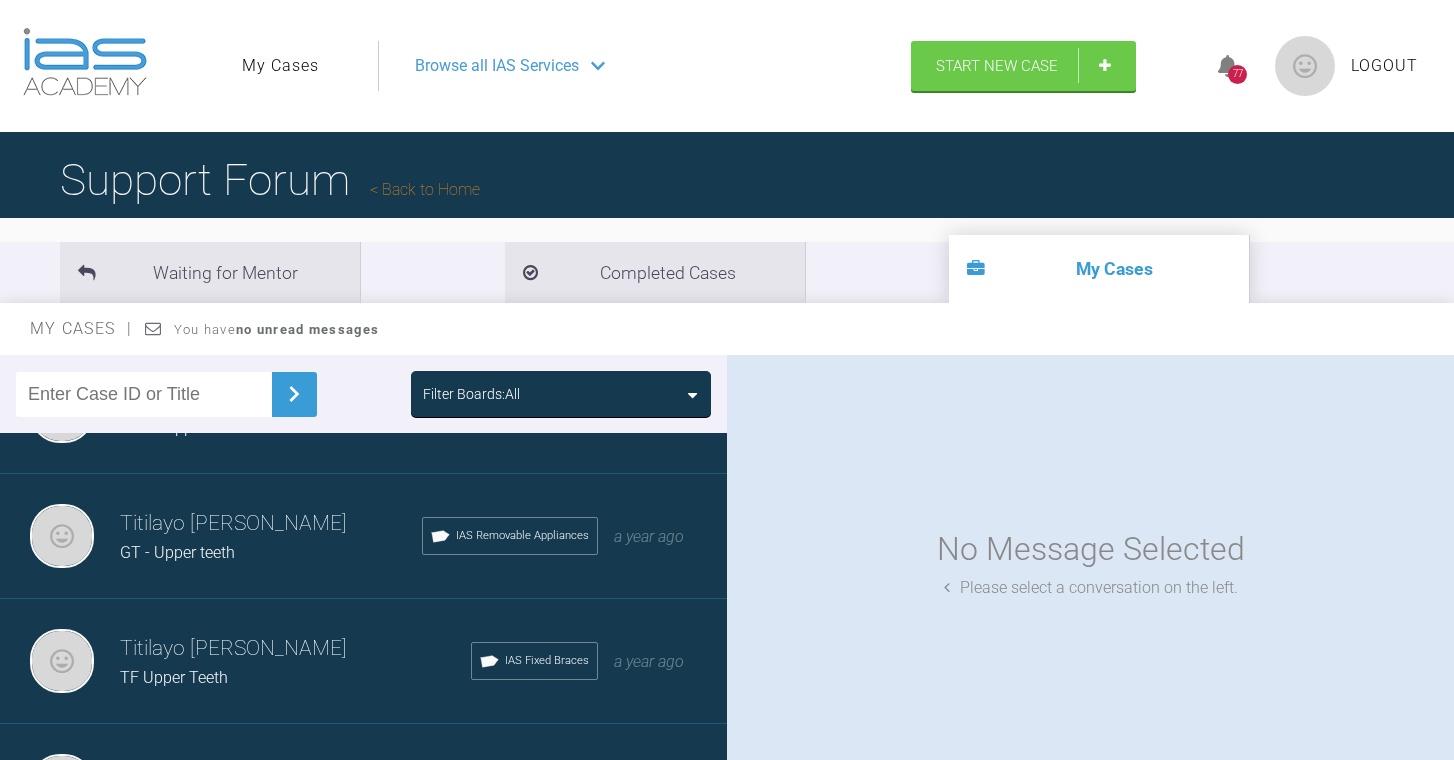 click on "Titilayo [PERSON_NAME]" at bounding box center (271, 524) 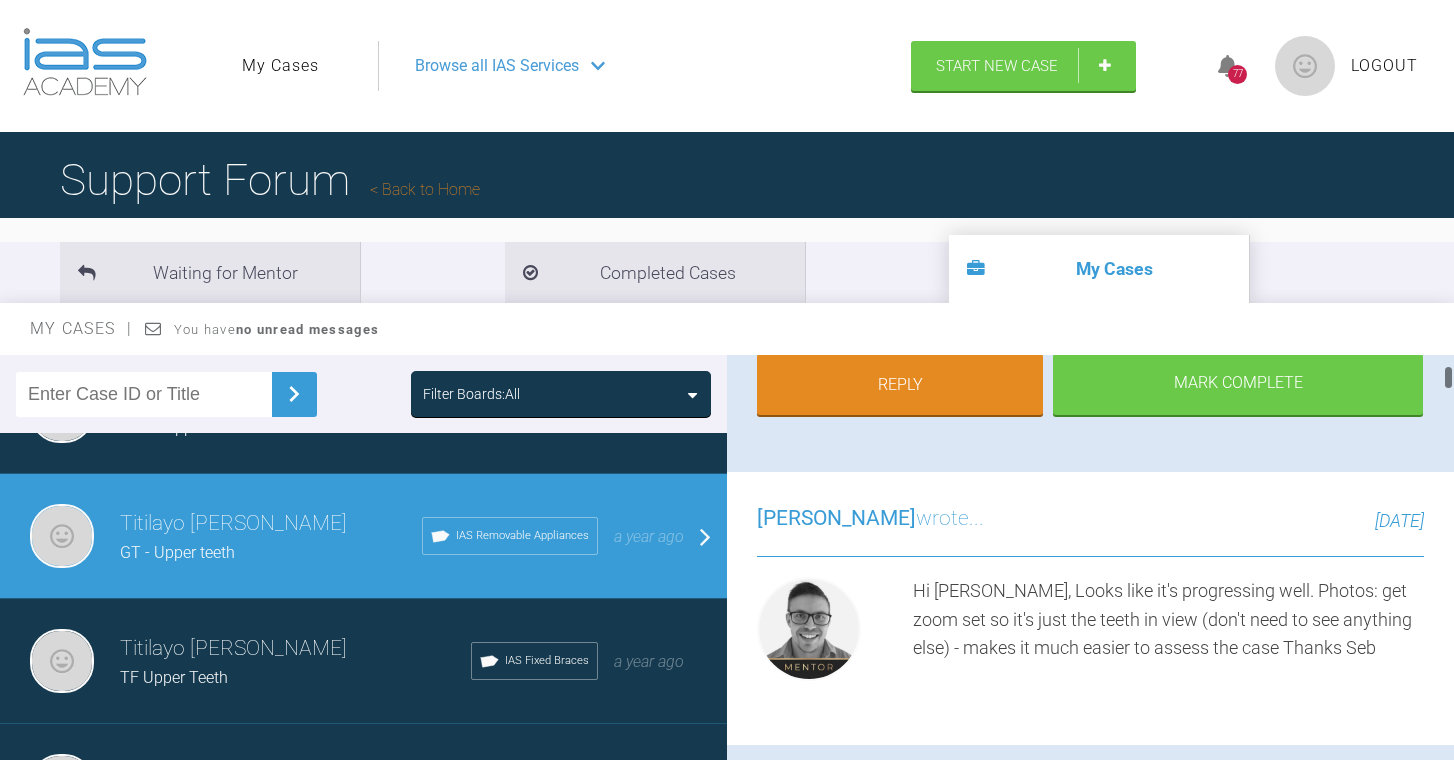 scroll, scrollTop: 266, scrollLeft: 0, axis: vertical 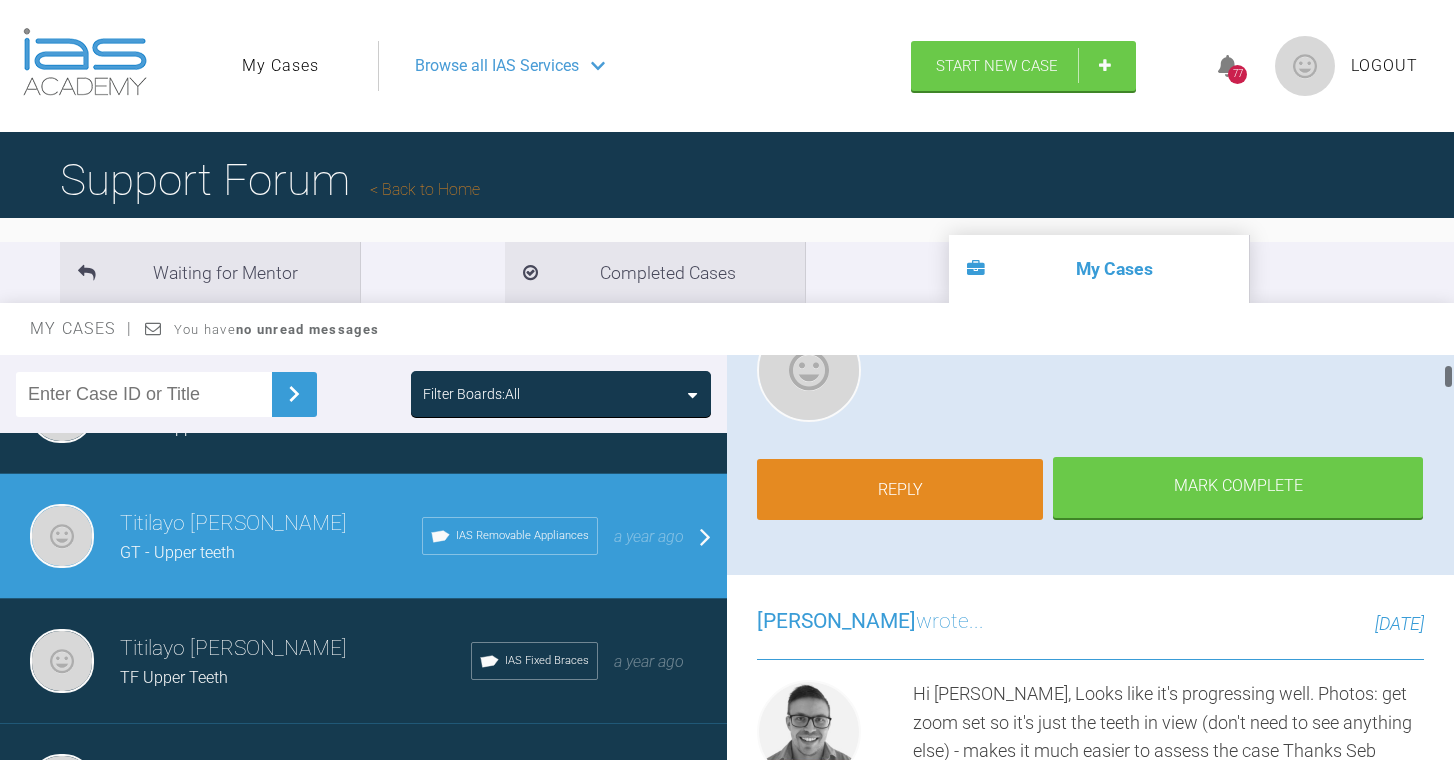 click on "Reply" at bounding box center (900, 490) 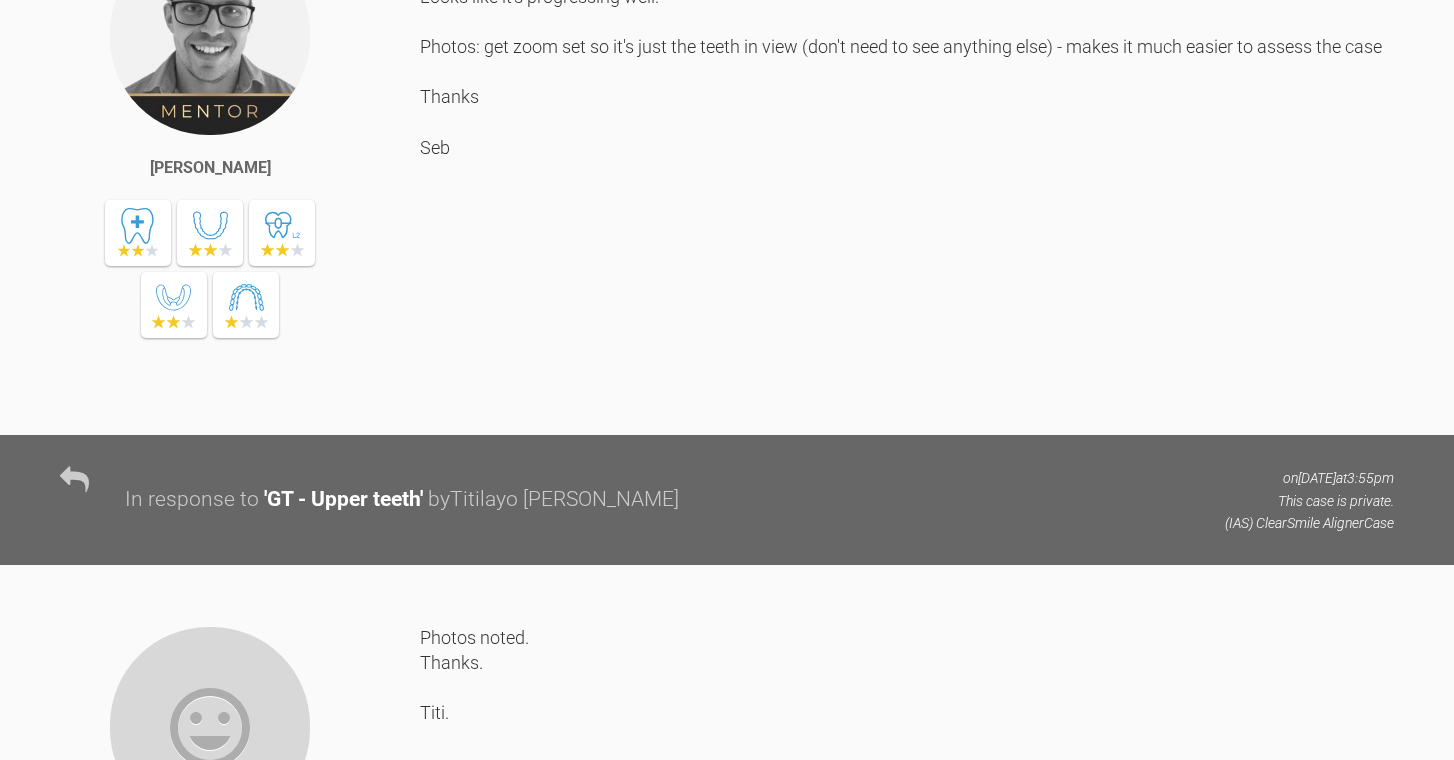 scroll, scrollTop: 16551, scrollLeft: 0, axis: vertical 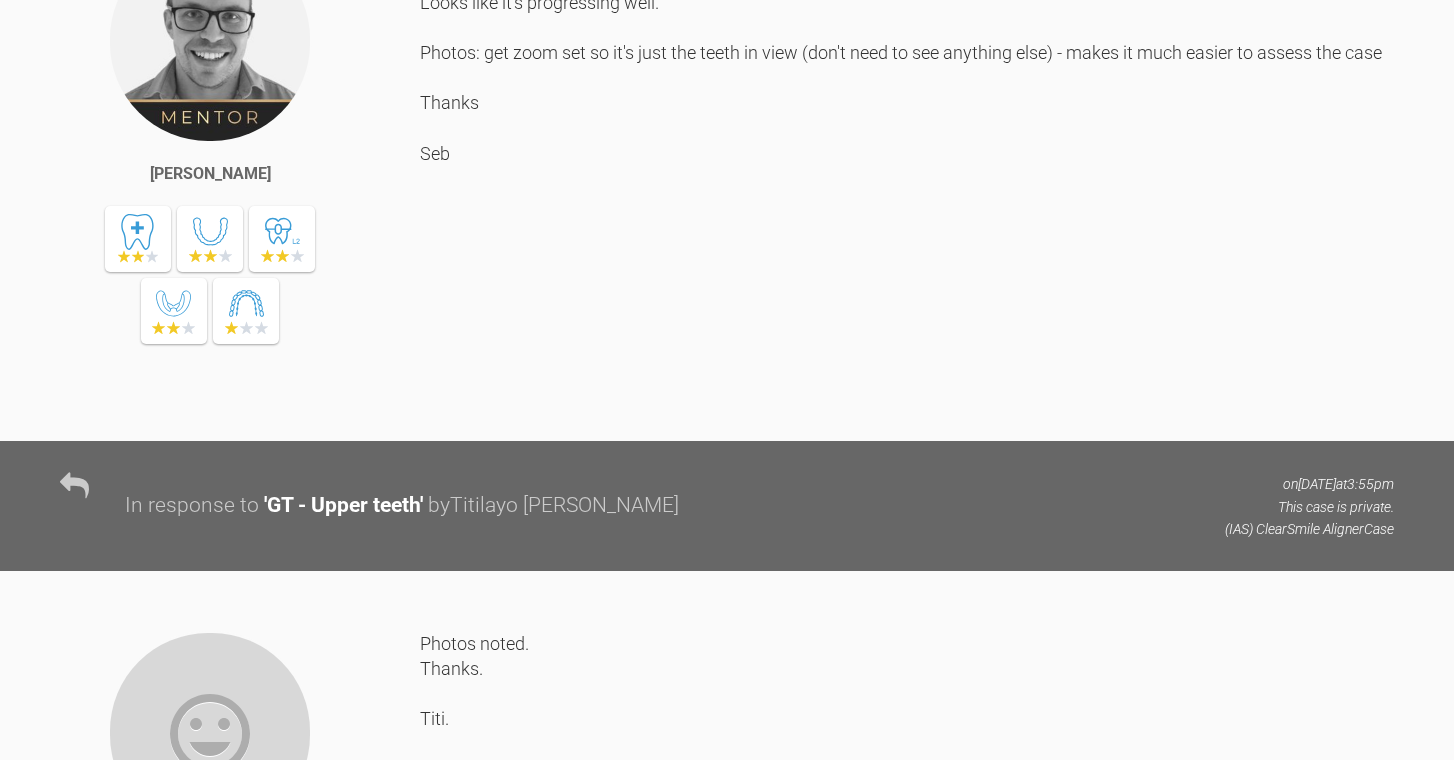 click at bounding box center [487, -474] 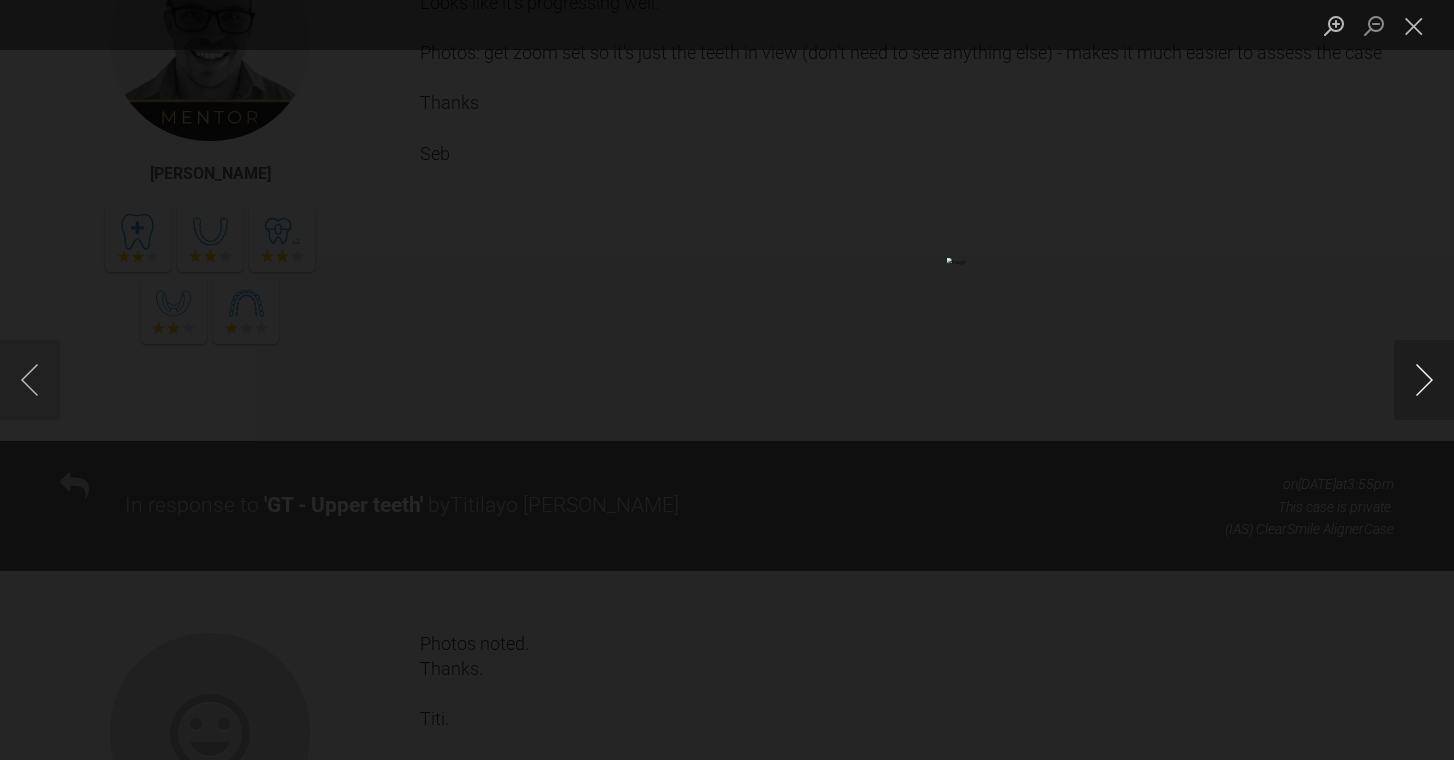 click at bounding box center [1424, 380] 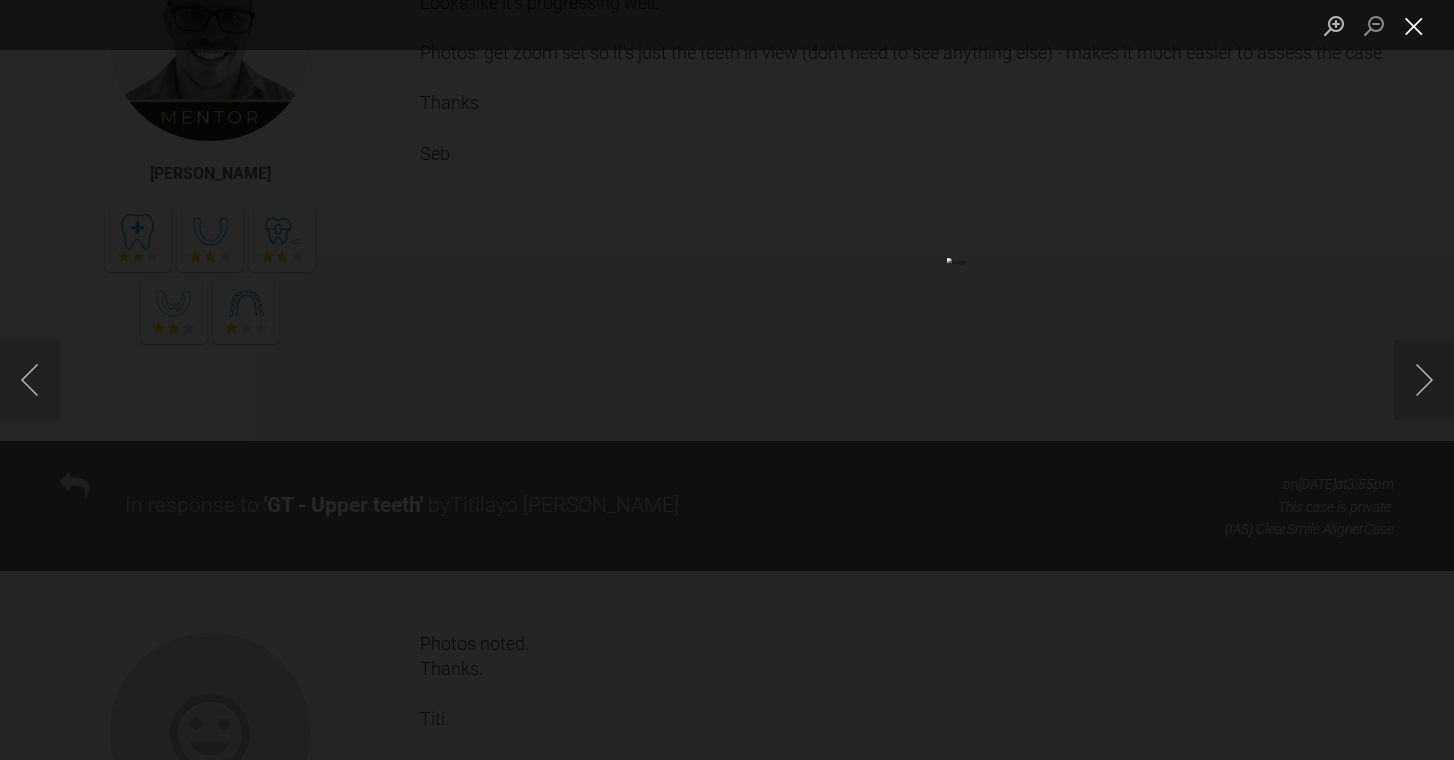 click at bounding box center (1414, 25) 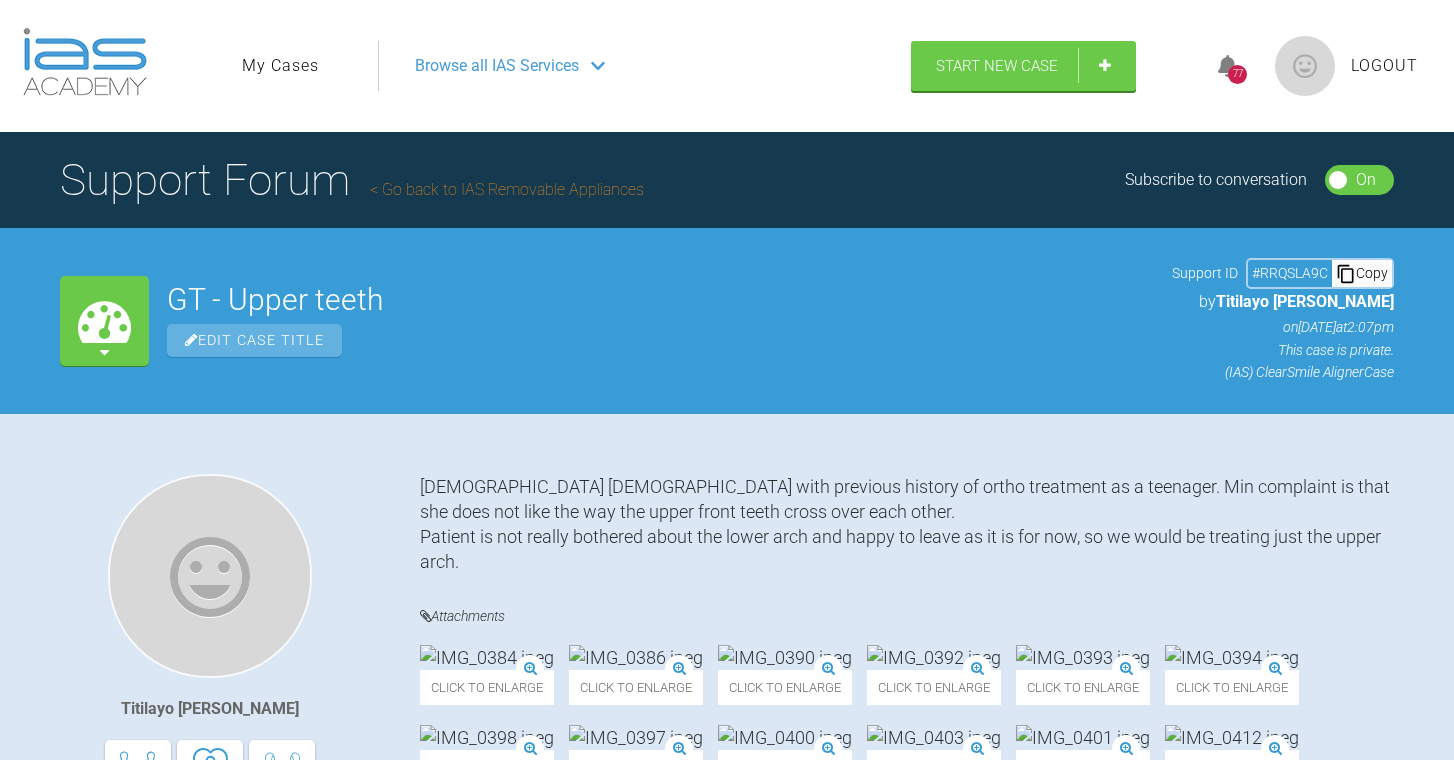 scroll, scrollTop: 0, scrollLeft: 0, axis: both 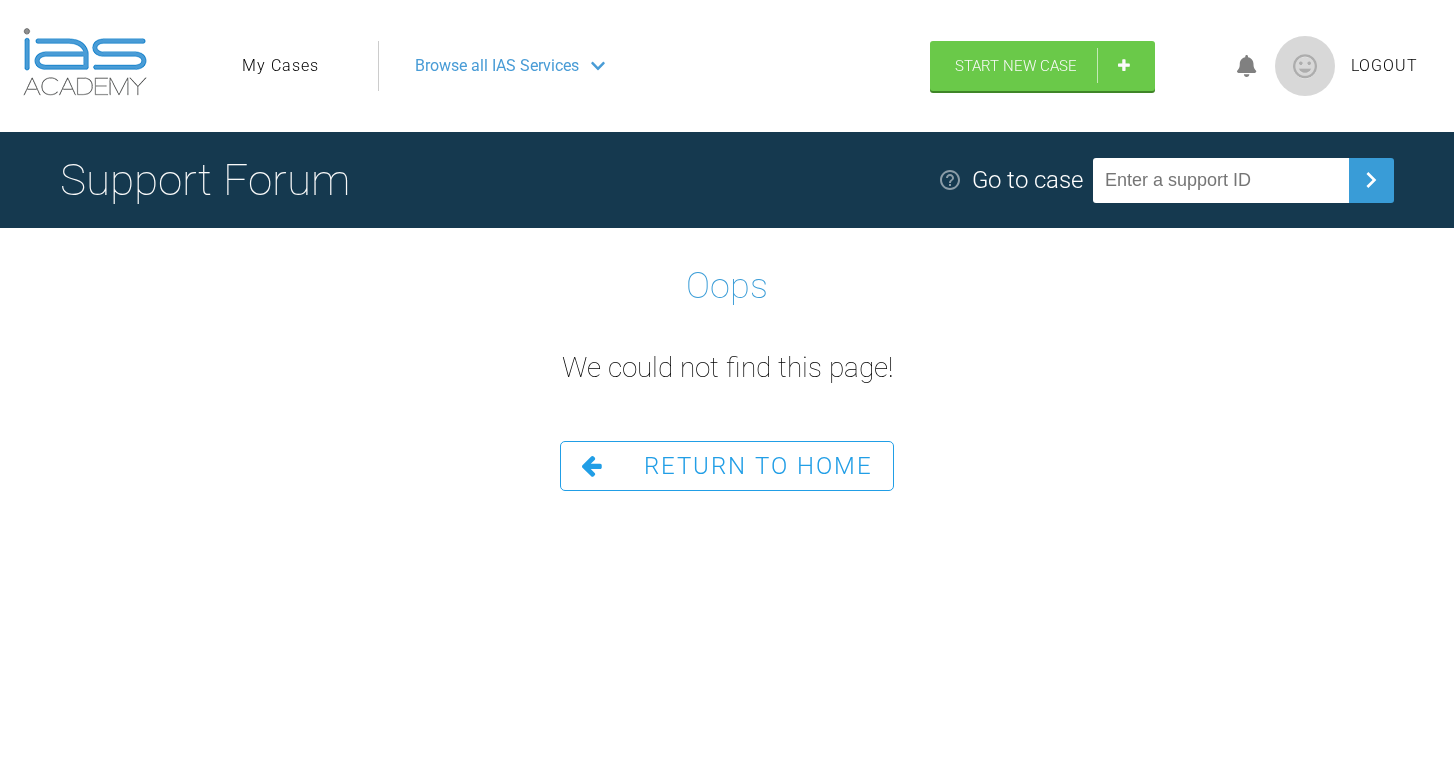 click on "My Cases" at bounding box center (280, 66) 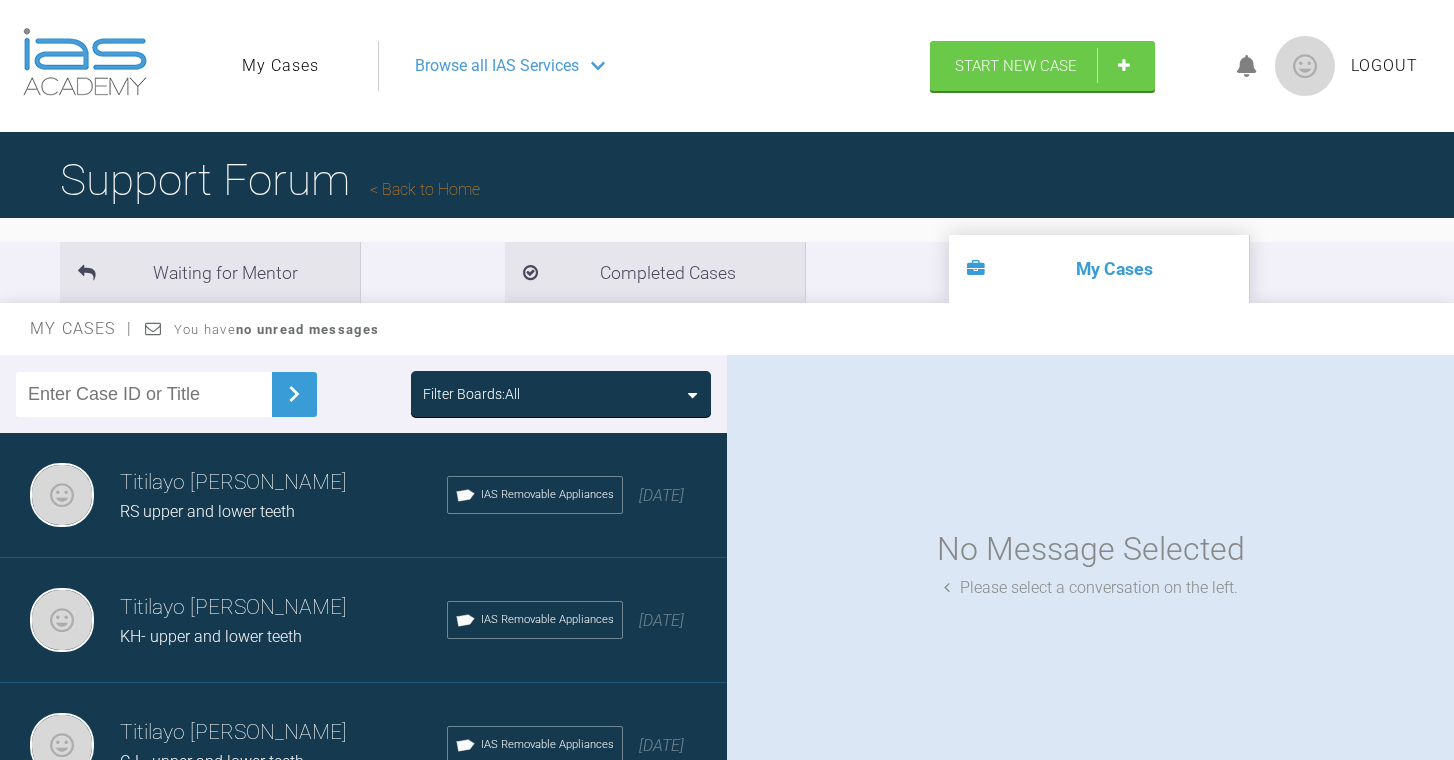 click on "KH- upper and lower teeth" at bounding box center [211, 636] 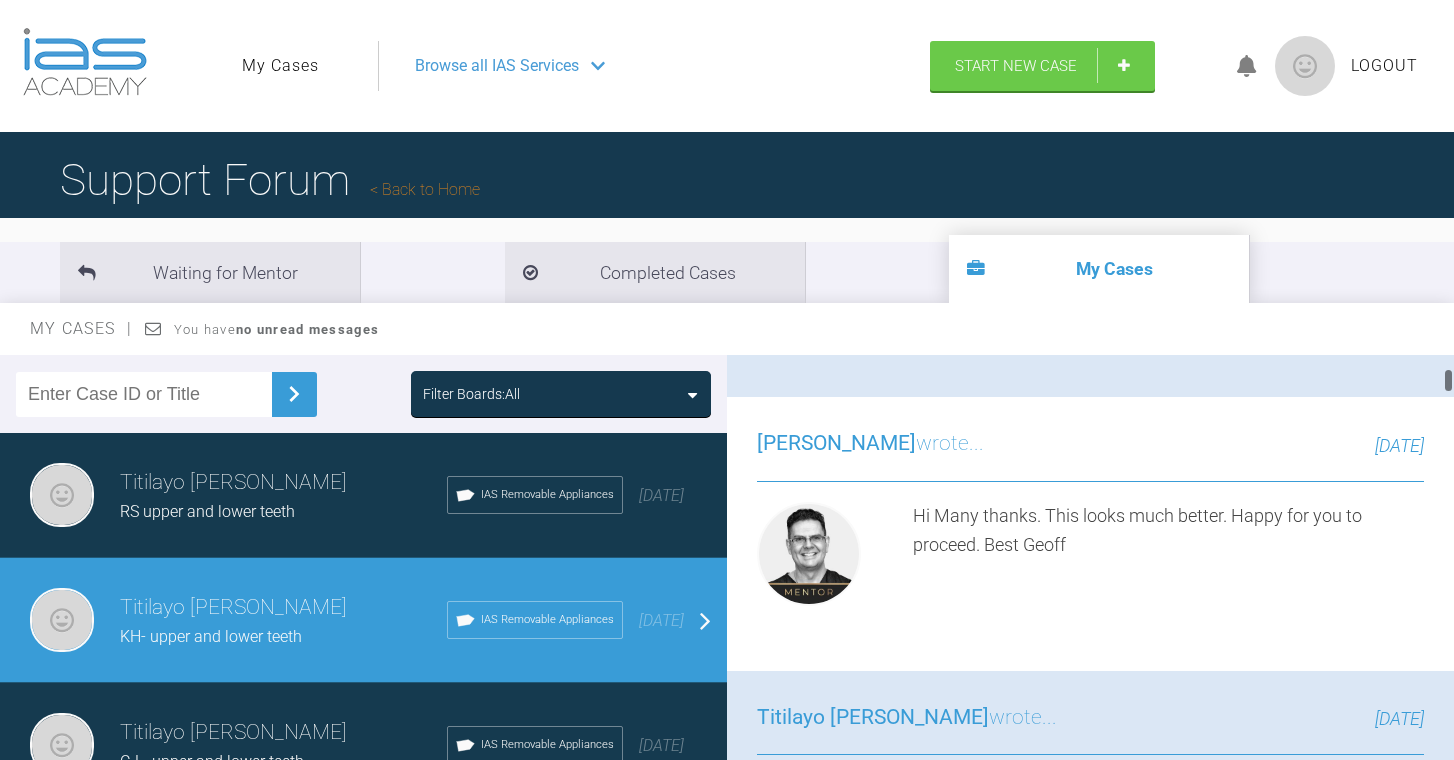 scroll, scrollTop: 590, scrollLeft: 0, axis: vertical 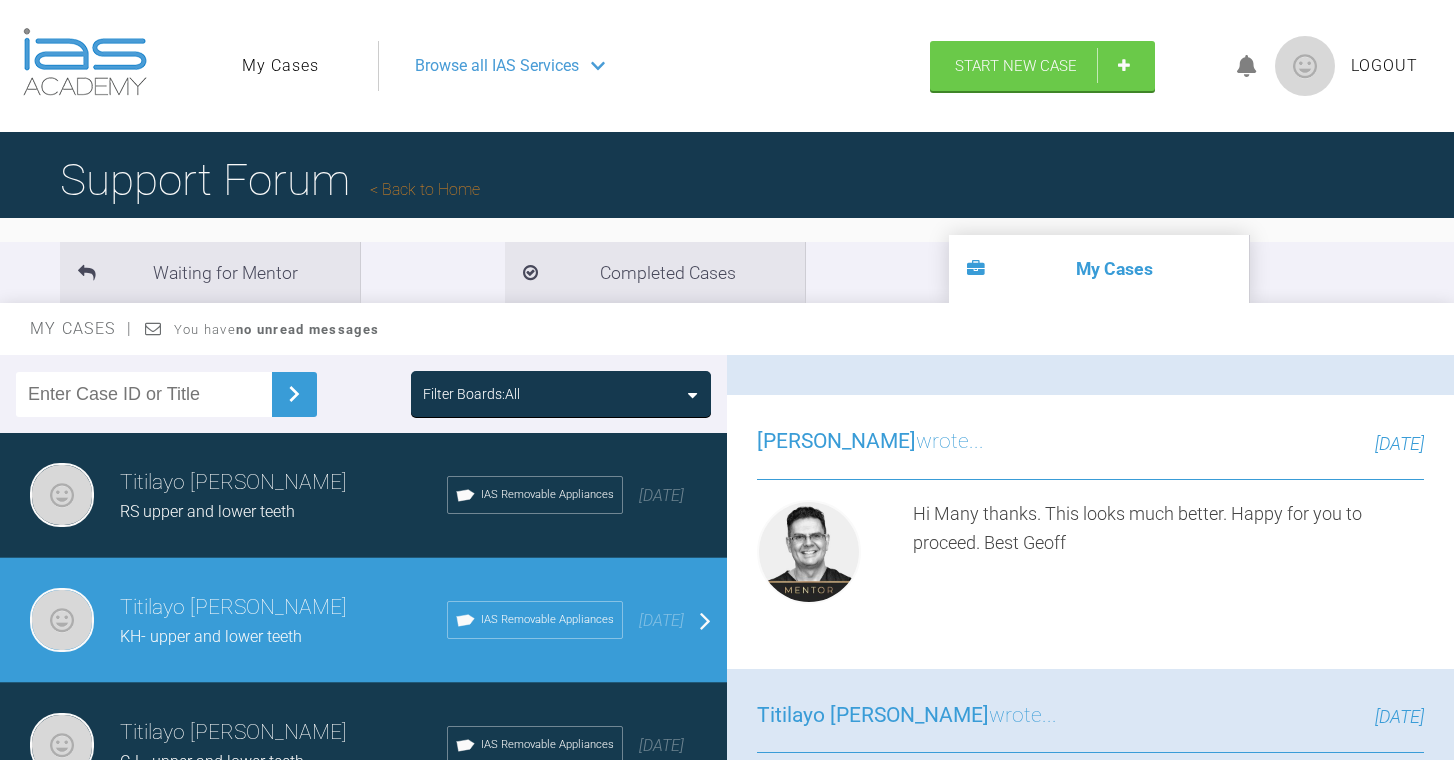 click on "Reply" at bounding box center (900, 310) 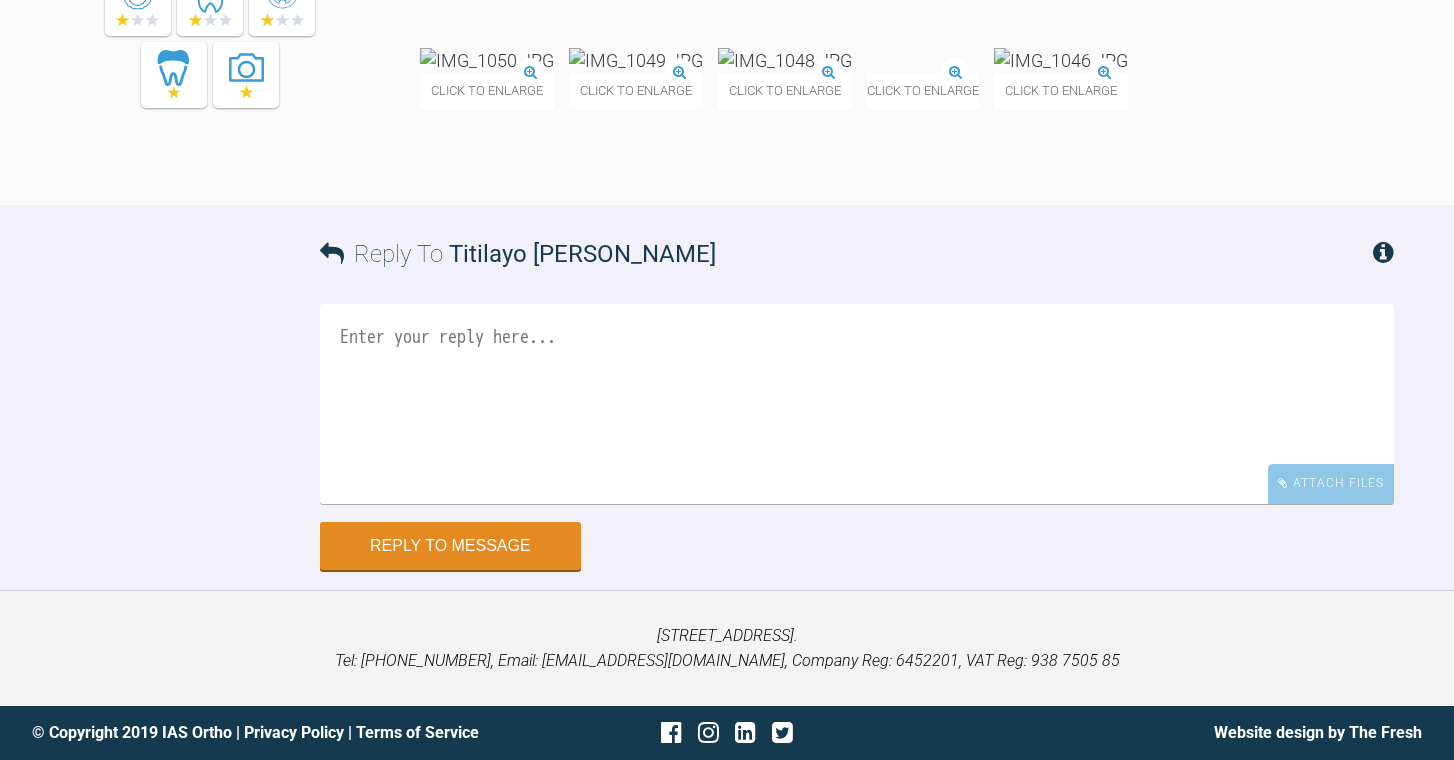 scroll, scrollTop: 25573, scrollLeft: 0, axis: vertical 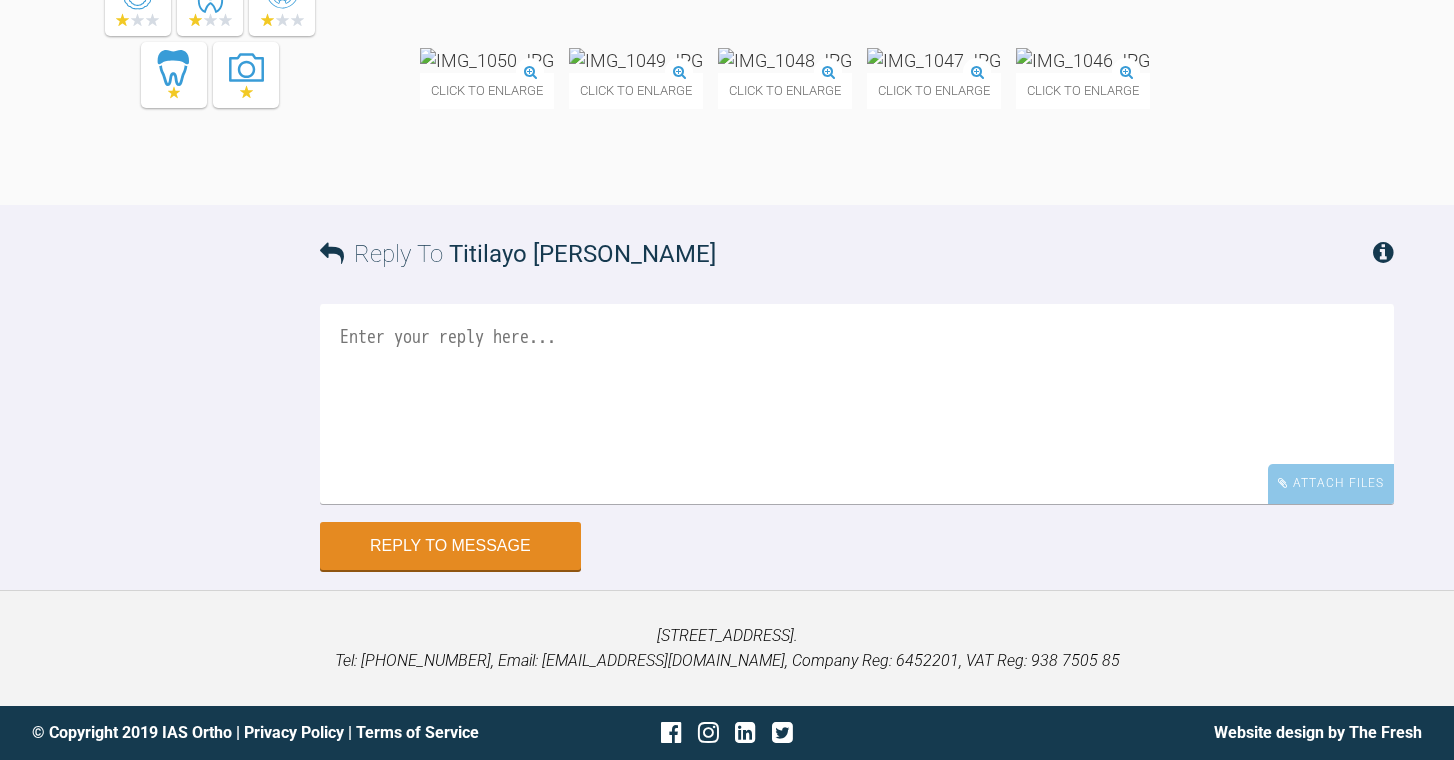 click at bounding box center [857, 404] 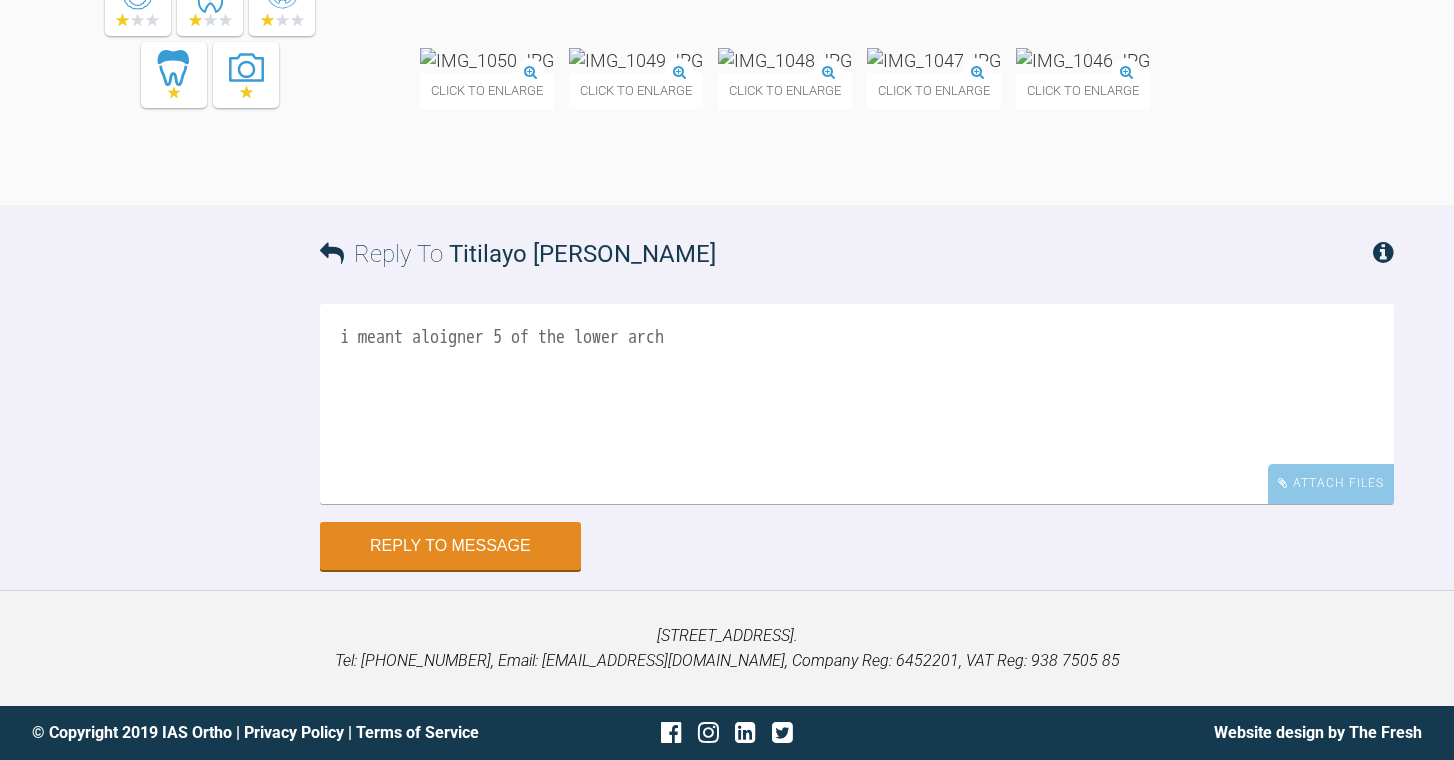 click on "i meant aloigner 5 of the lower arch" at bounding box center [857, 404] 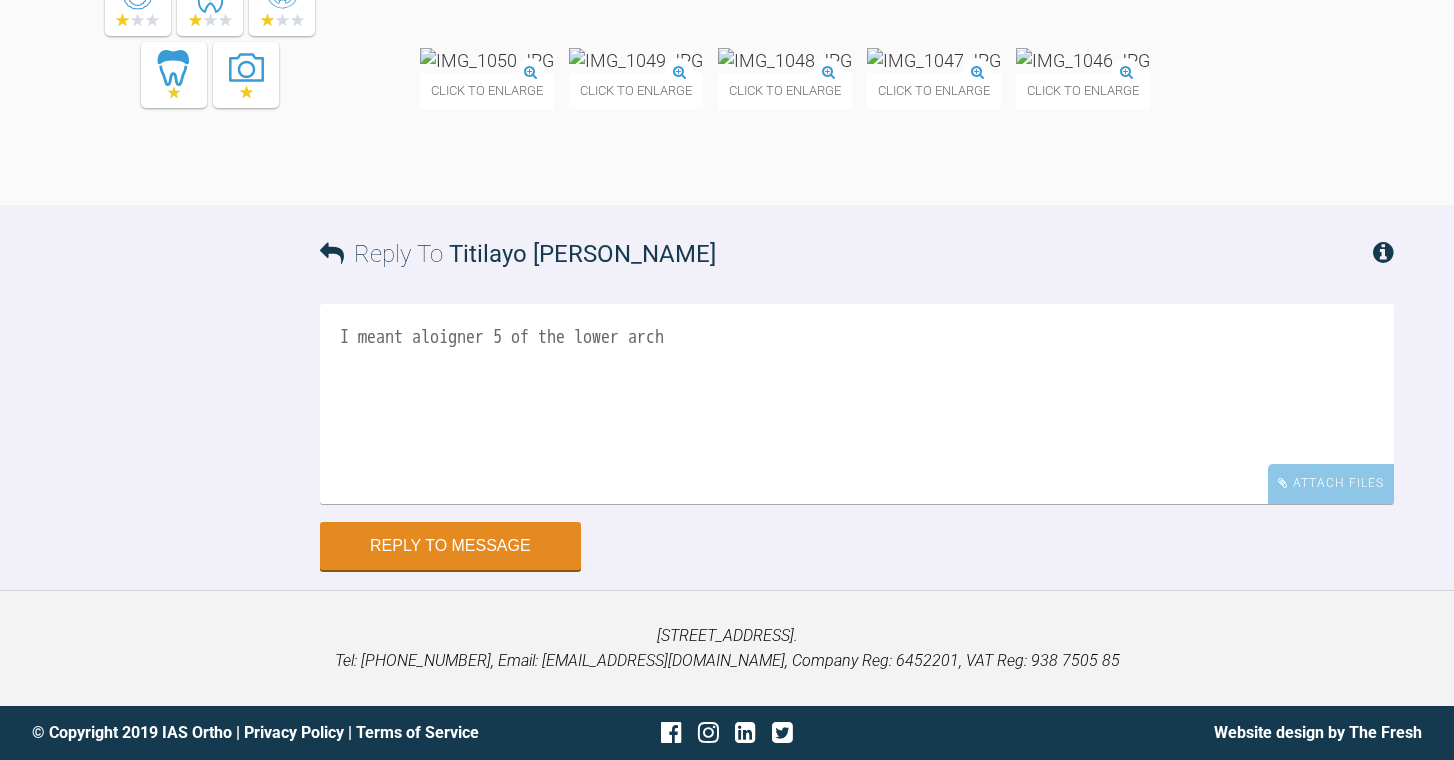 click on "I meant aloigner 5 of the lower arch" at bounding box center [857, 404] 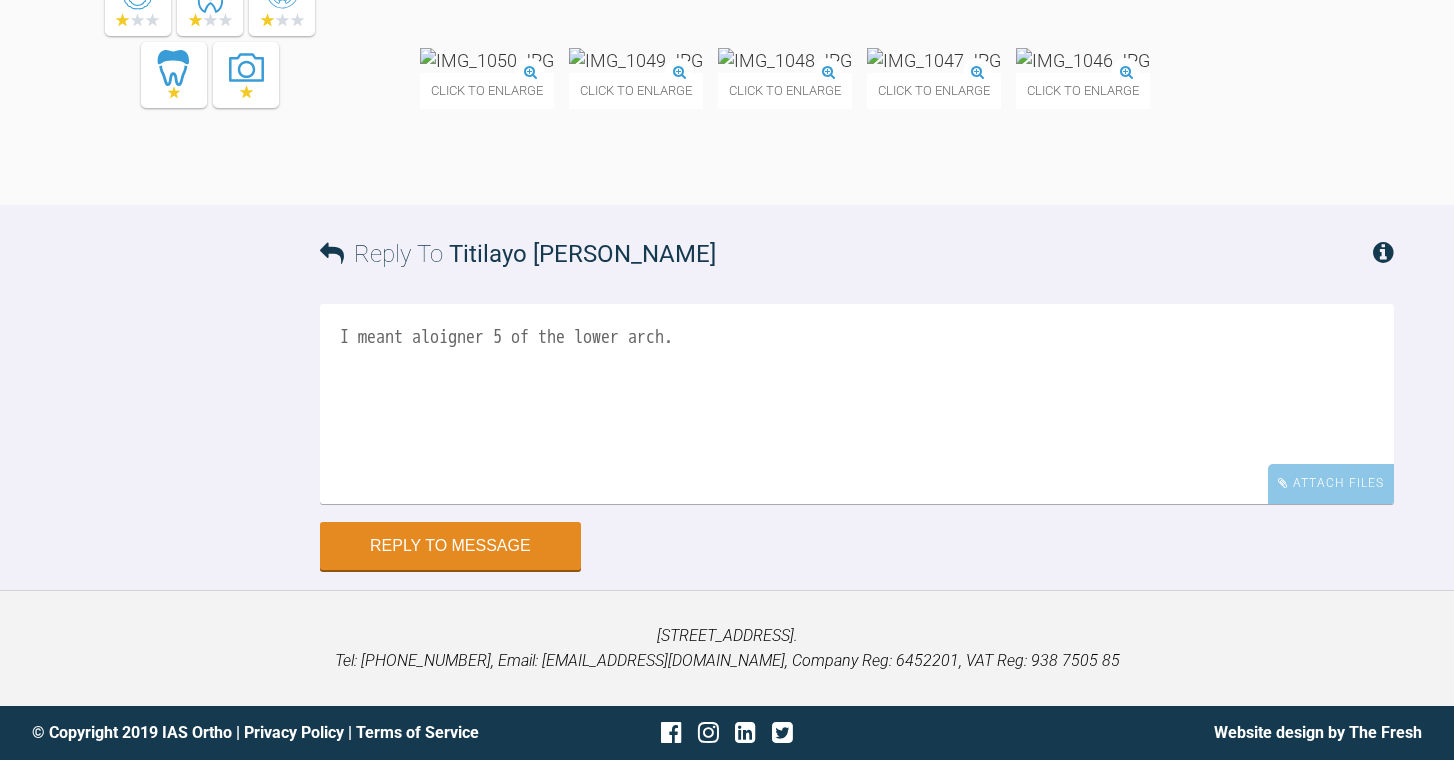 scroll, scrollTop: 25619, scrollLeft: 0, axis: vertical 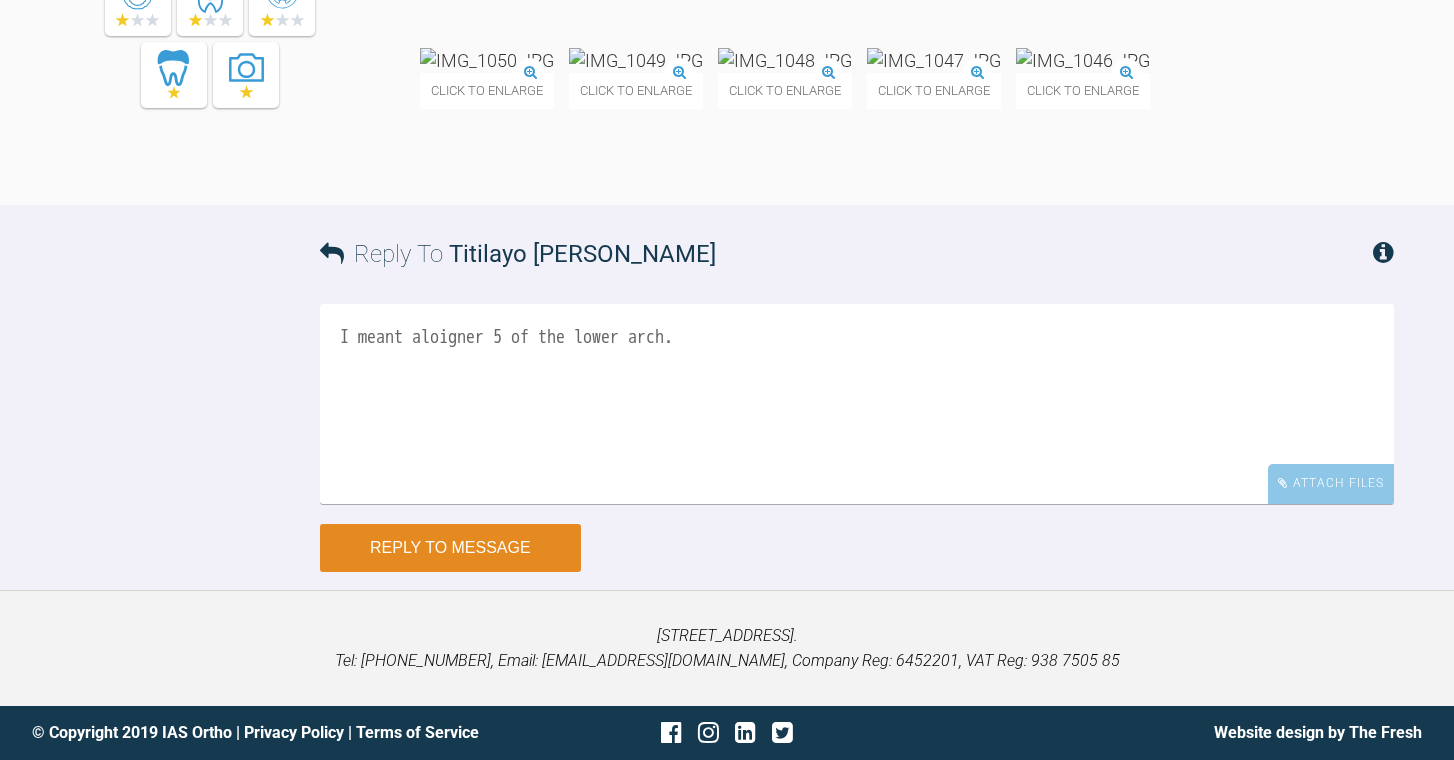 type on "I meant aloigner 5 of the lower arch." 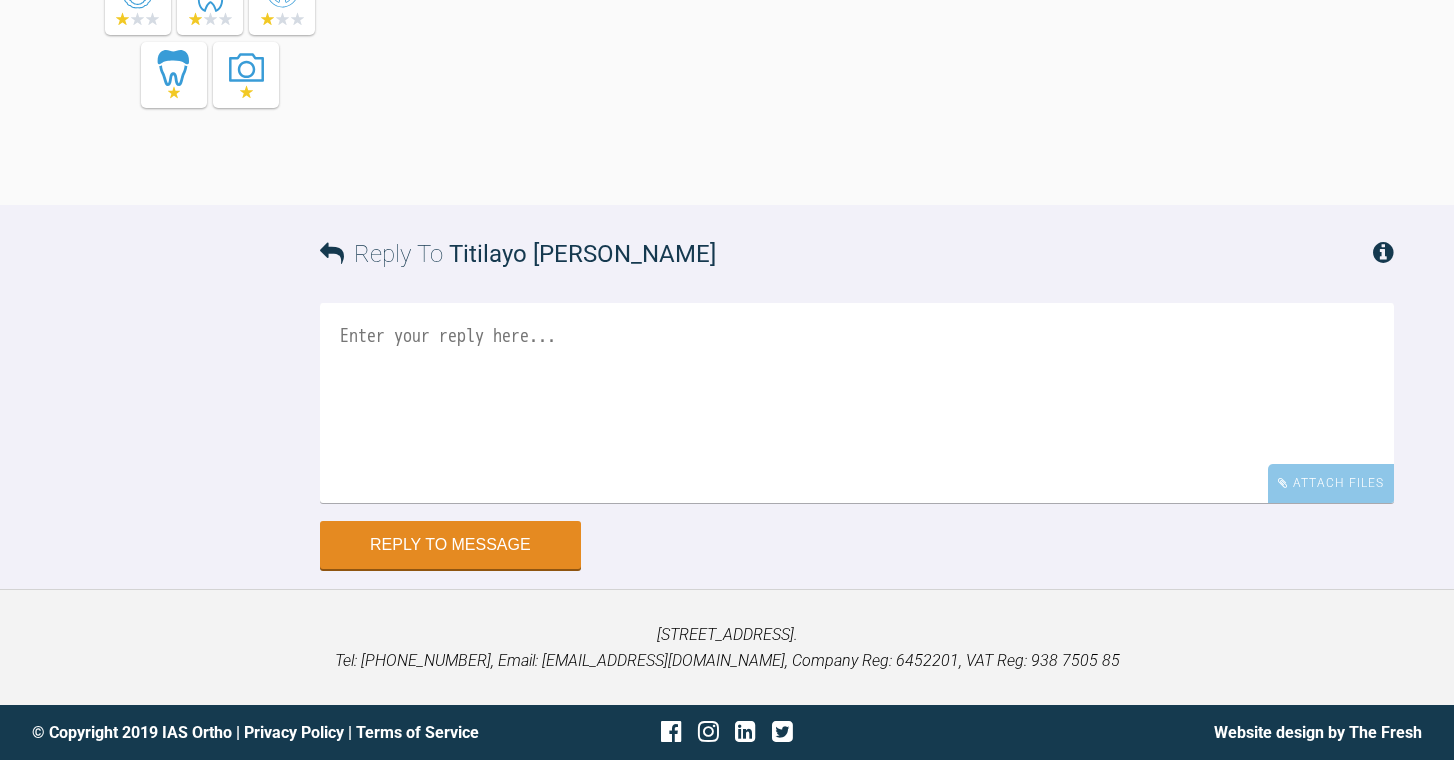 scroll, scrollTop: 26220, scrollLeft: 0, axis: vertical 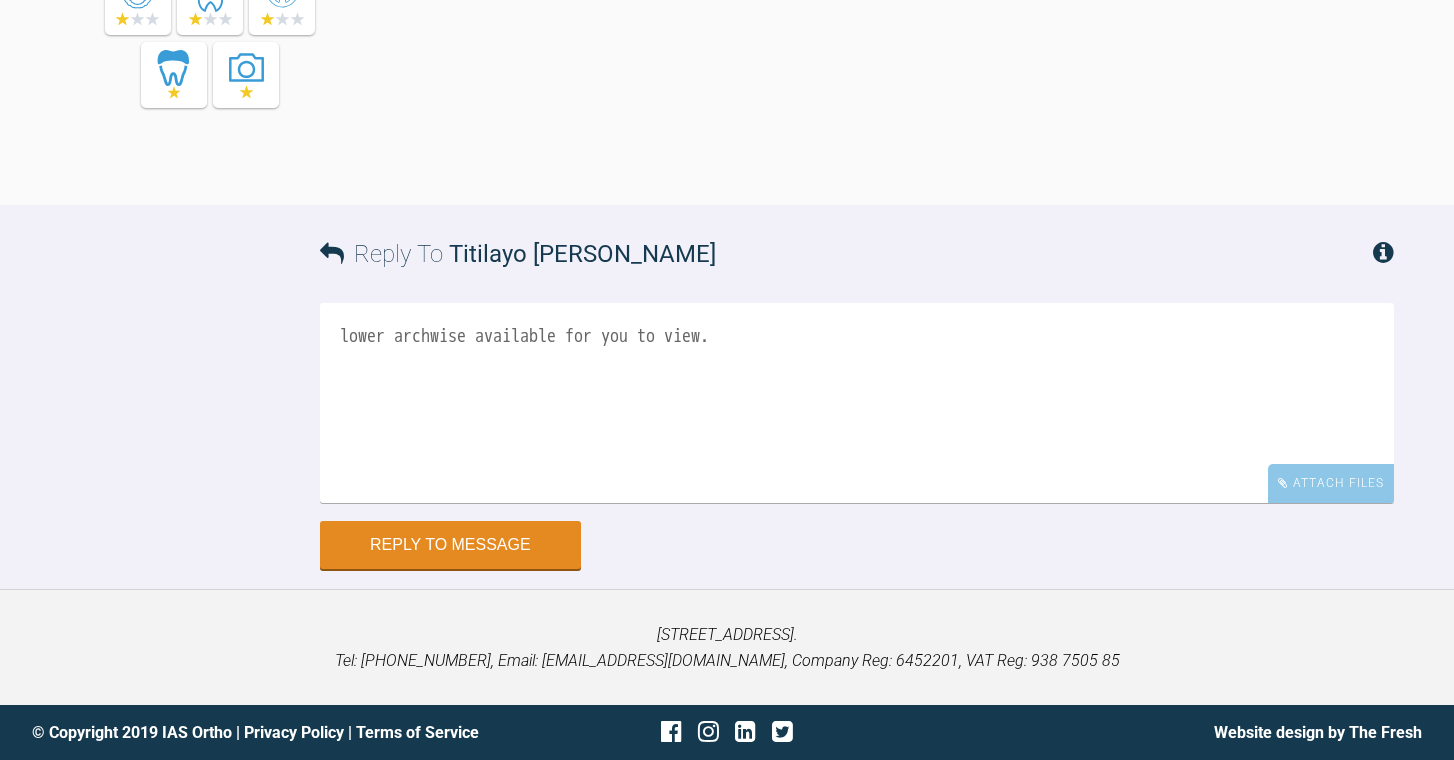 click on "lower archwise available for you to view." at bounding box center [857, 403] 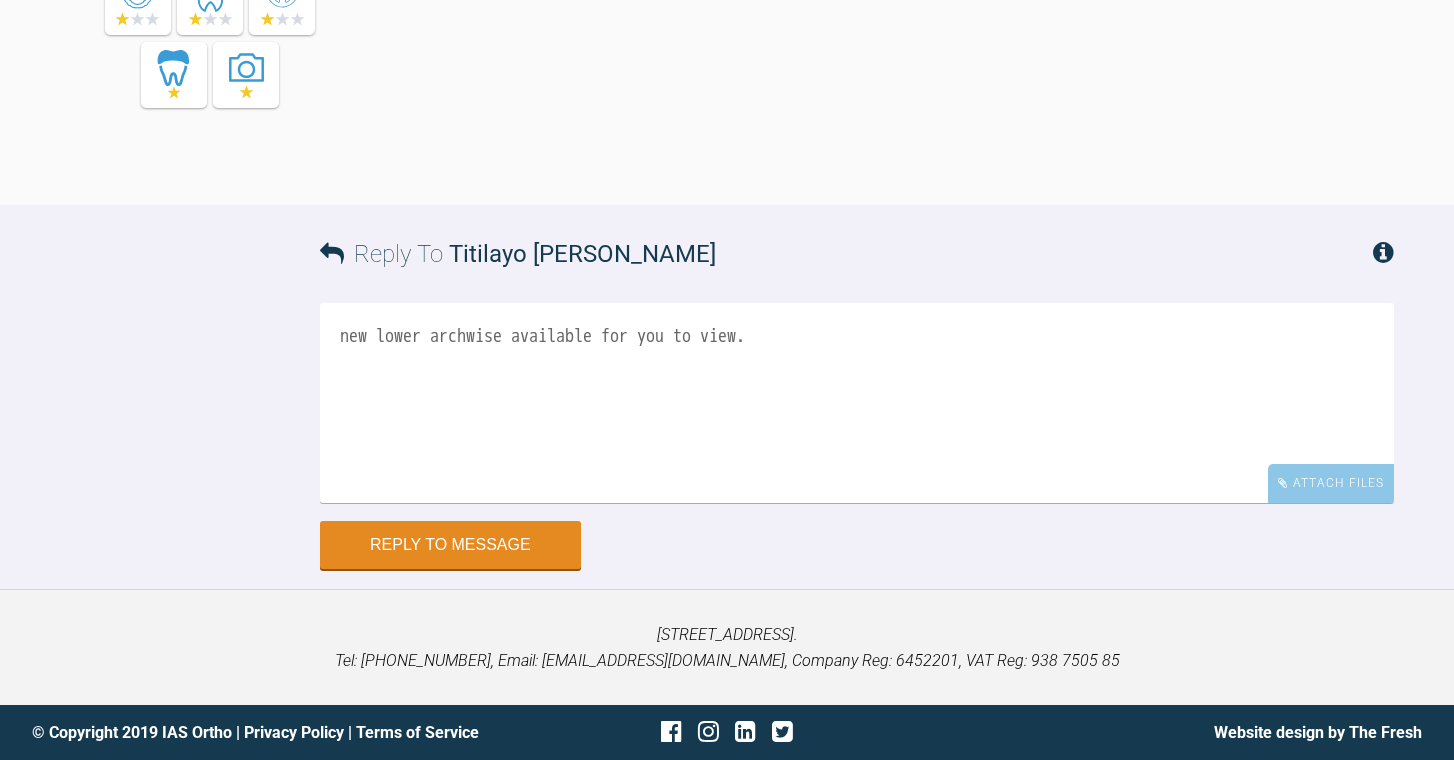 click on "new lower archwise available for you to view." at bounding box center (857, 403) 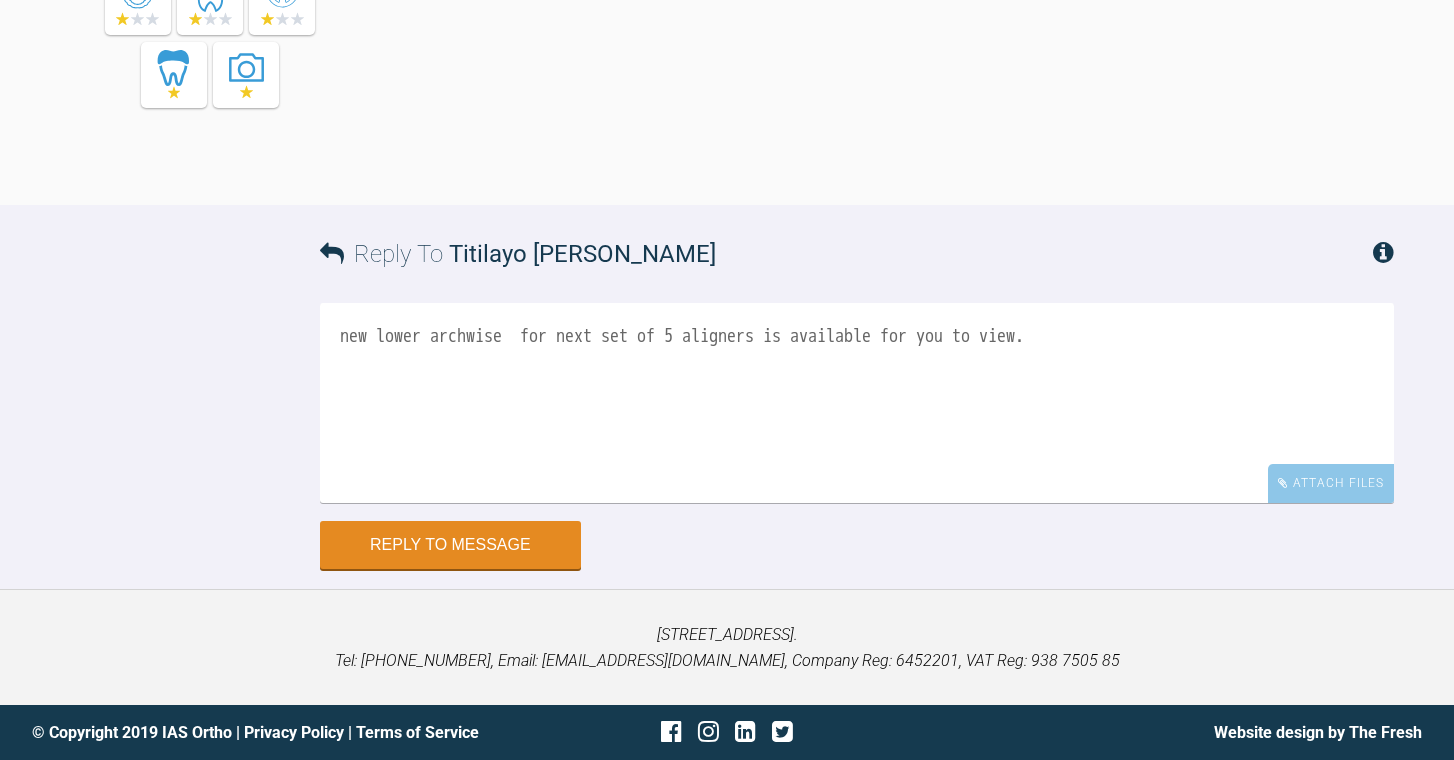 click on "new lower archwise  for next set of 5 aligners is available for you to view." at bounding box center [857, 403] 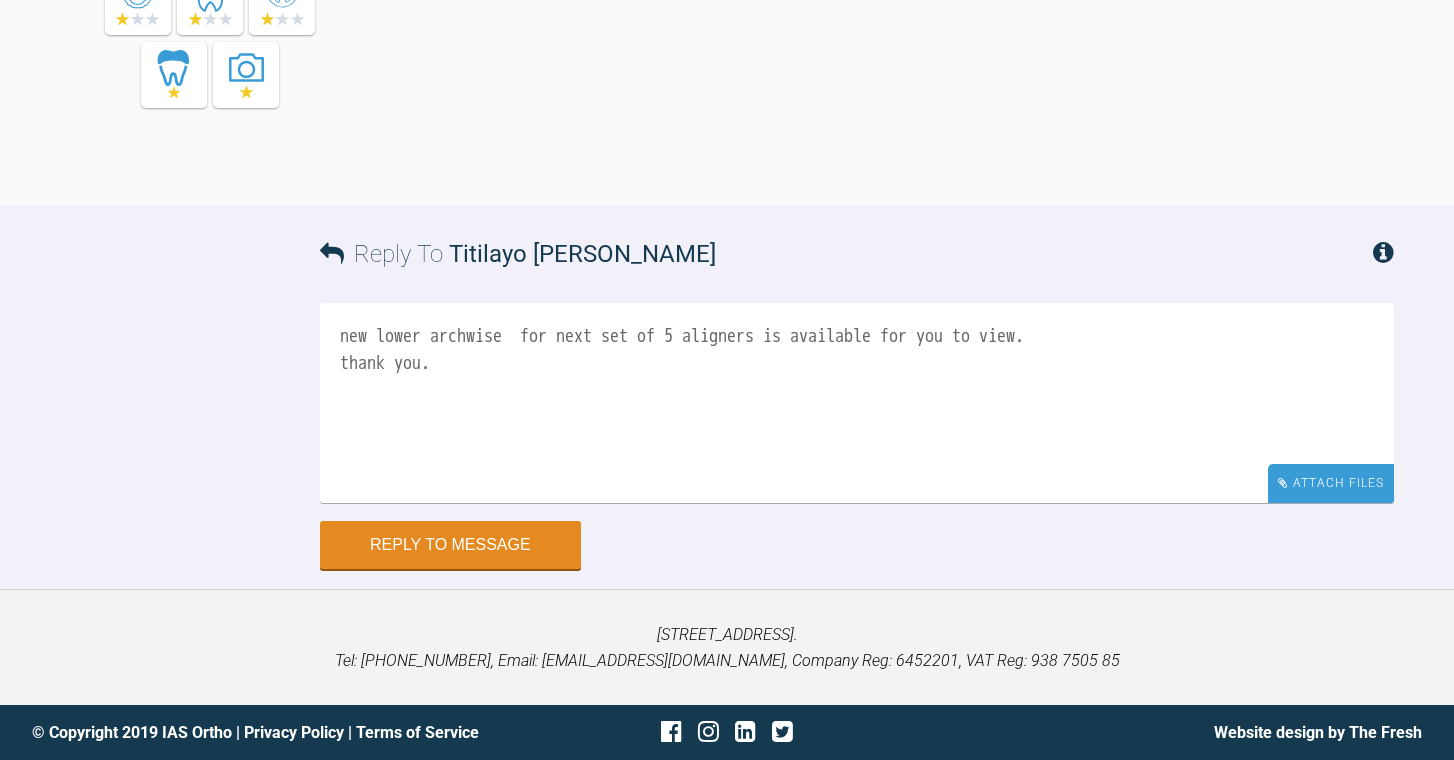 type on "new lower archwise  for next set of 5 aligners is available for you to view.
thank you." 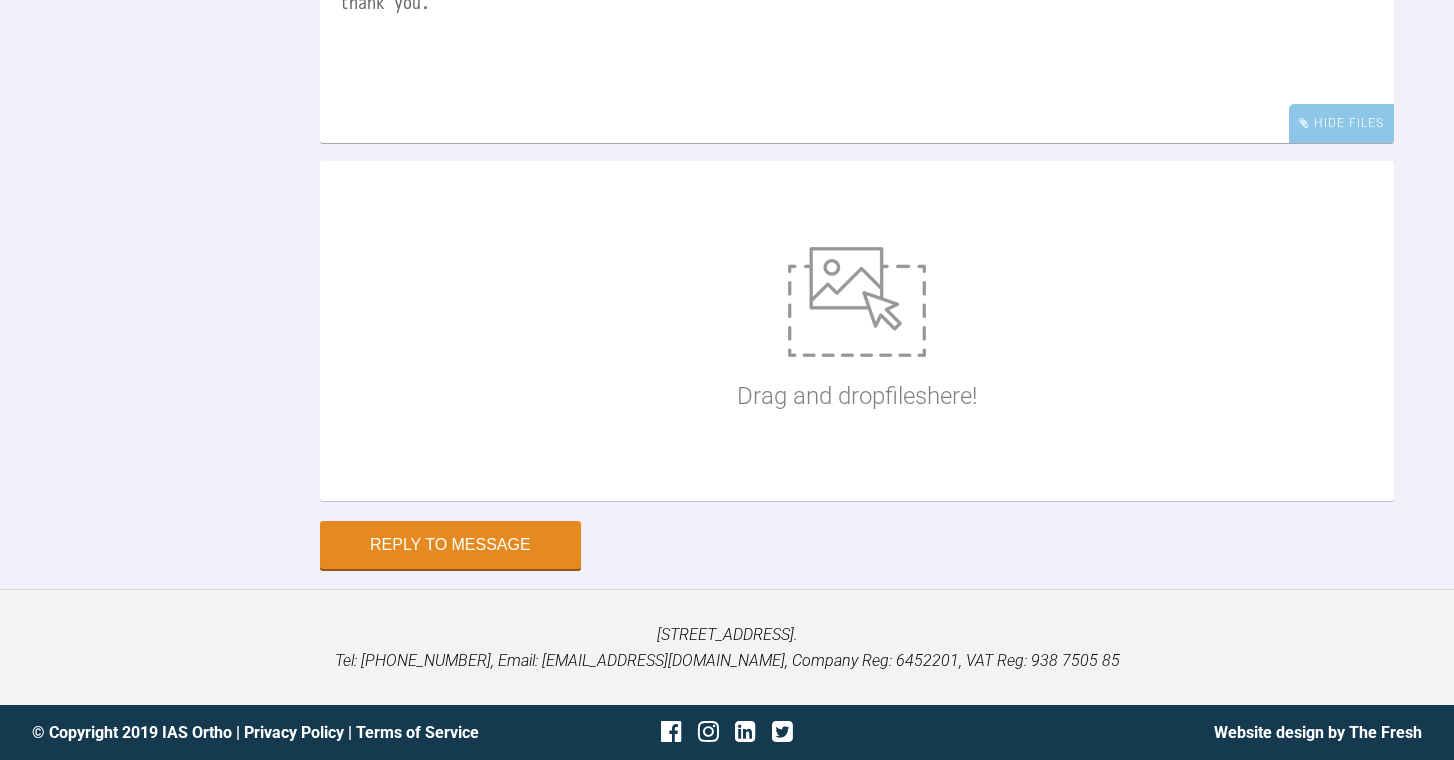 scroll, scrollTop: 26788, scrollLeft: 0, axis: vertical 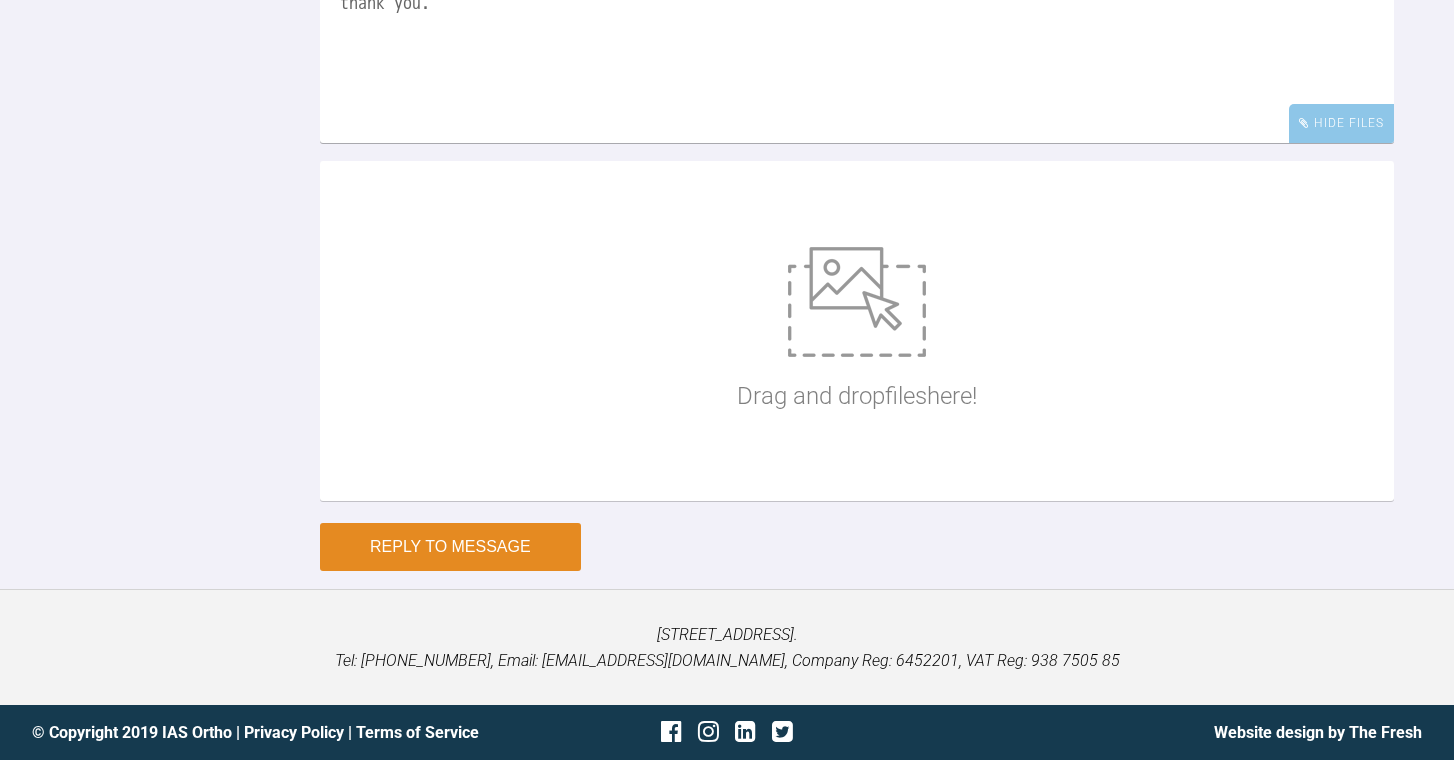 click on "Reply to Message" at bounding box center (450, 547) 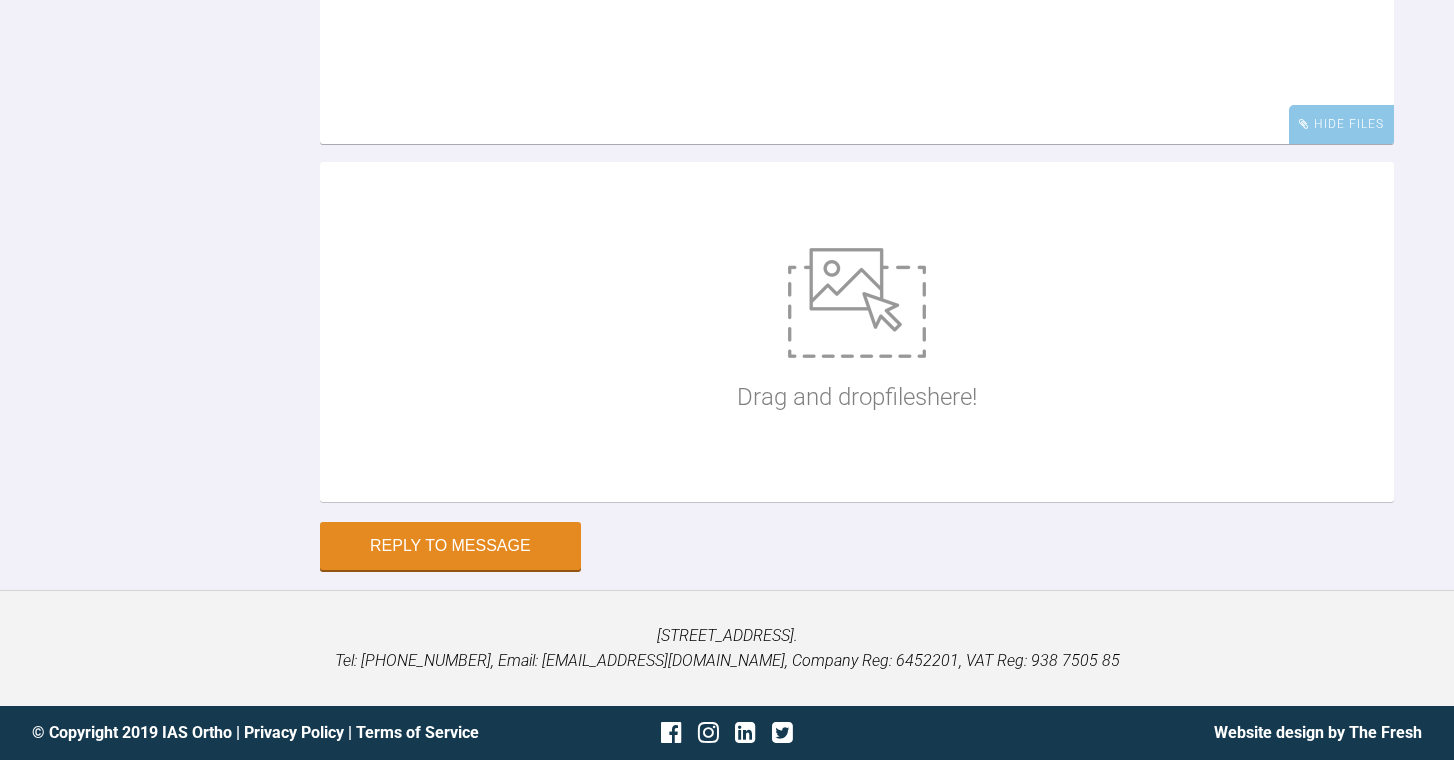 scroll, scrollTop: 26347, scrollLeft: 0, axis: vertical 